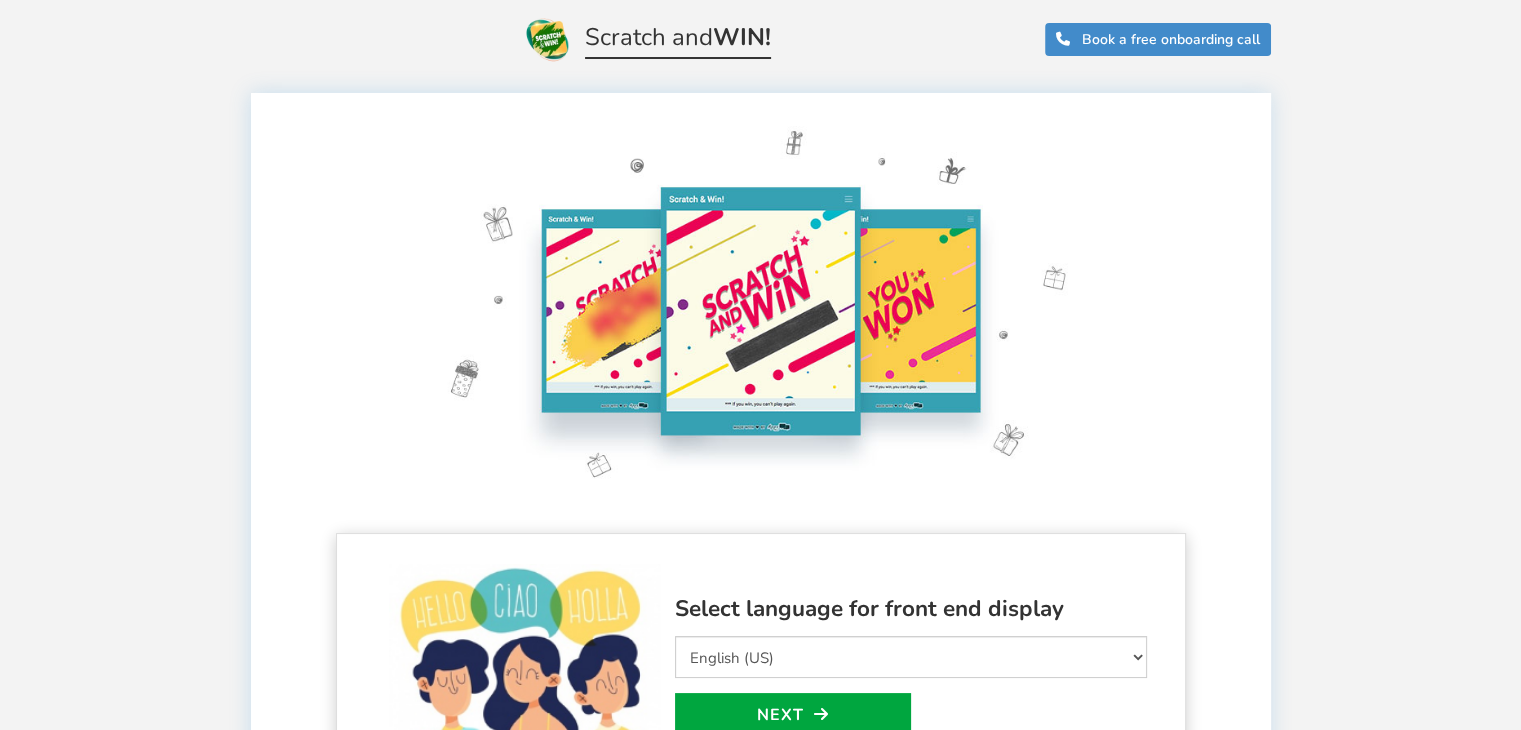 scroll, scrollTop: 0, scrollLeft: 0, axis: both 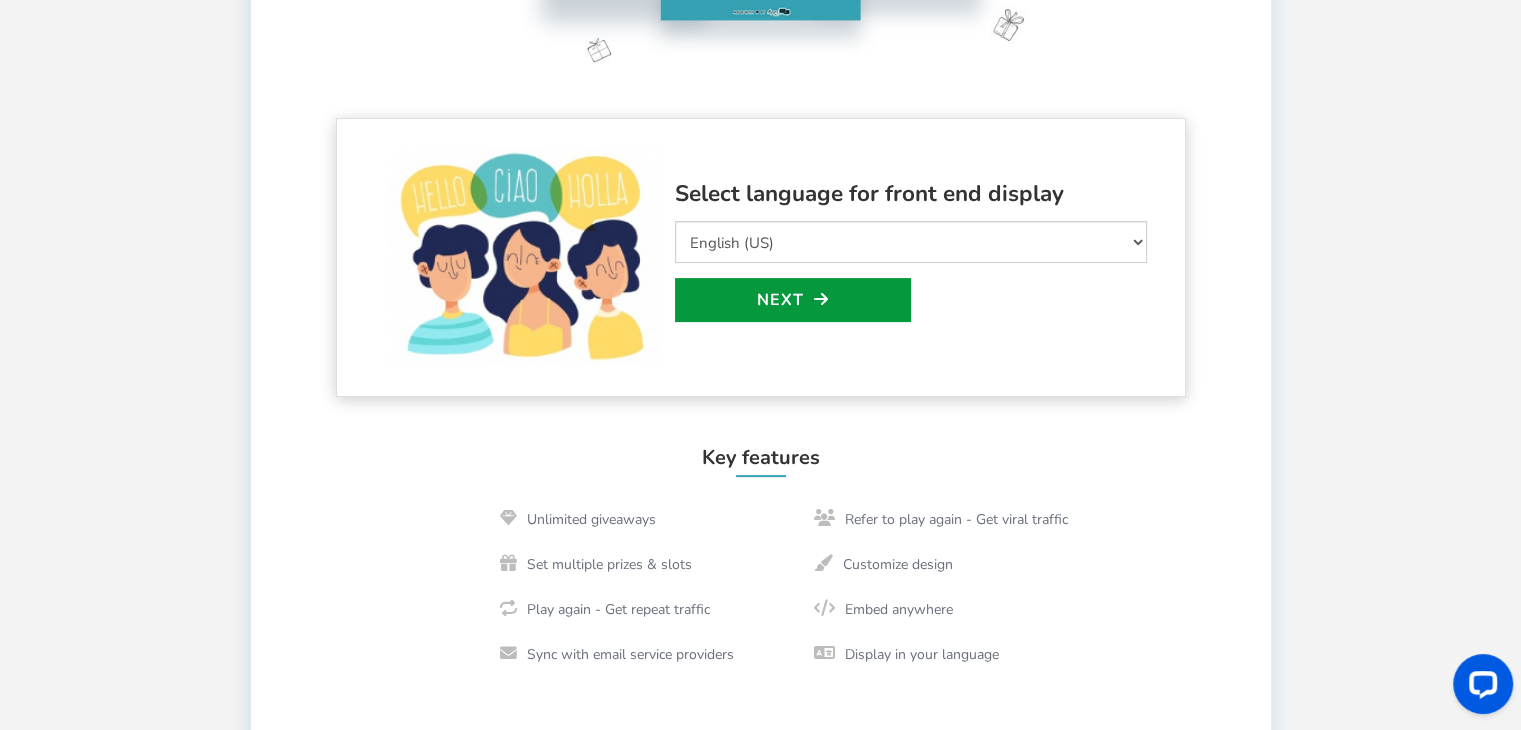 click on "Next" at bounding box center [793, 300] 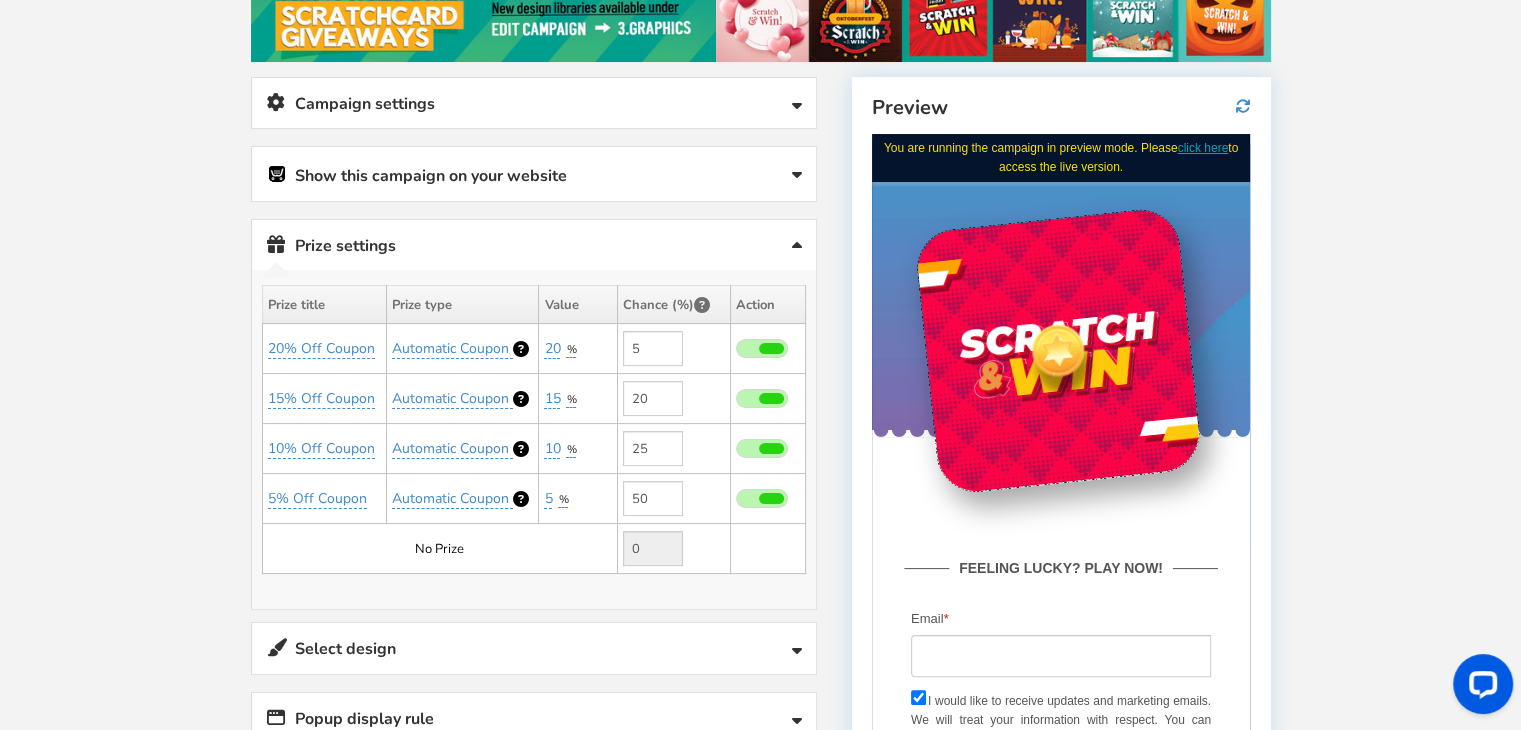 scroll, scrollTop: 320, scrollLeft: 0, axis: vertical 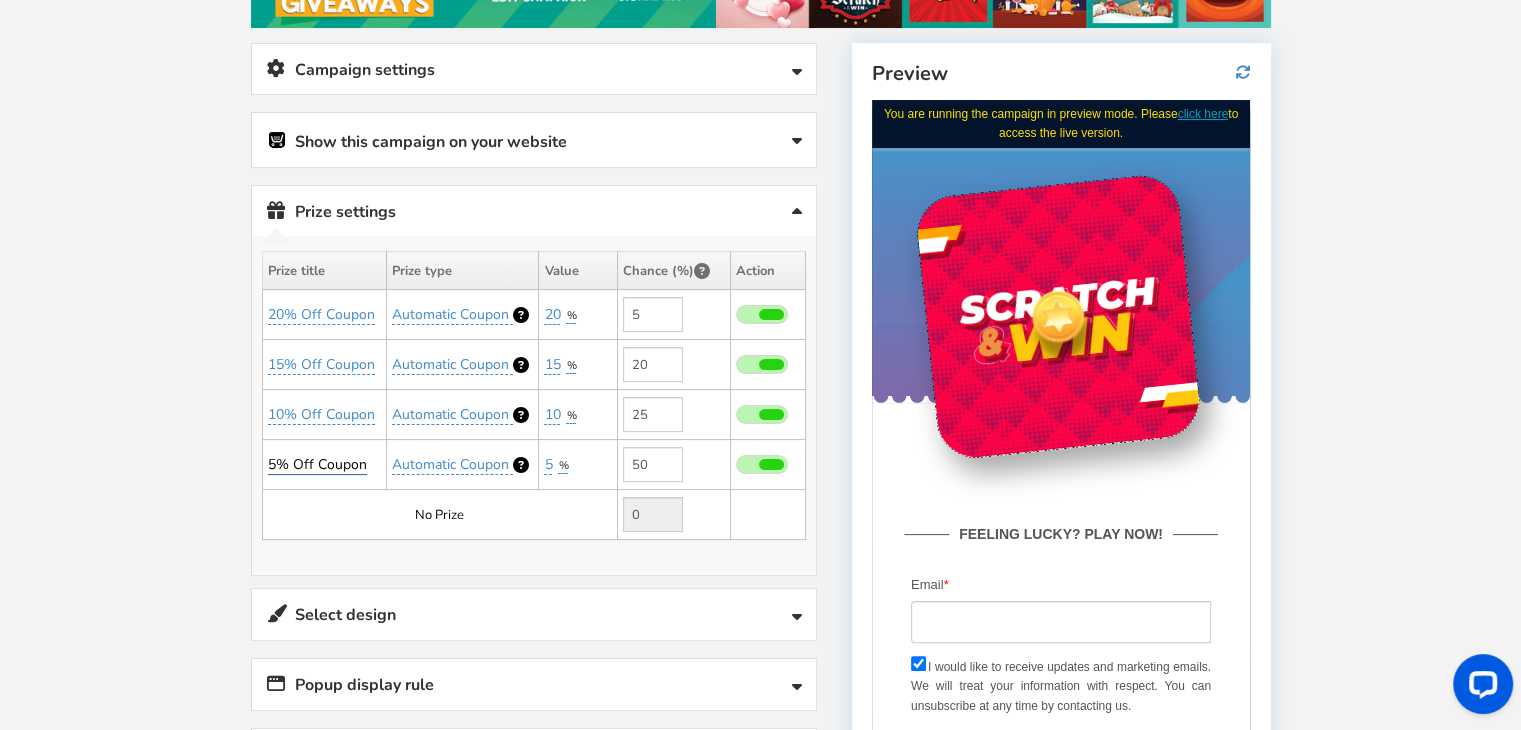 click on "5% Off Coupon" at bounding box center [317, 465] 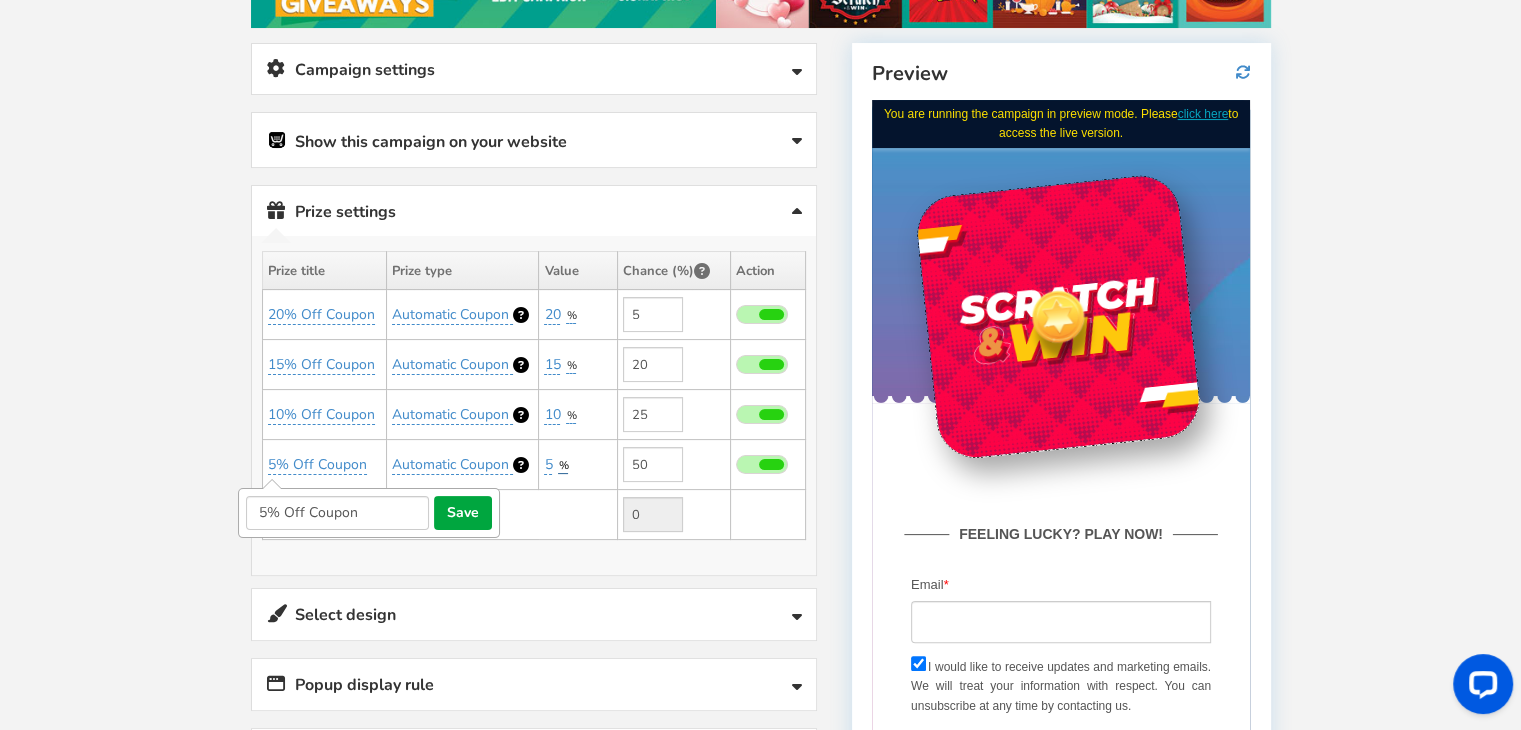 click on "%" at bounding box center [563, 465] 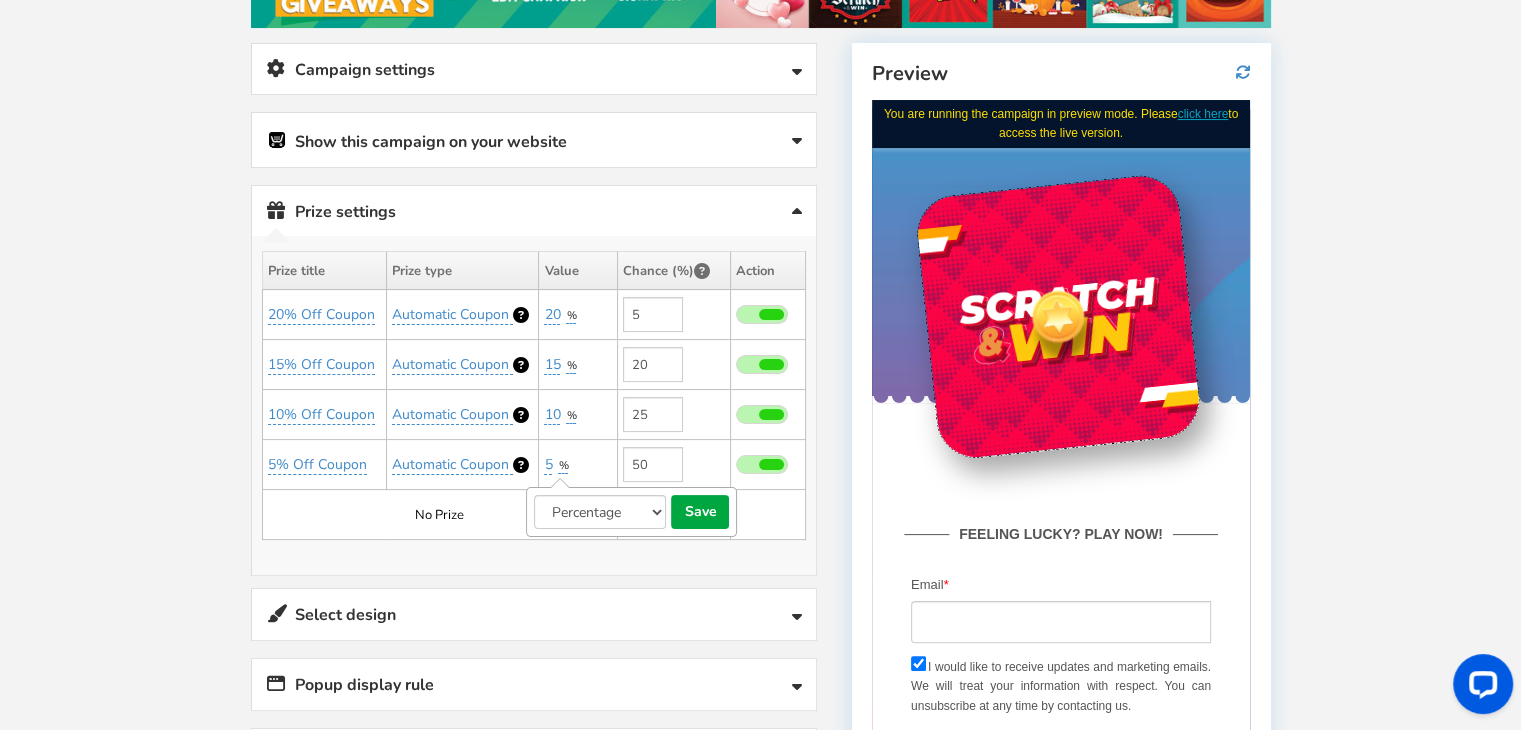 click on "Percentage Fixed amount Free Shipping" at bounding box center [600, 512] 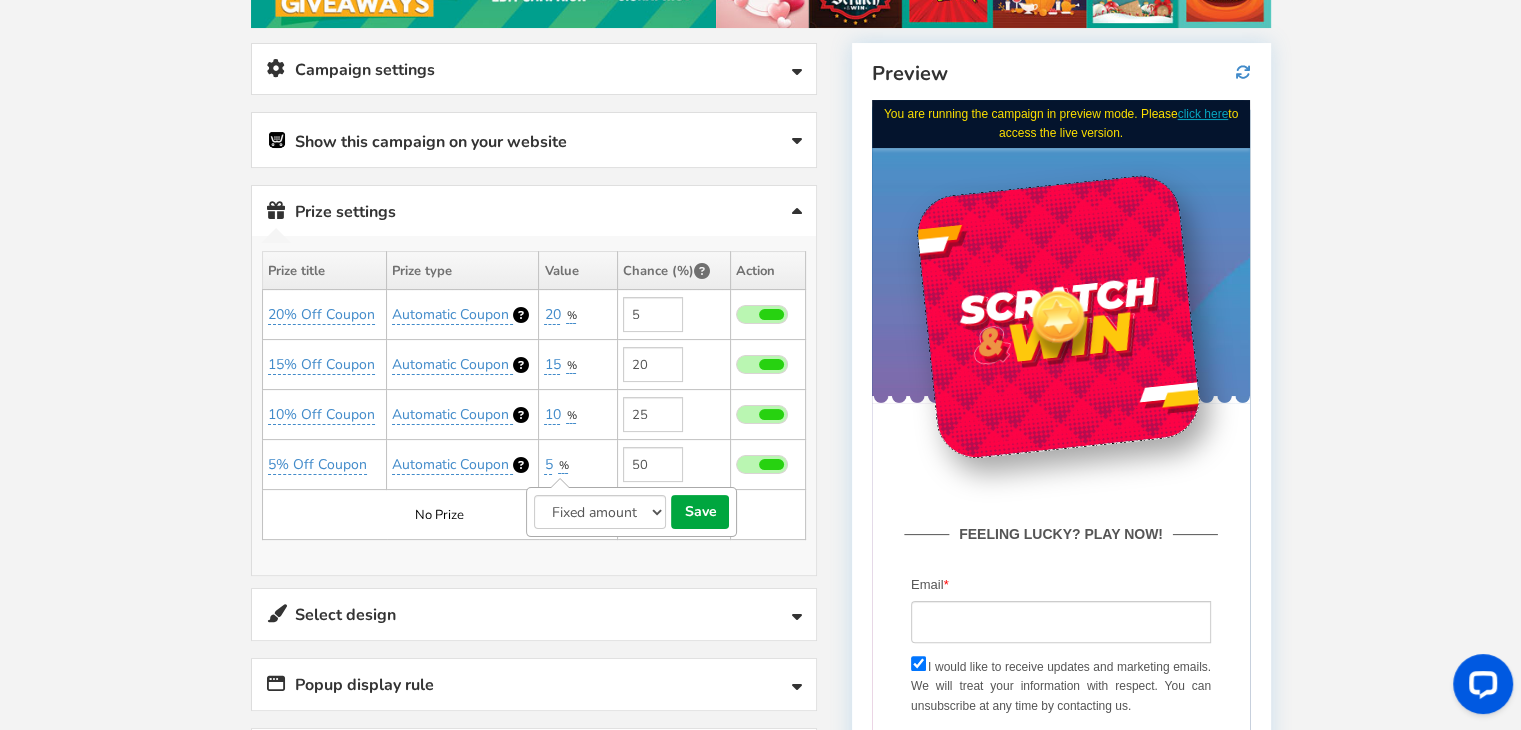 click on "Percentage Fixed amount Free Shipping" at bounding box center [600, 512] 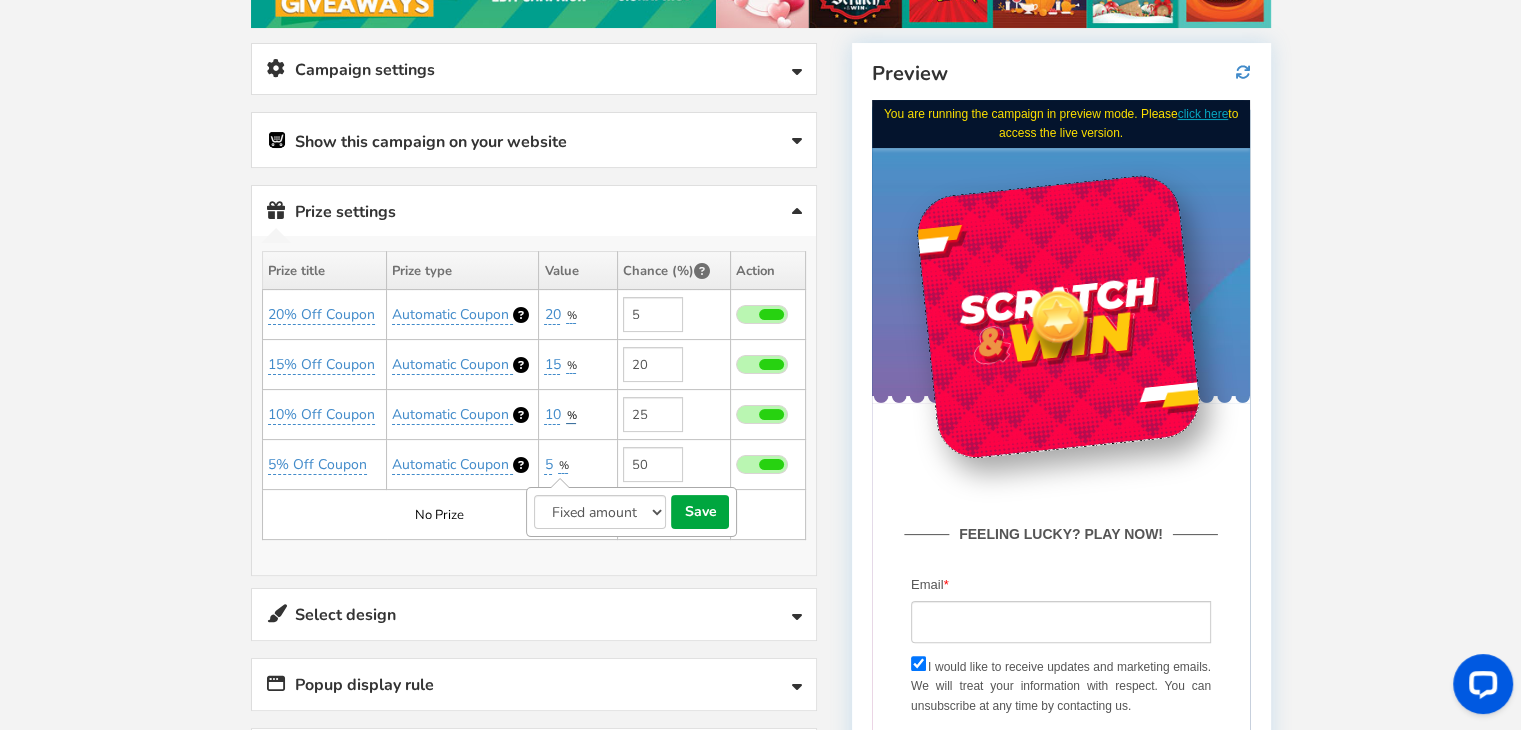 click on "%" at bounding box center (571, 415) 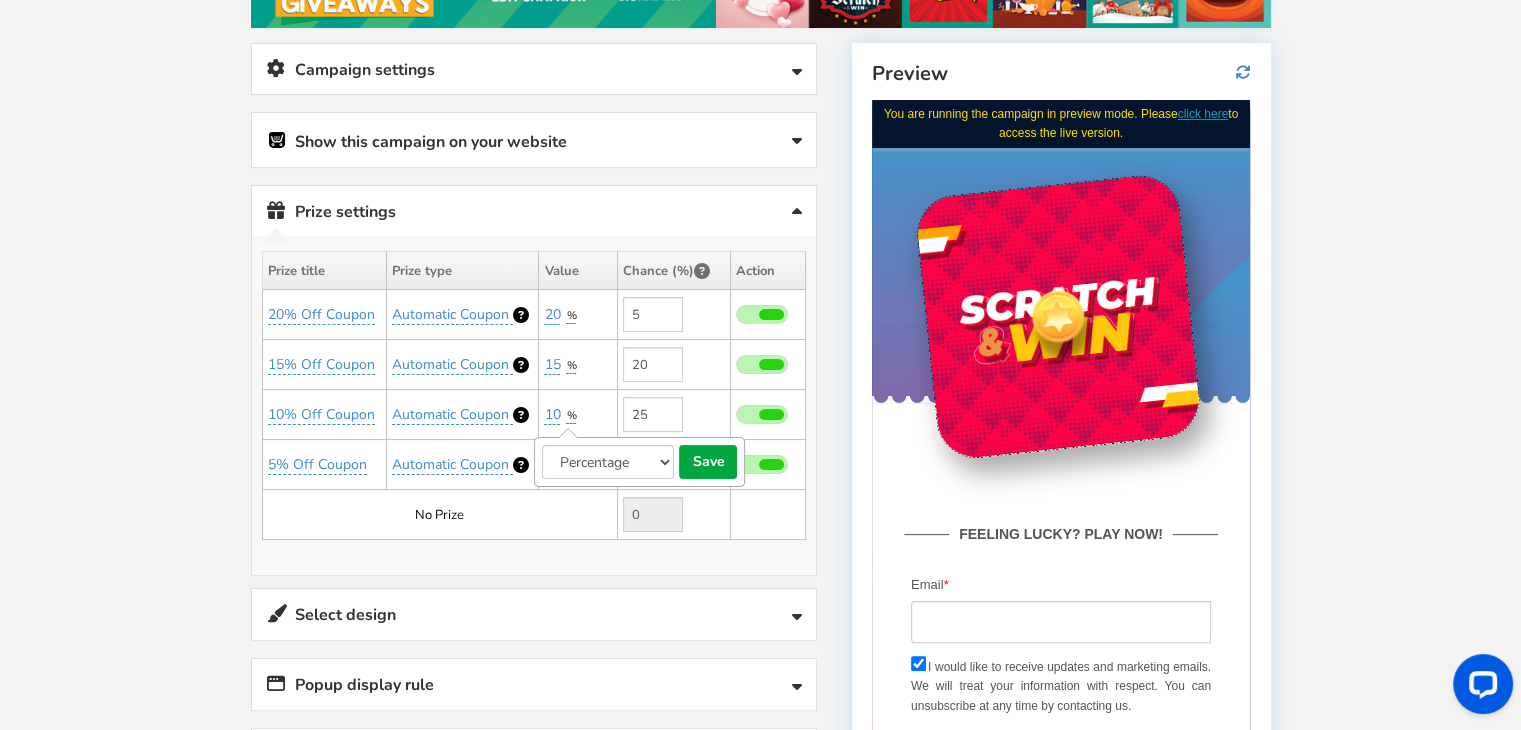 click on "Percentage Fixed amount Free Shipping" at bounding box center (608, 462) 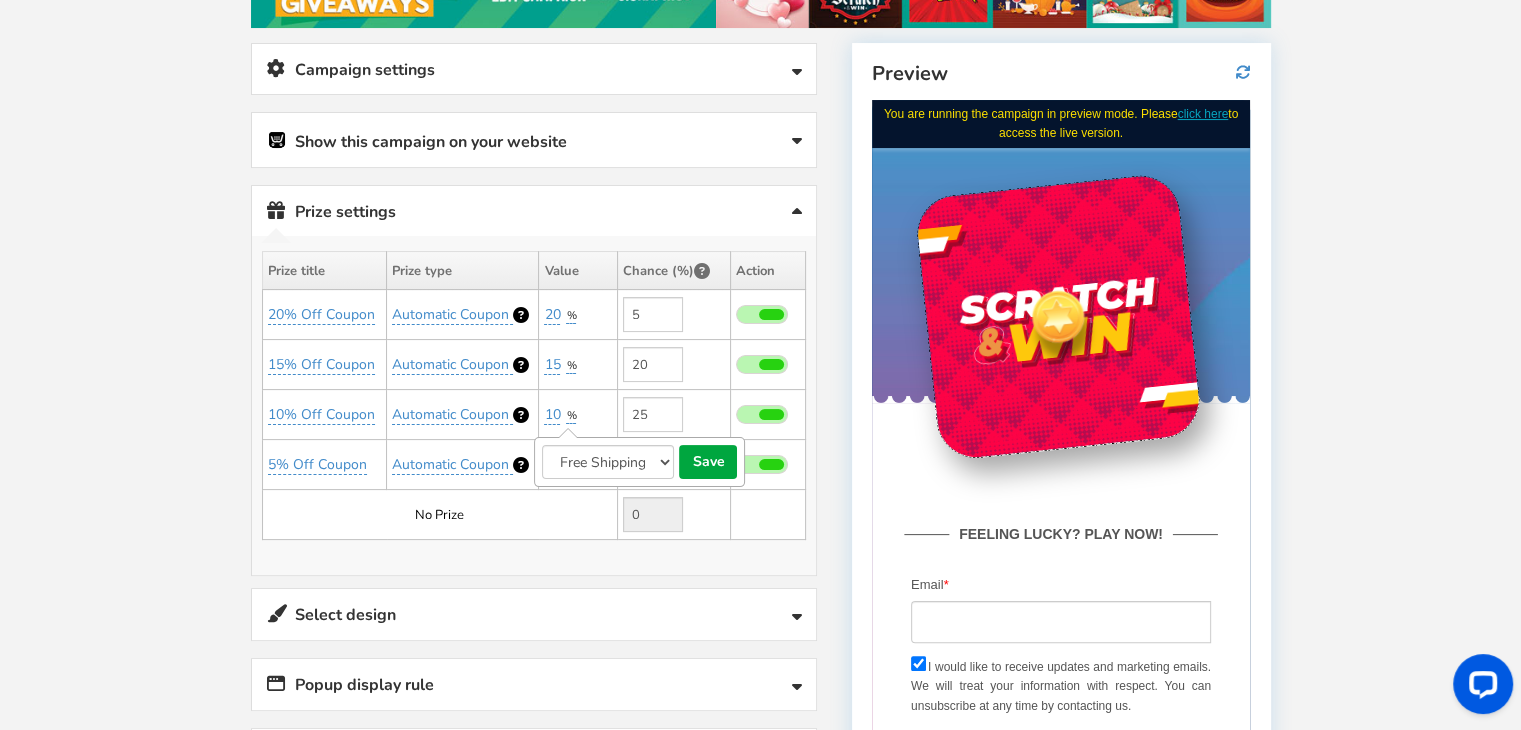 click on "Percentage Fixed amount Free Shipping" at bounding box center (608, 462) 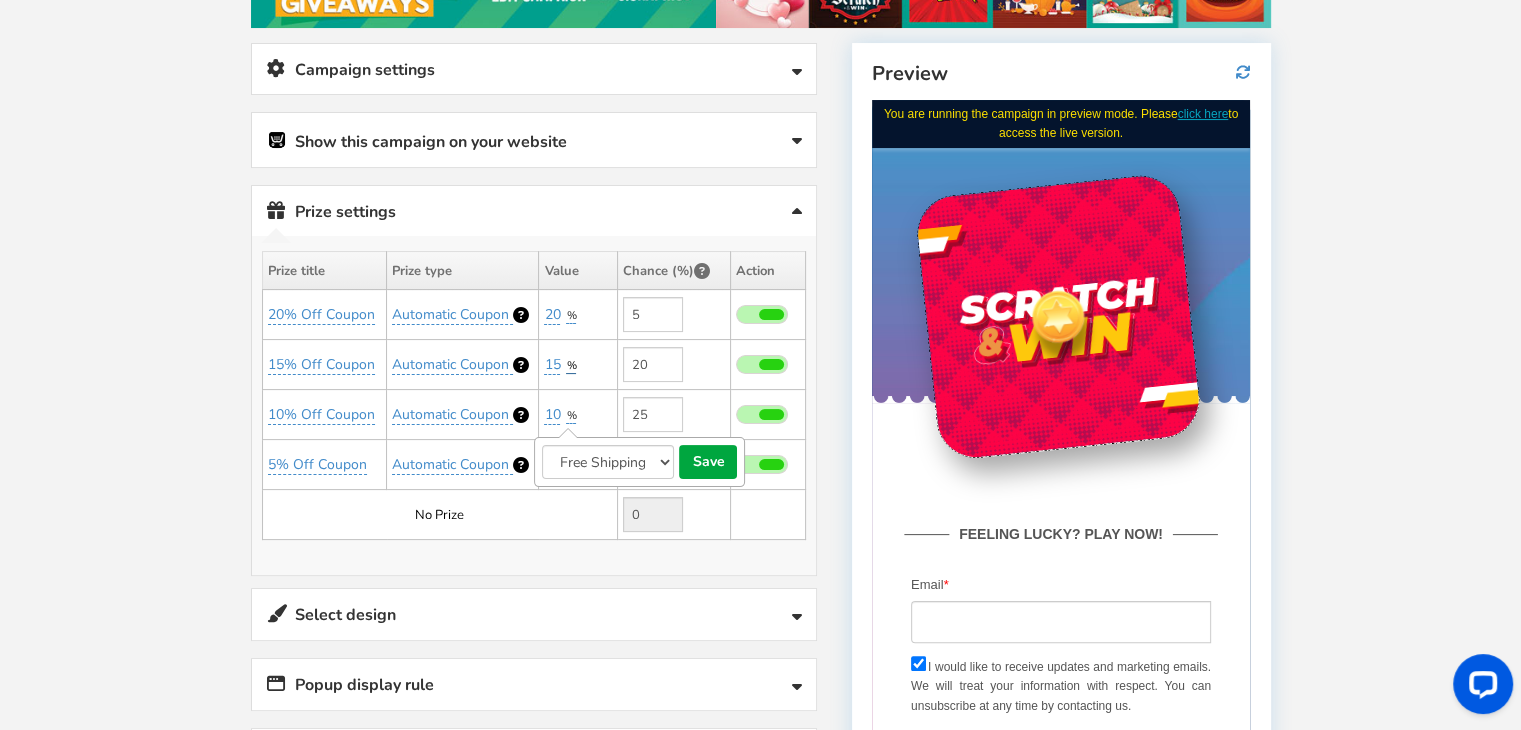 click on "%" at bounding box center [571, 365] 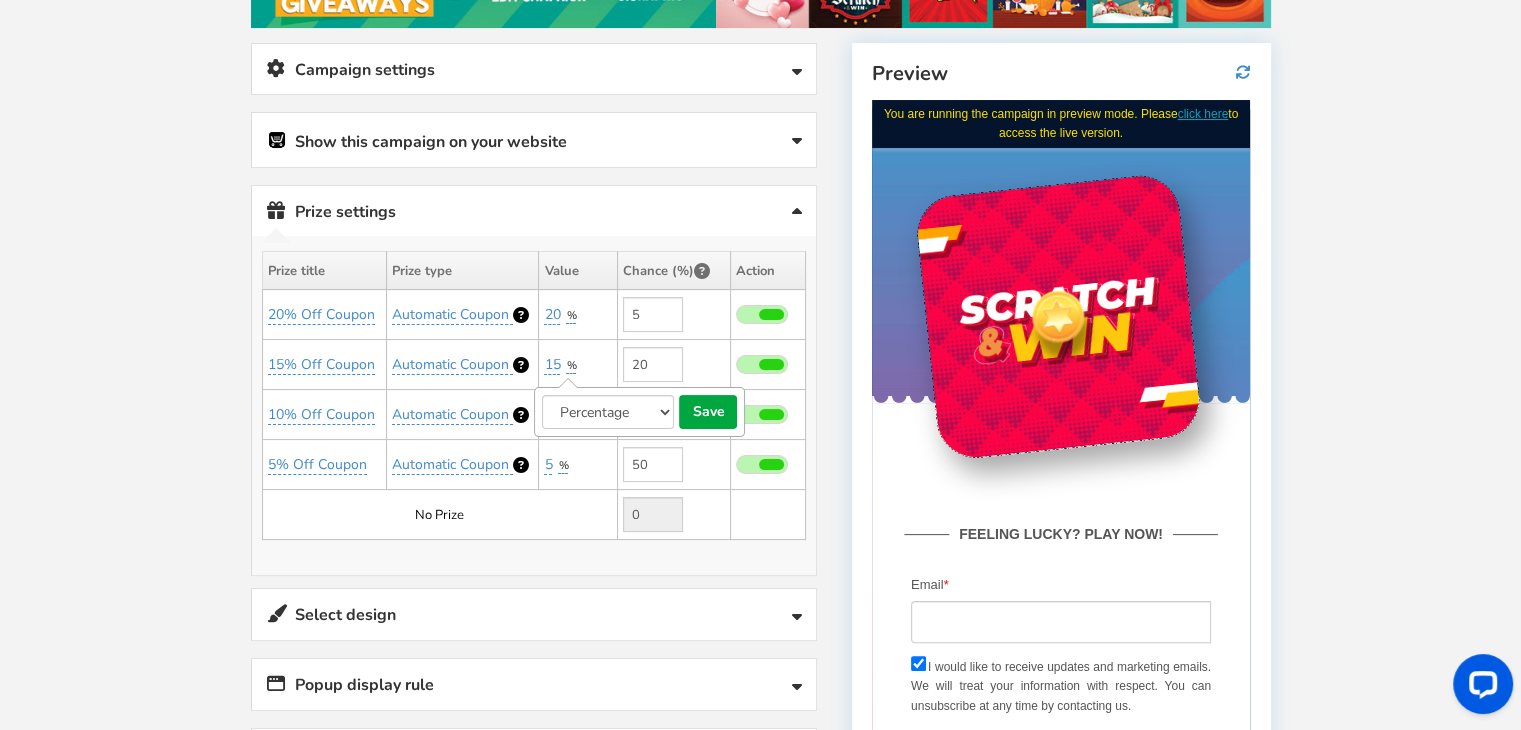 click on "Percentage Fixed amount Free Shipping" at bounding box center (608, 412) 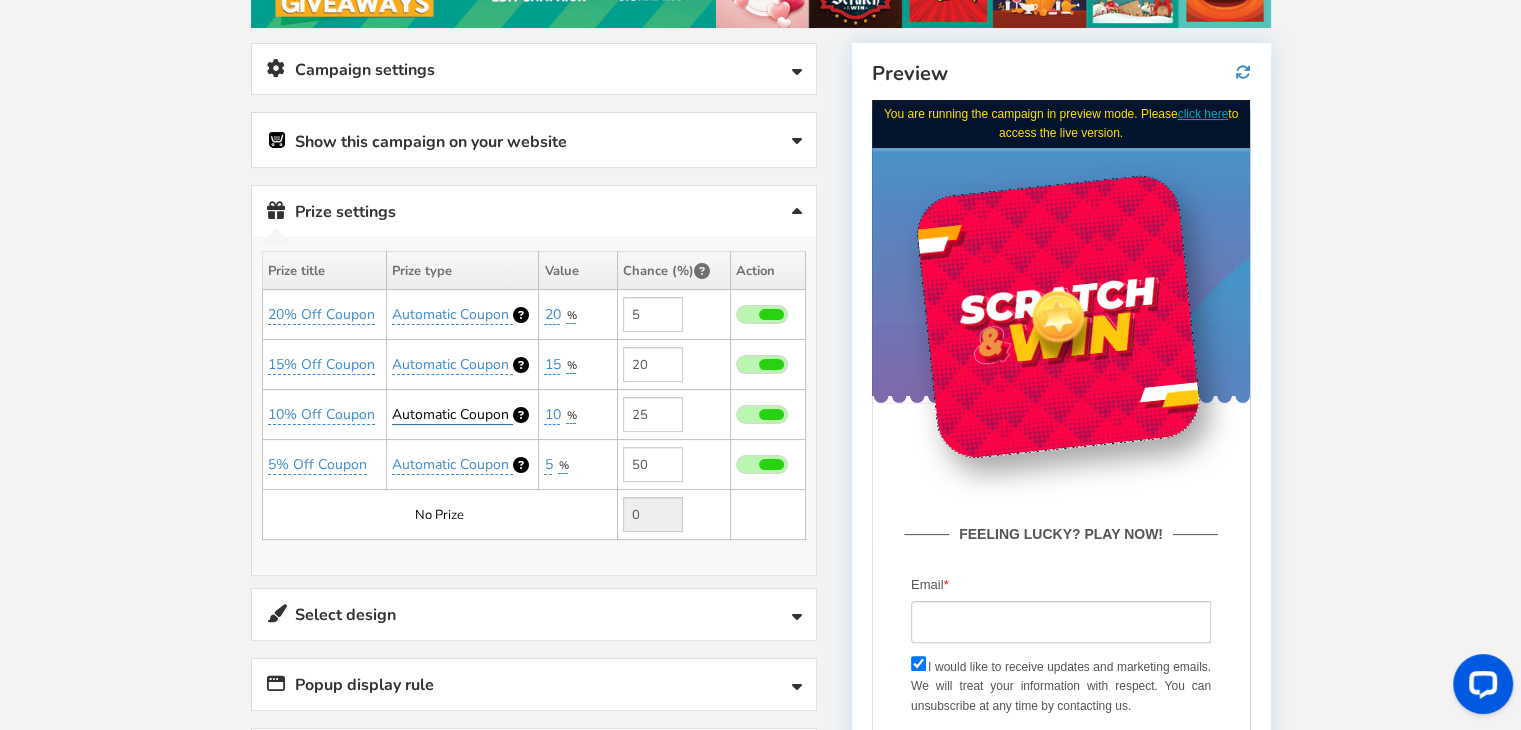 click on "Automatic Coupon" at bounding box center [450, 414] 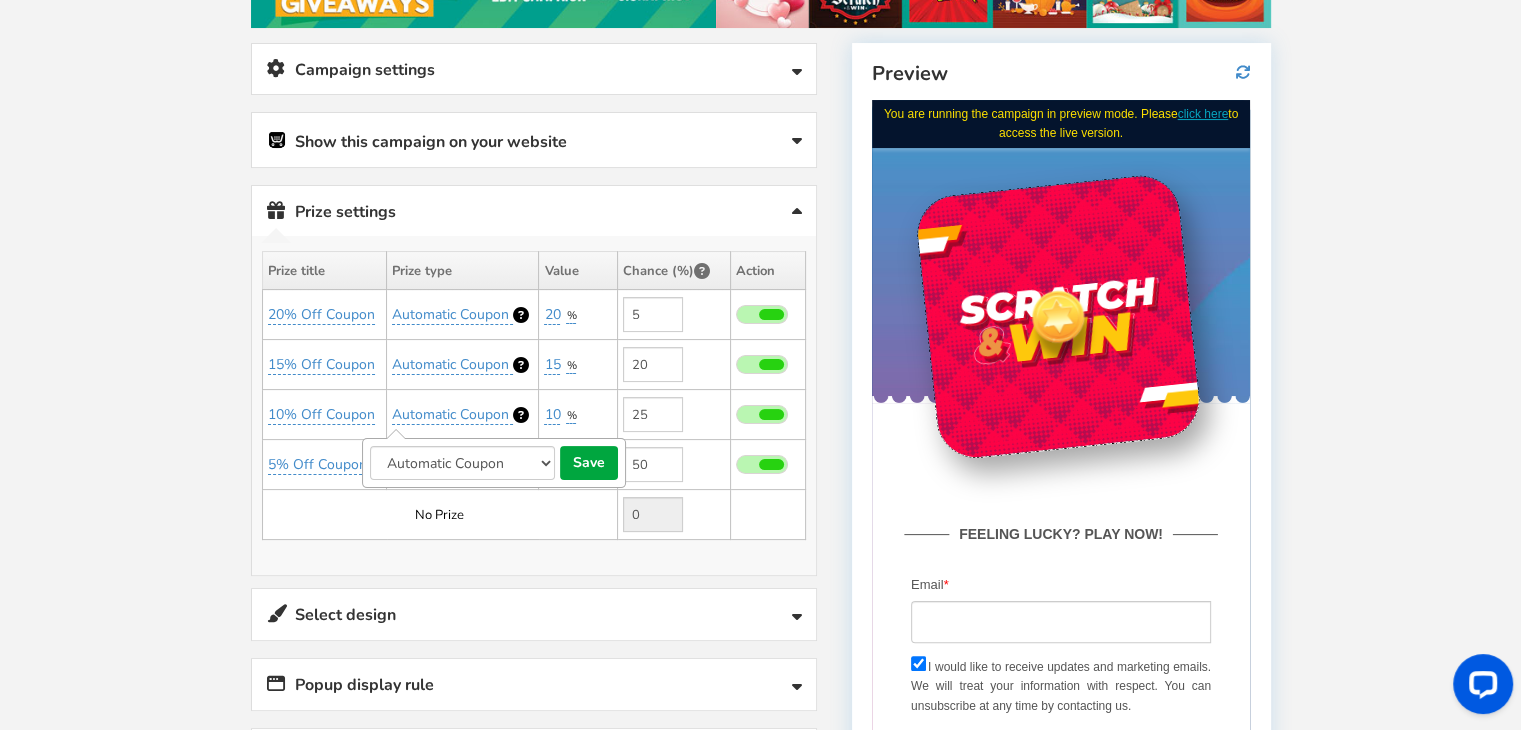 click on "Perks and Experiences Automatic Coupon Common Coupon" at bounding box center (462, 463) 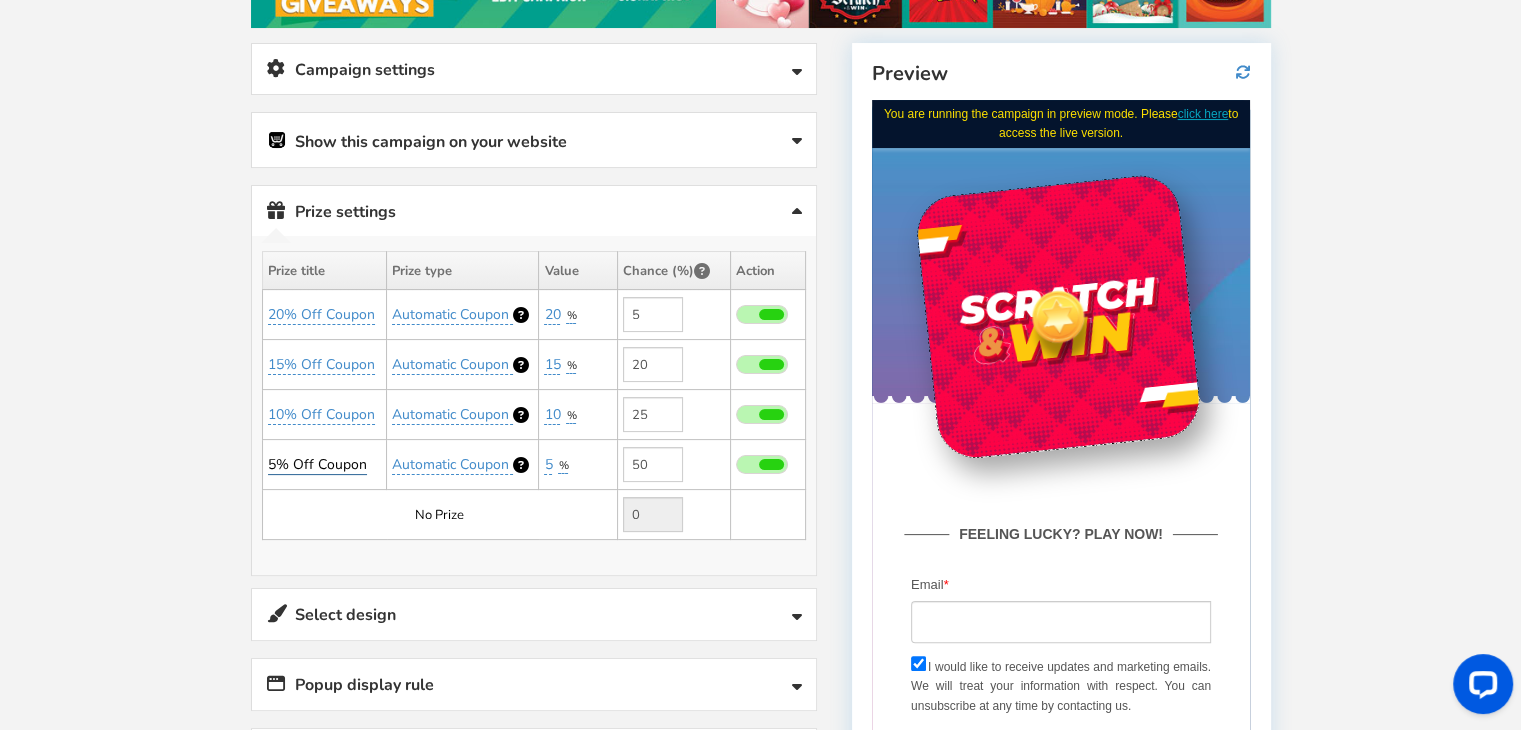 click on "5% Off Coupon" at bounding box center [317, 465] 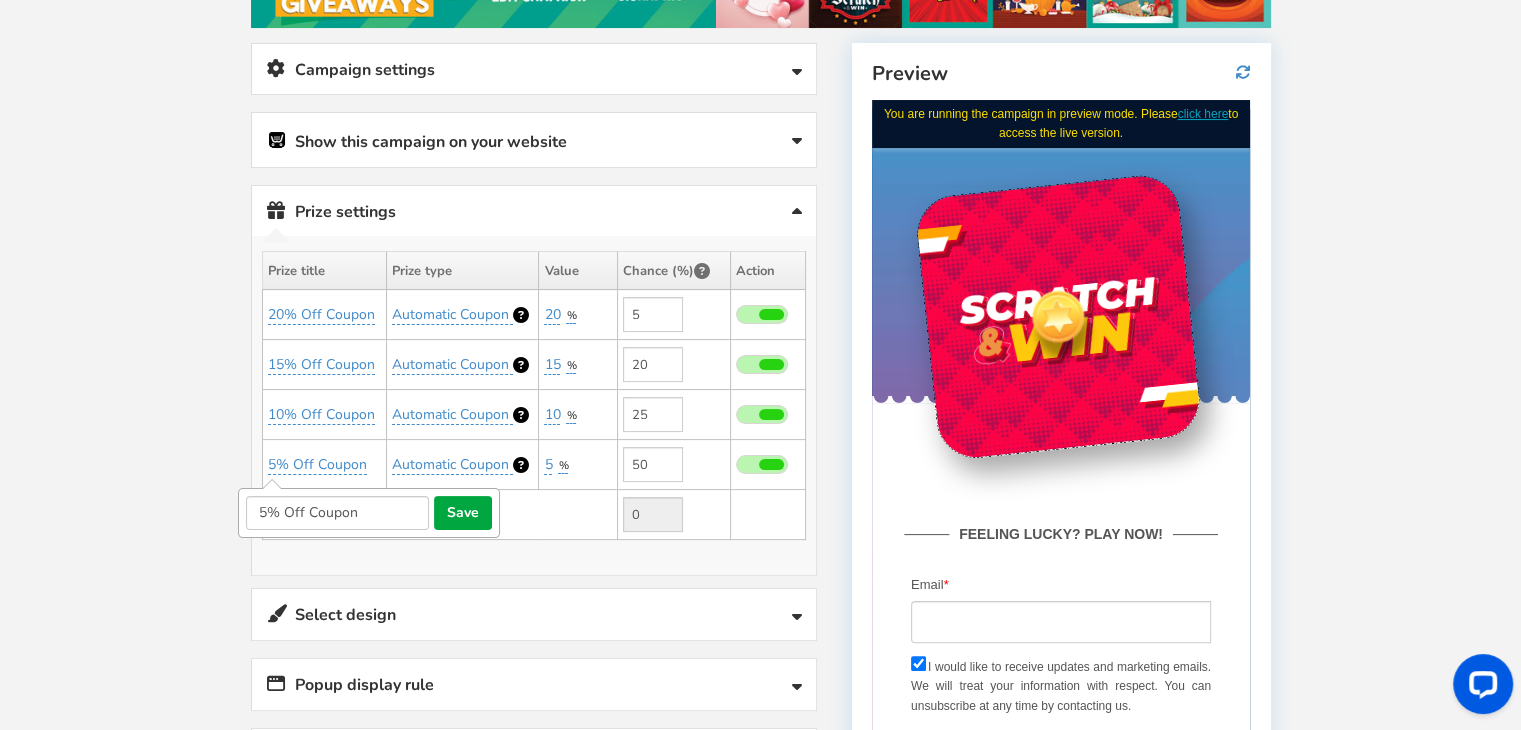 click on "Winners Slots Conflict Alert
One or more winning slots are matching with existing winning slots.
No. of conflict winning slots :  0
Therefore your prize quantity has been reduced to :
Close
Add Prize
× Close
Prize setup
Prize Type  Reward Coupon 0 0" at bounding box center [534, 405] 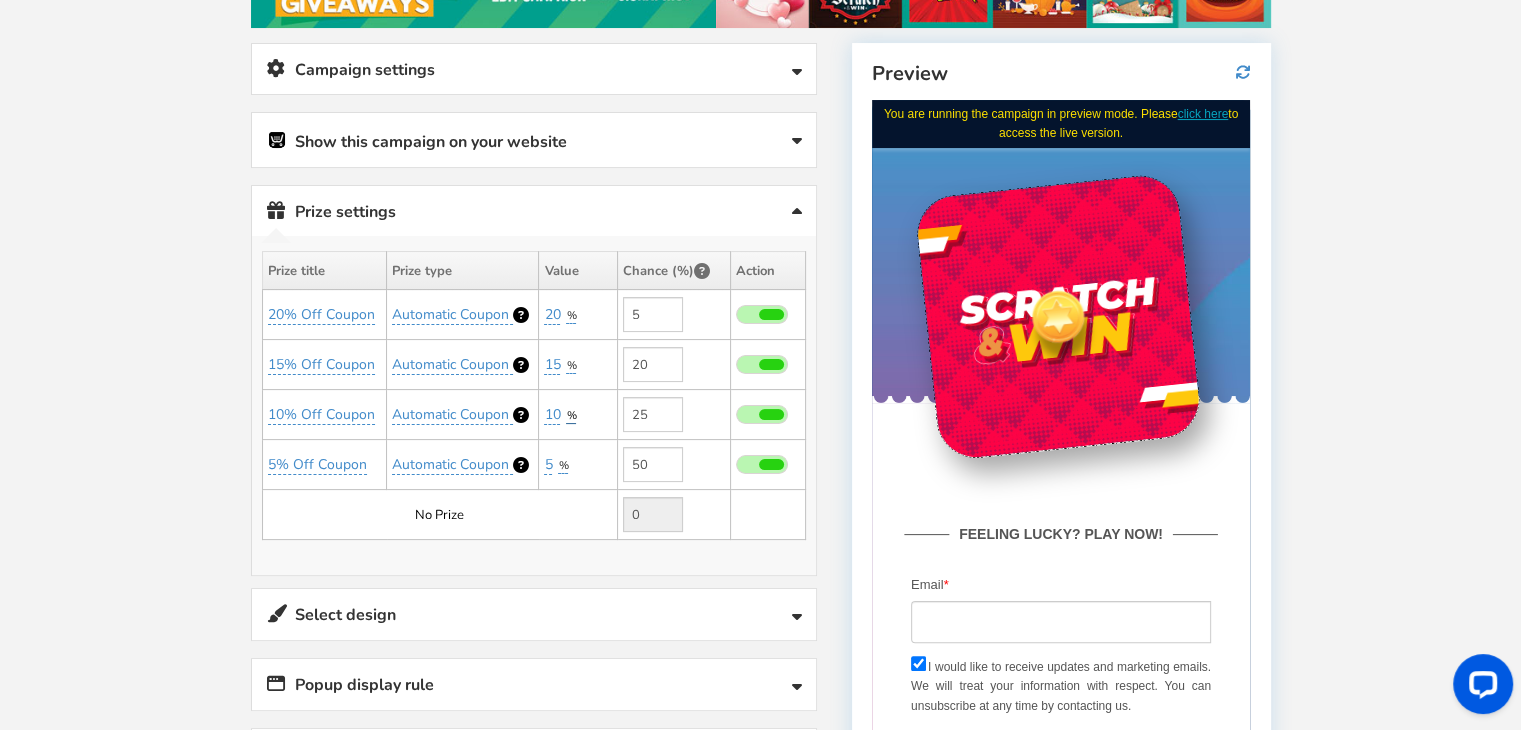 click on "%" at bounding box center (571, 415) 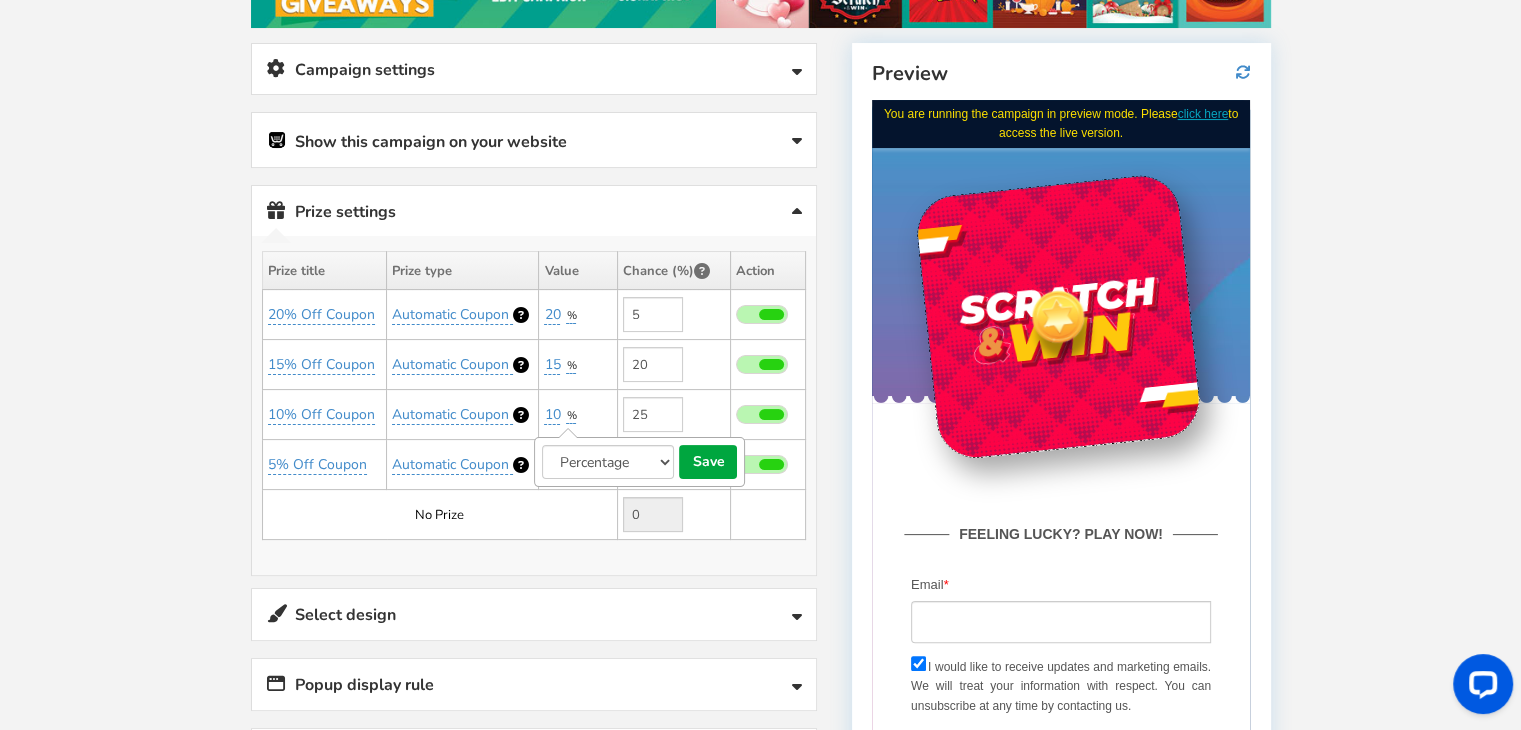 click on "Percentage Fixed amount Free Shipping" at bounding box center (608, 462) 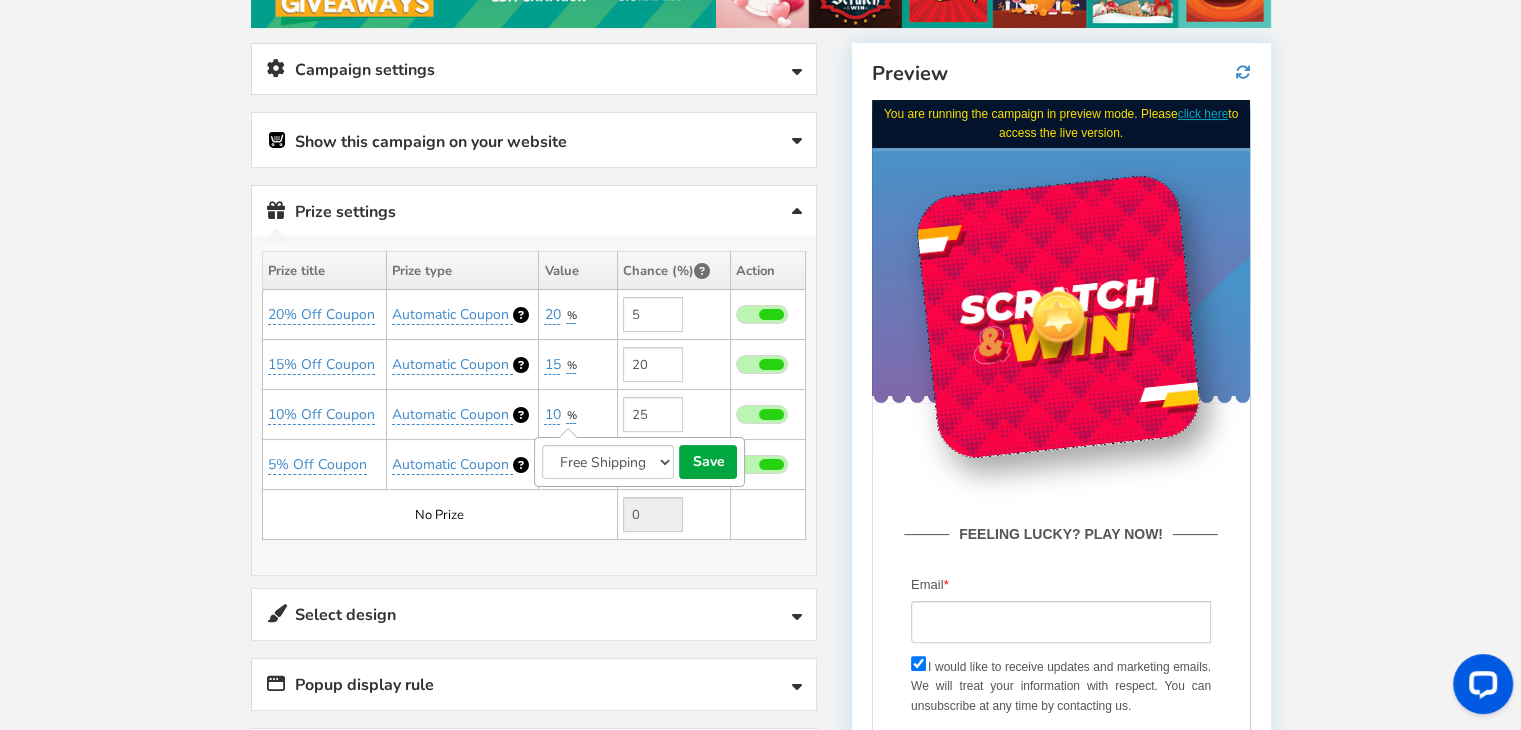 click on "Percentage Fixed amount Free Shipping" at bounding box center (608, 462) 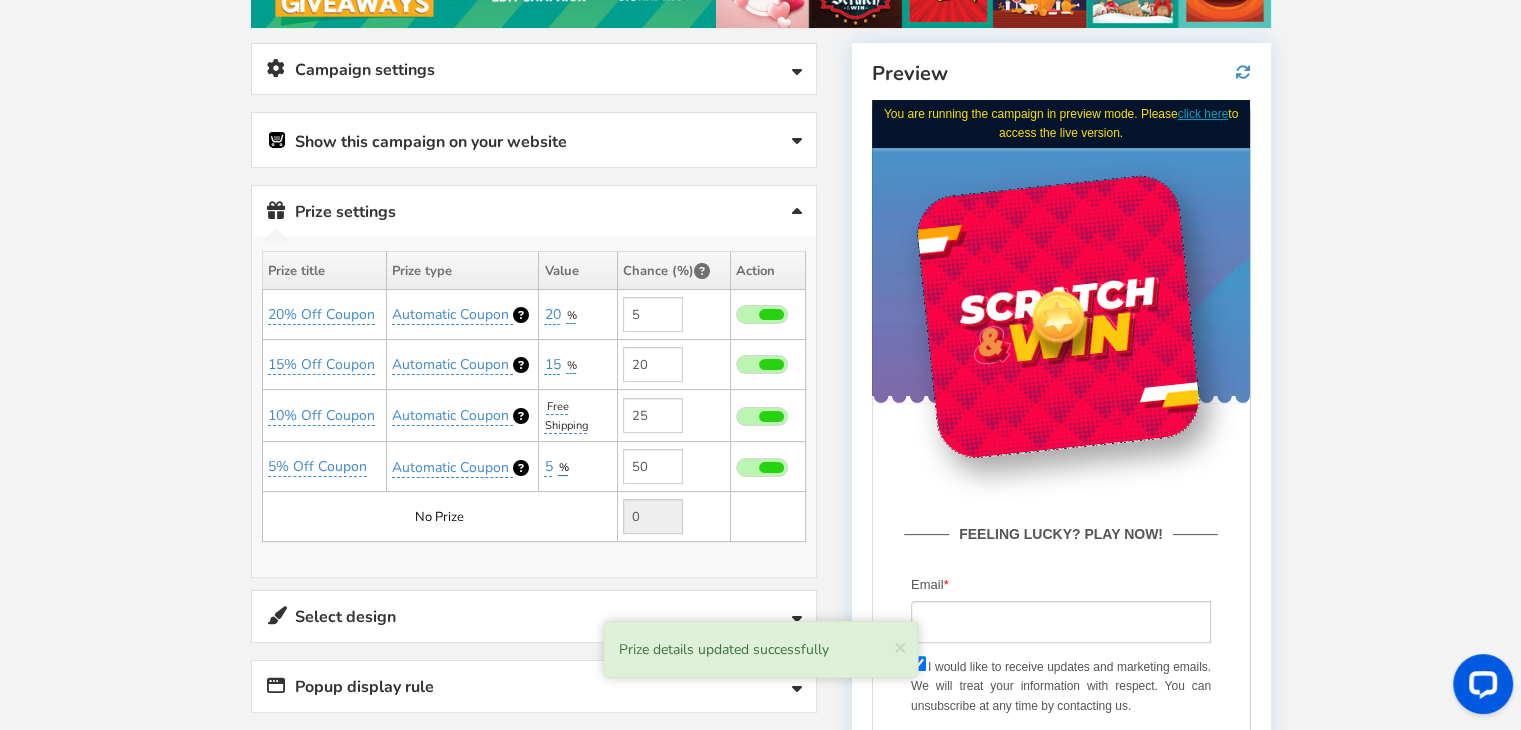 click on "%" at bounding box center [563, 467] 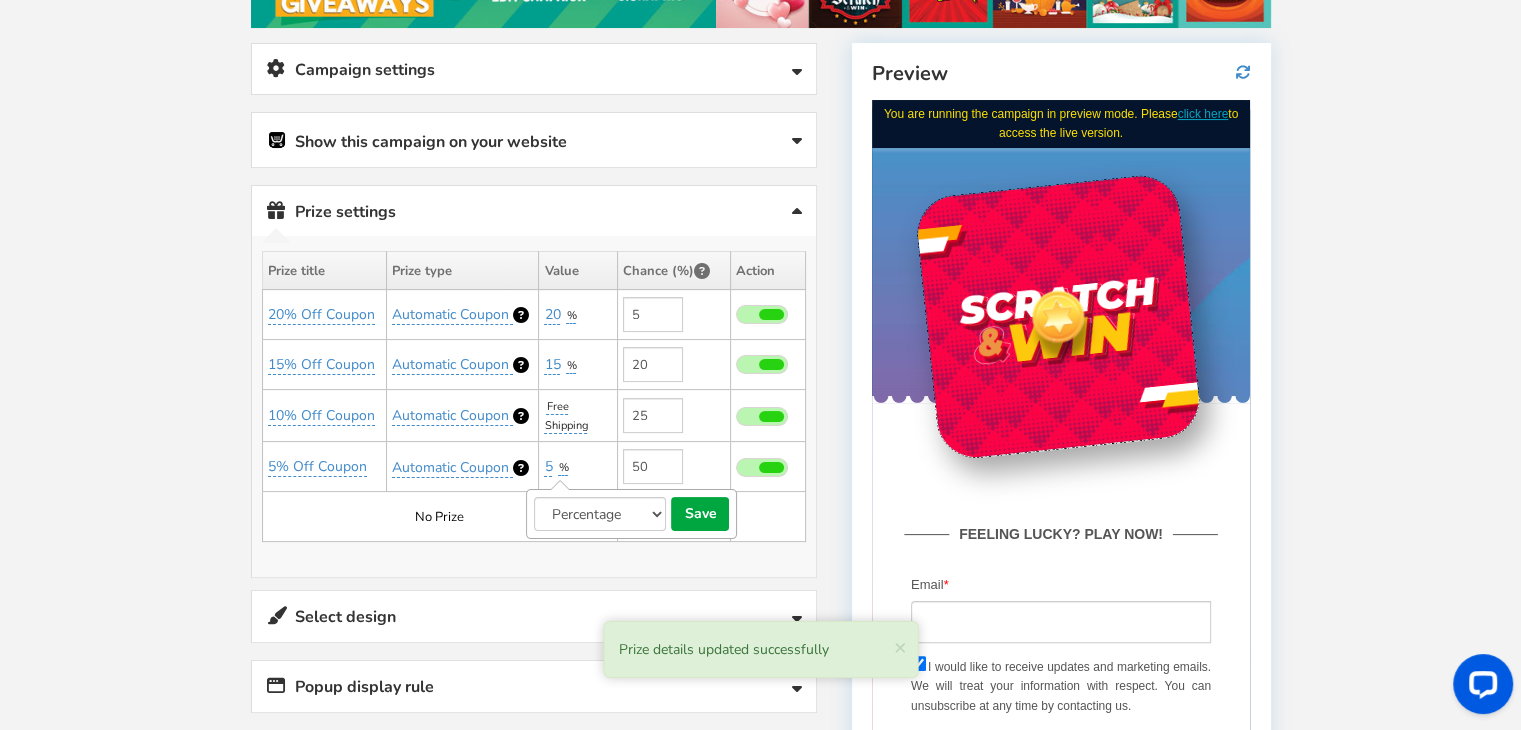 click on "Percentage Fixed amount Free Shipping" at bounding box center [600, 514] 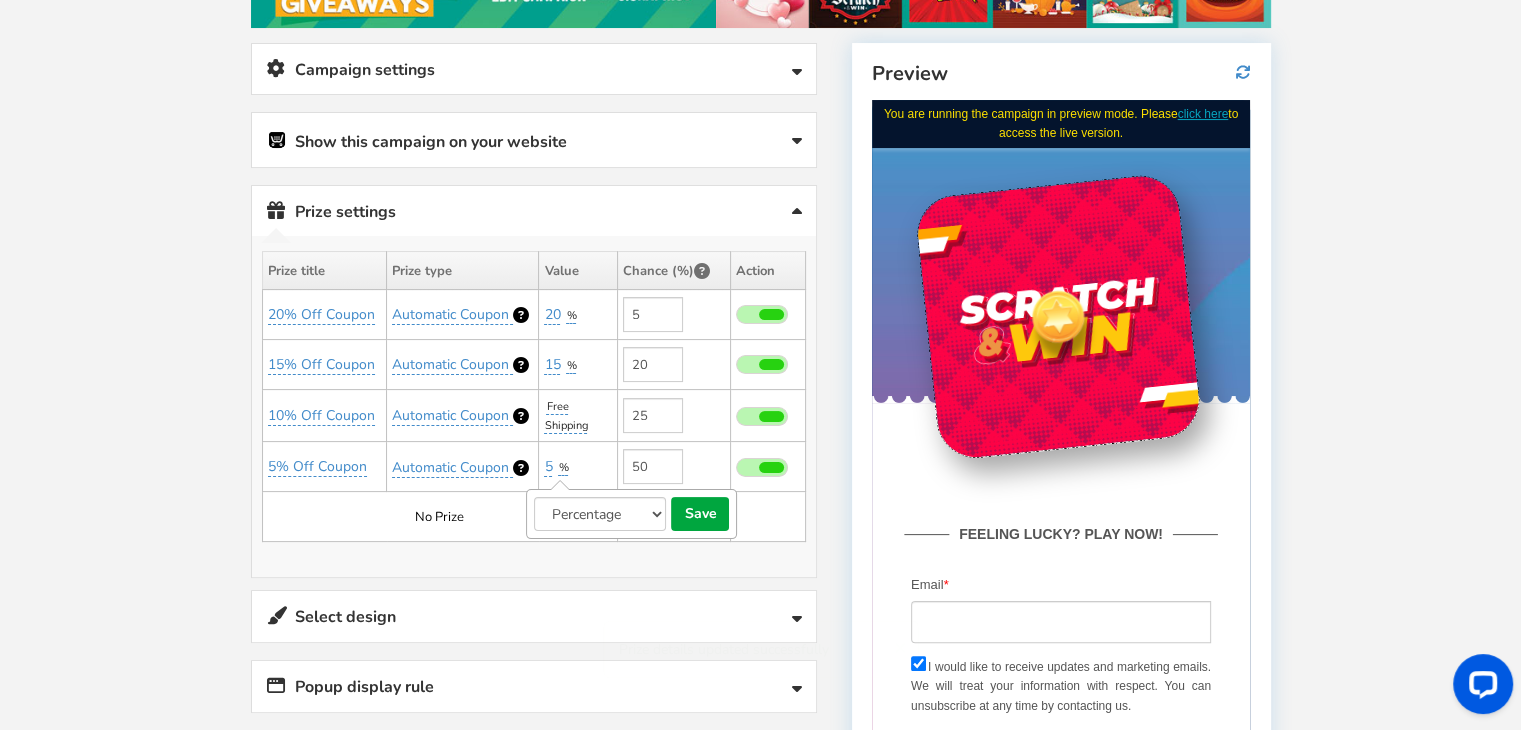 select on "1" 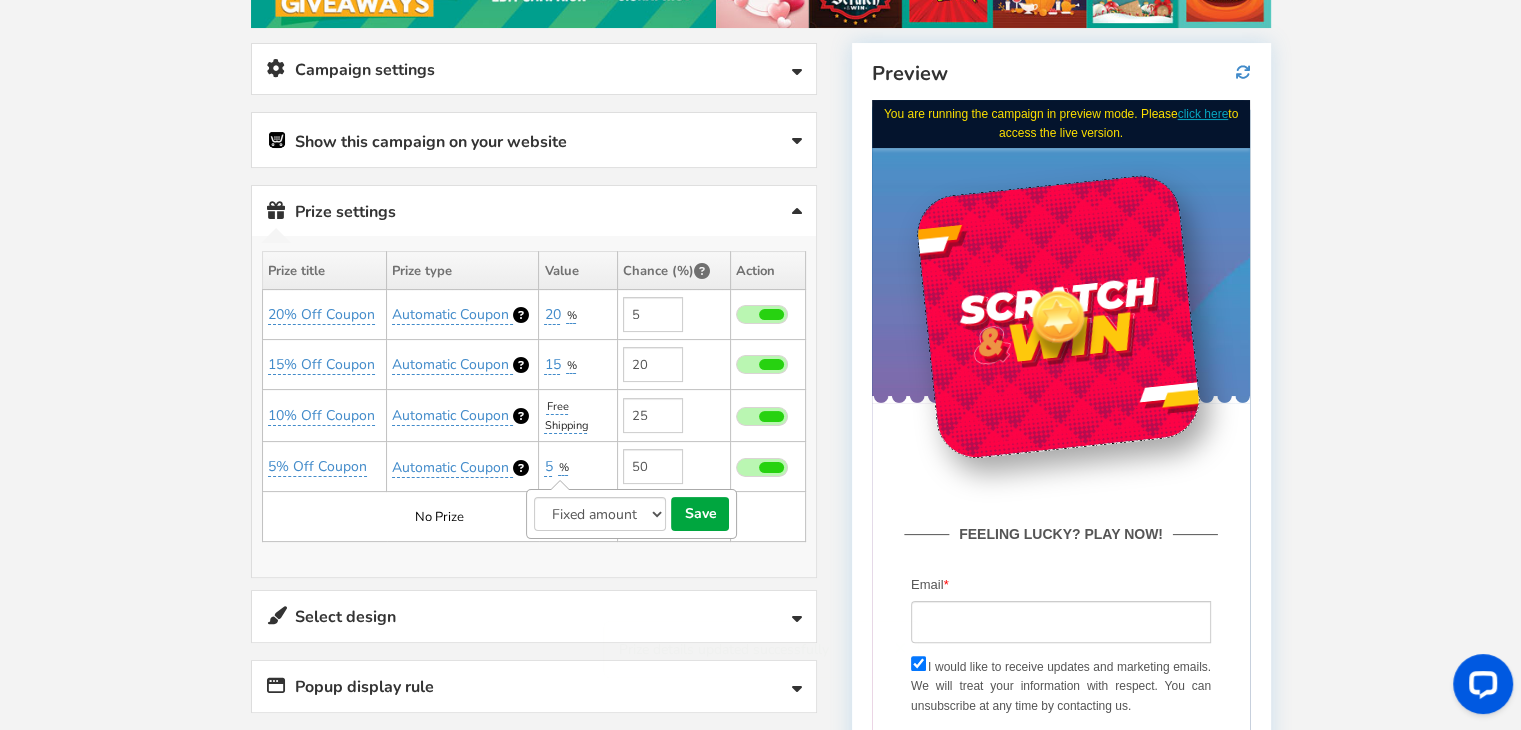 click on "Percentage Fixed amount Free Shipping" at bounding box center (600, 514) 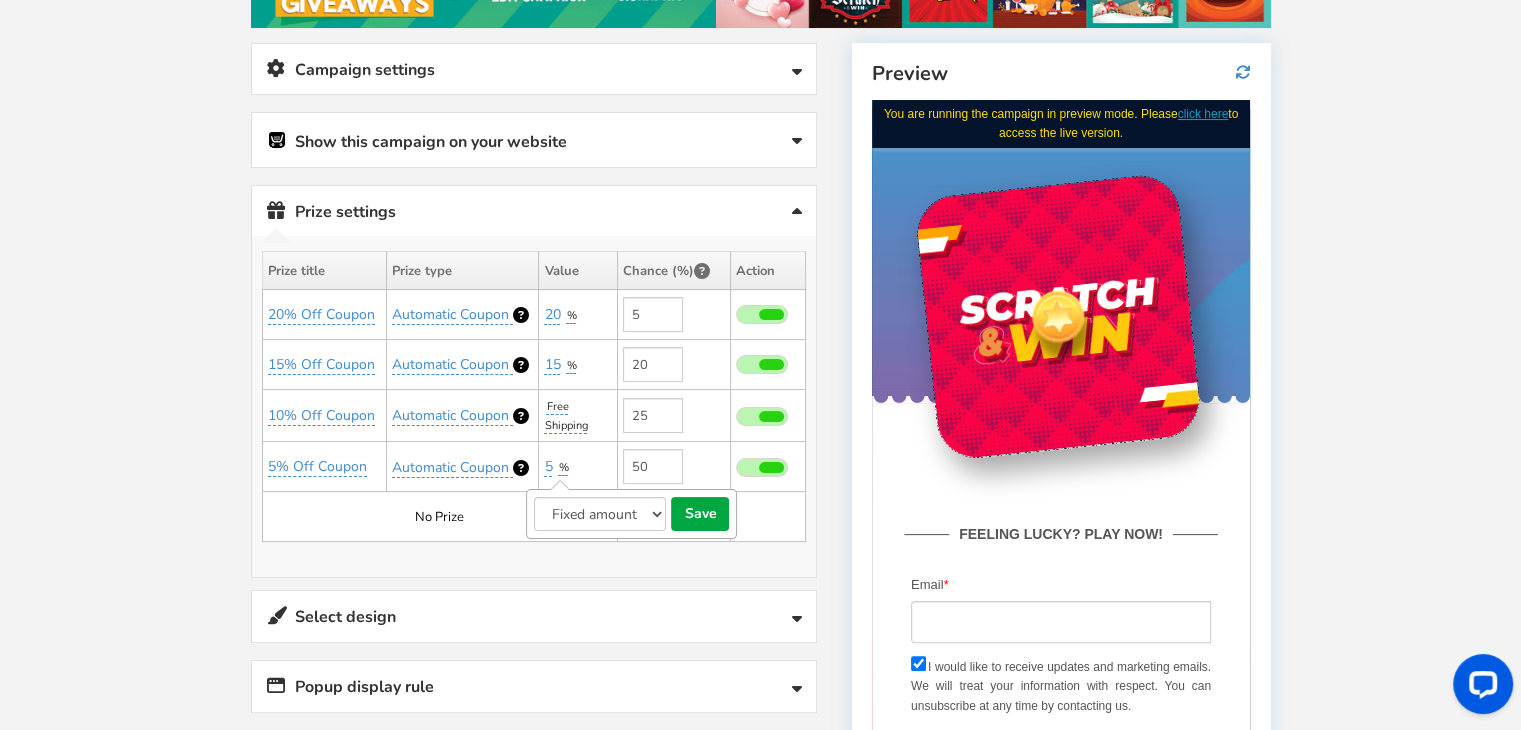 click on "save" at bounding box center [700, 514] 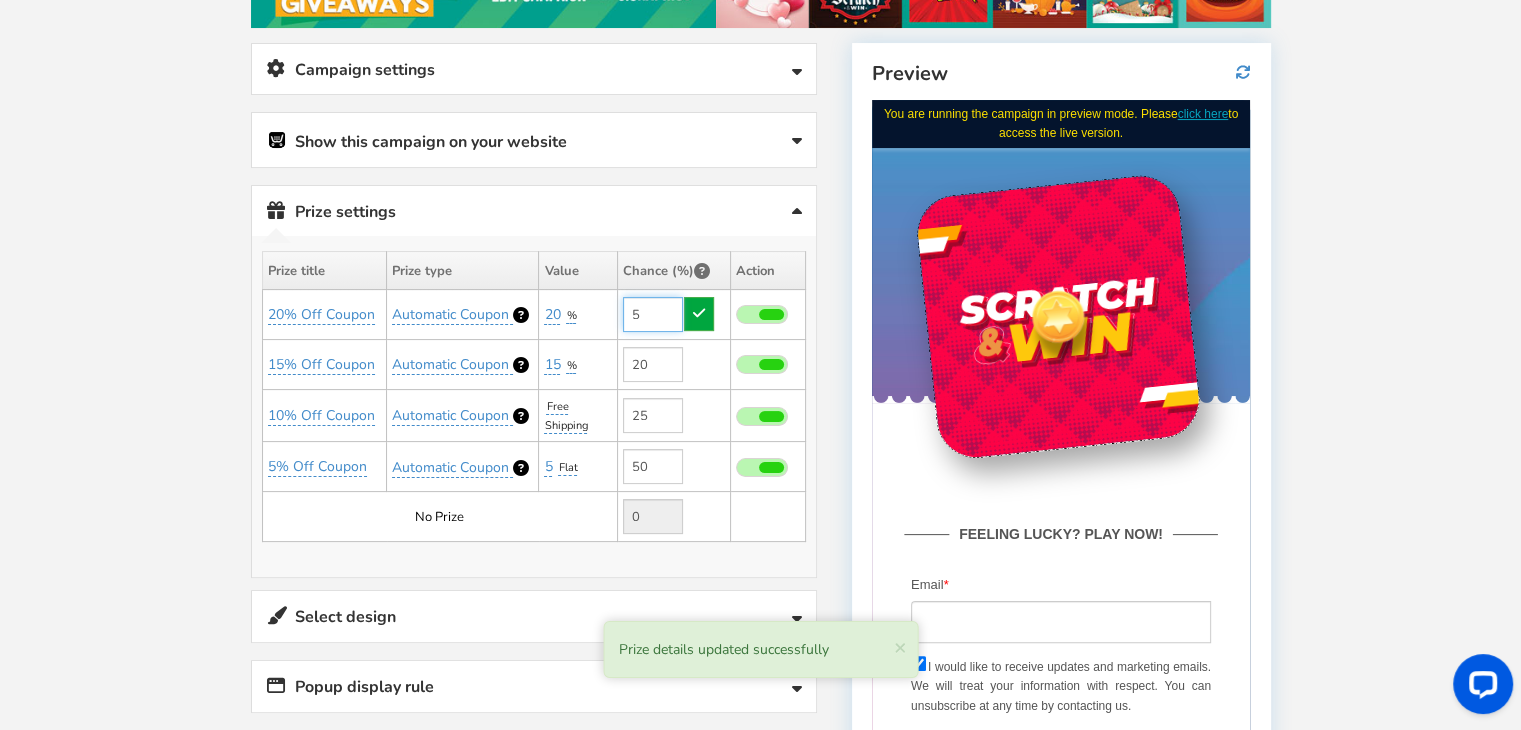 click on "5" at bounding box center [653, 314] 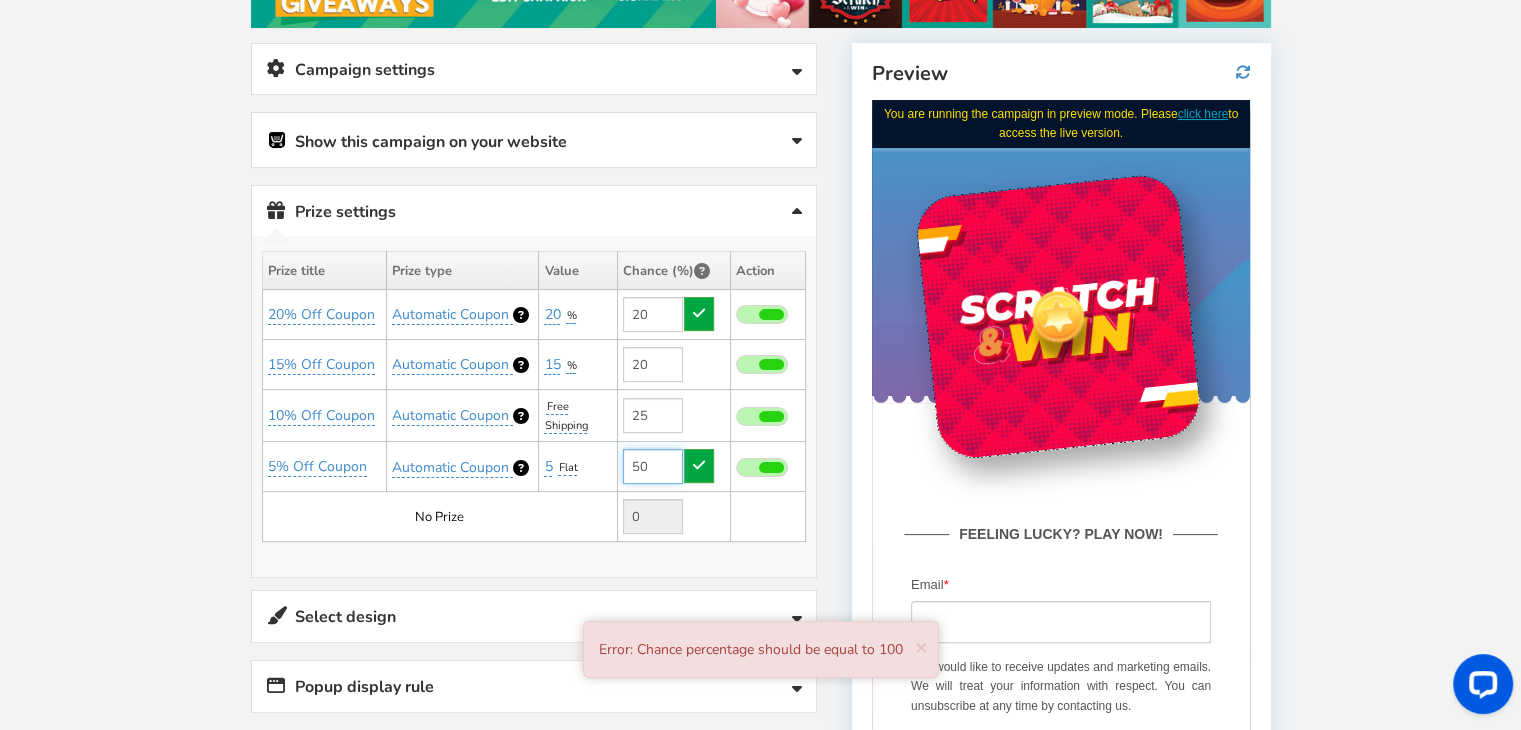 type on "5" 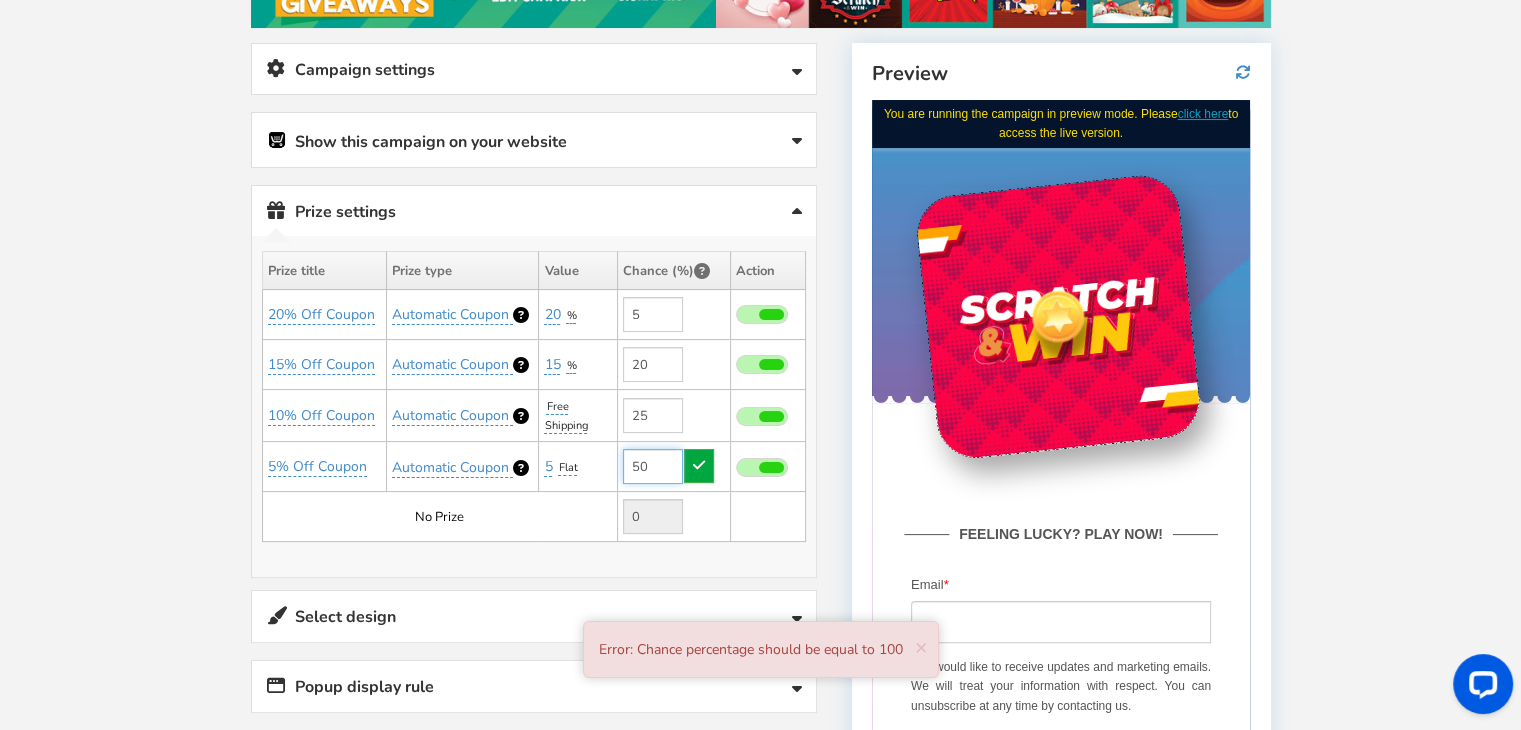 click on "50" at bounding box center [653, 466] 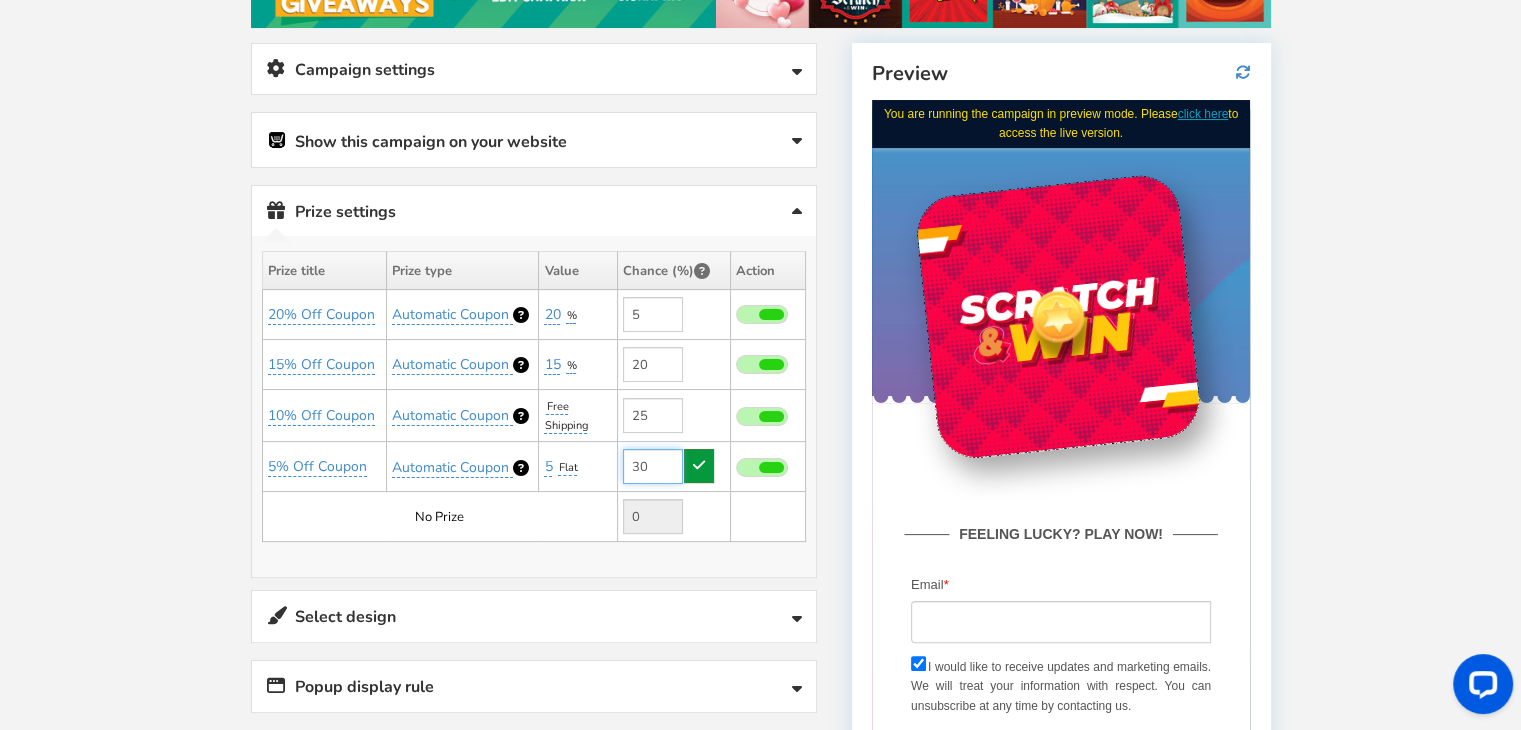 type on "30" 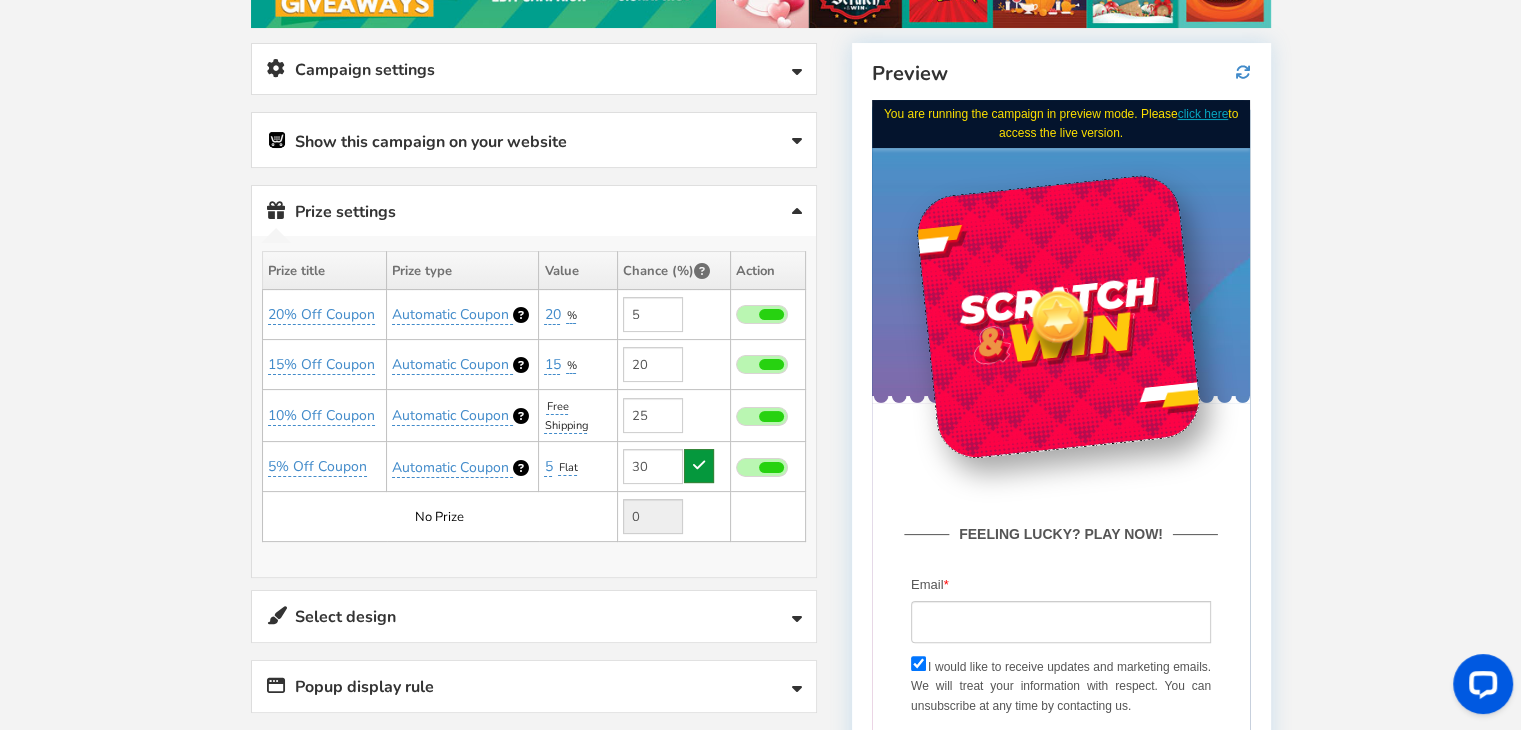 click at bounding box center (699, 466) 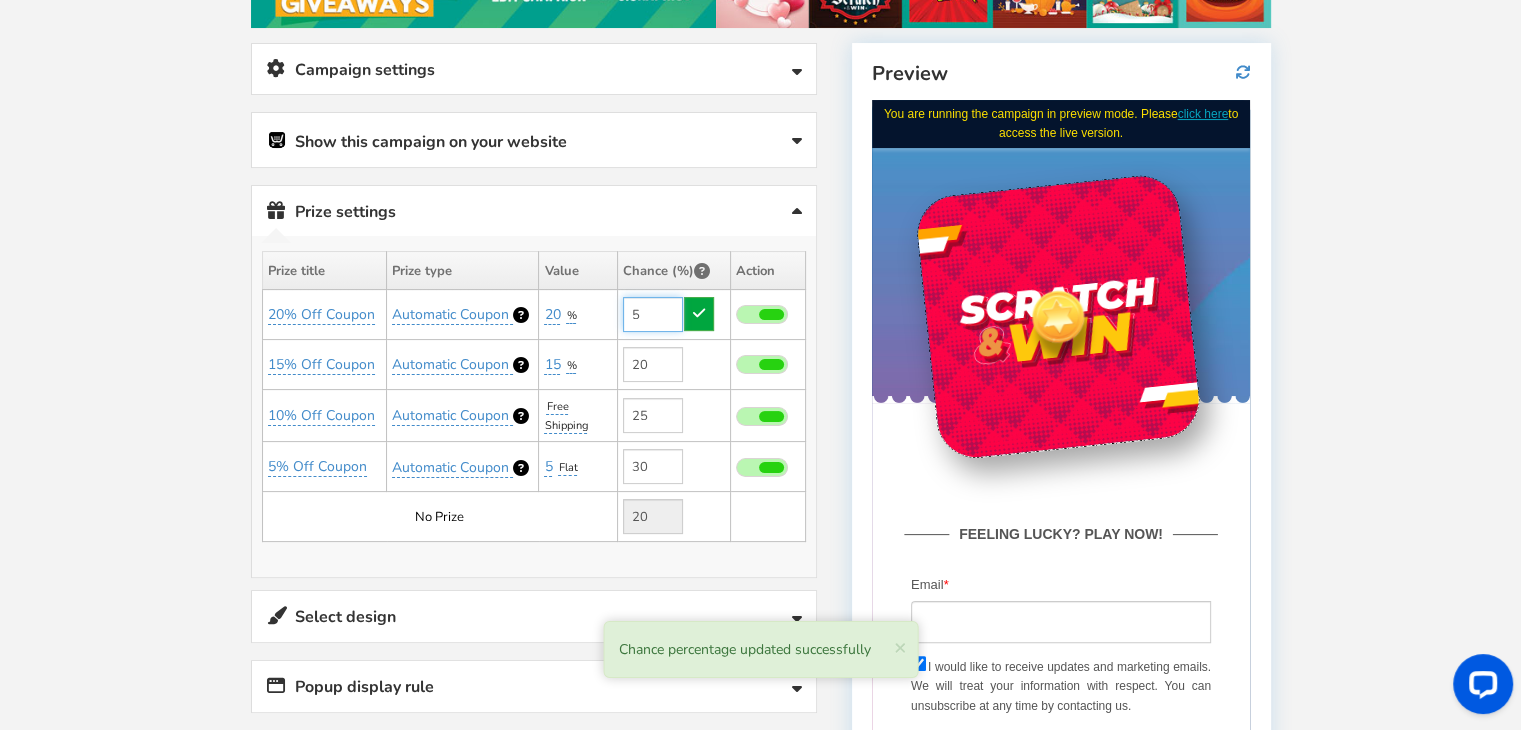 click on "5" at bounding box center (653, 314) 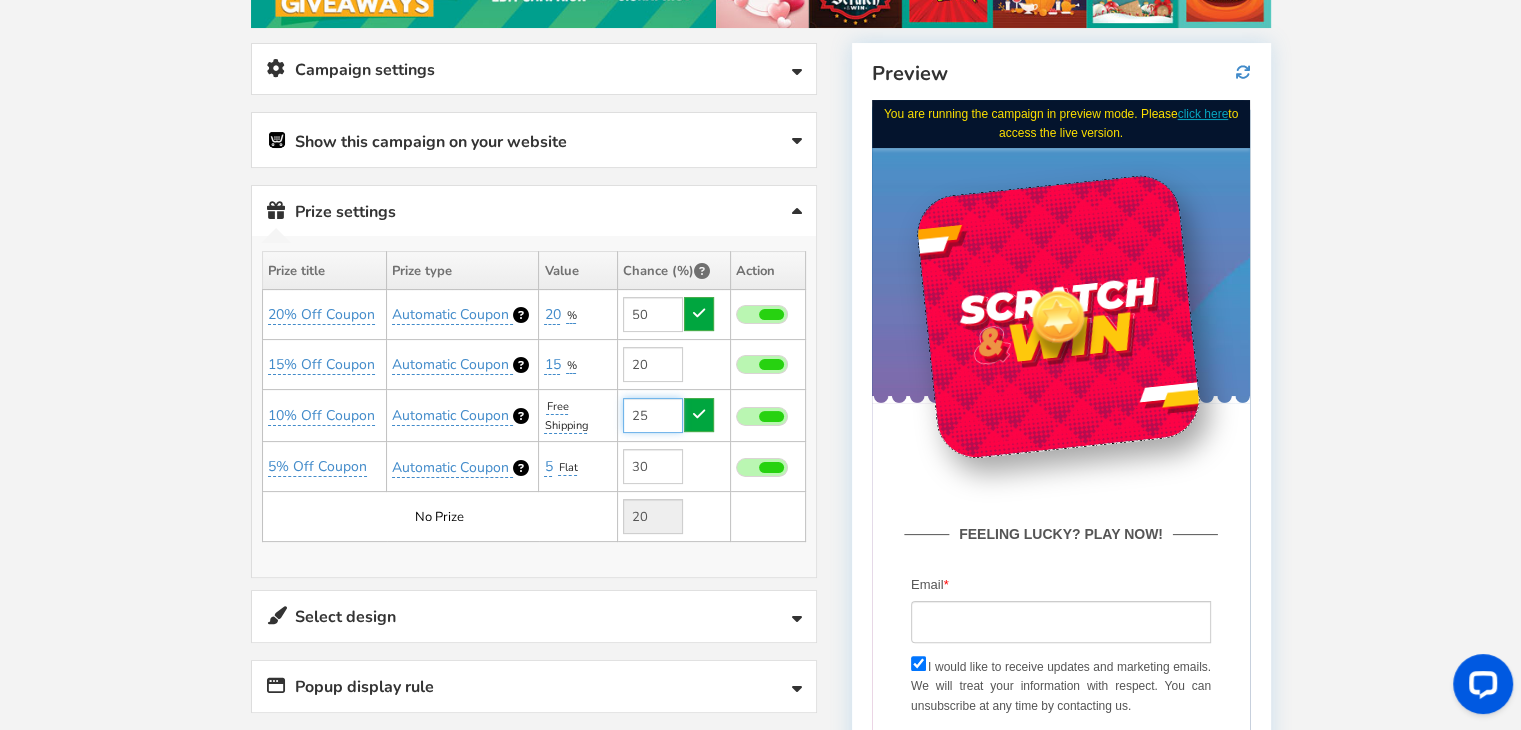 type on "5" 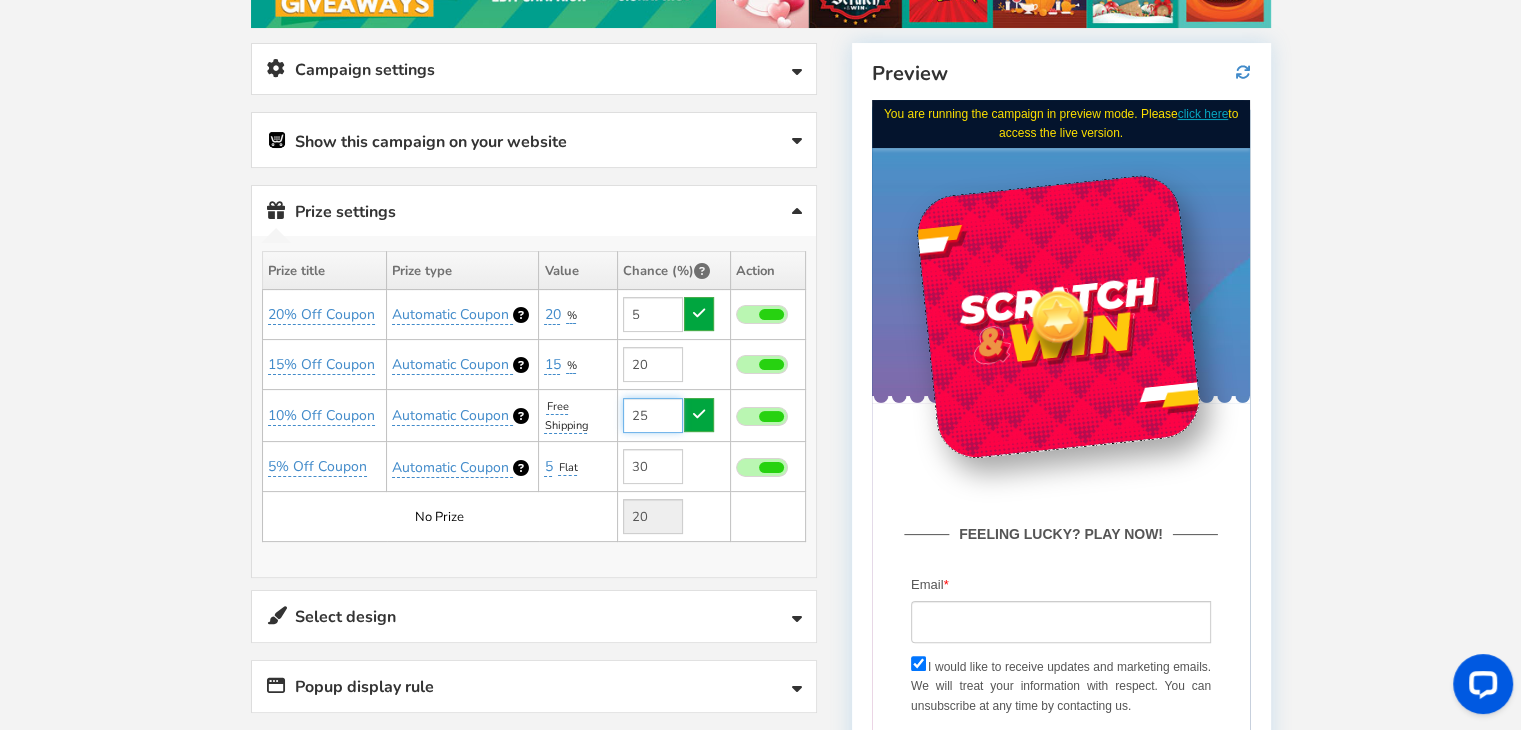 click on "25" at bounding box center [653, 415] 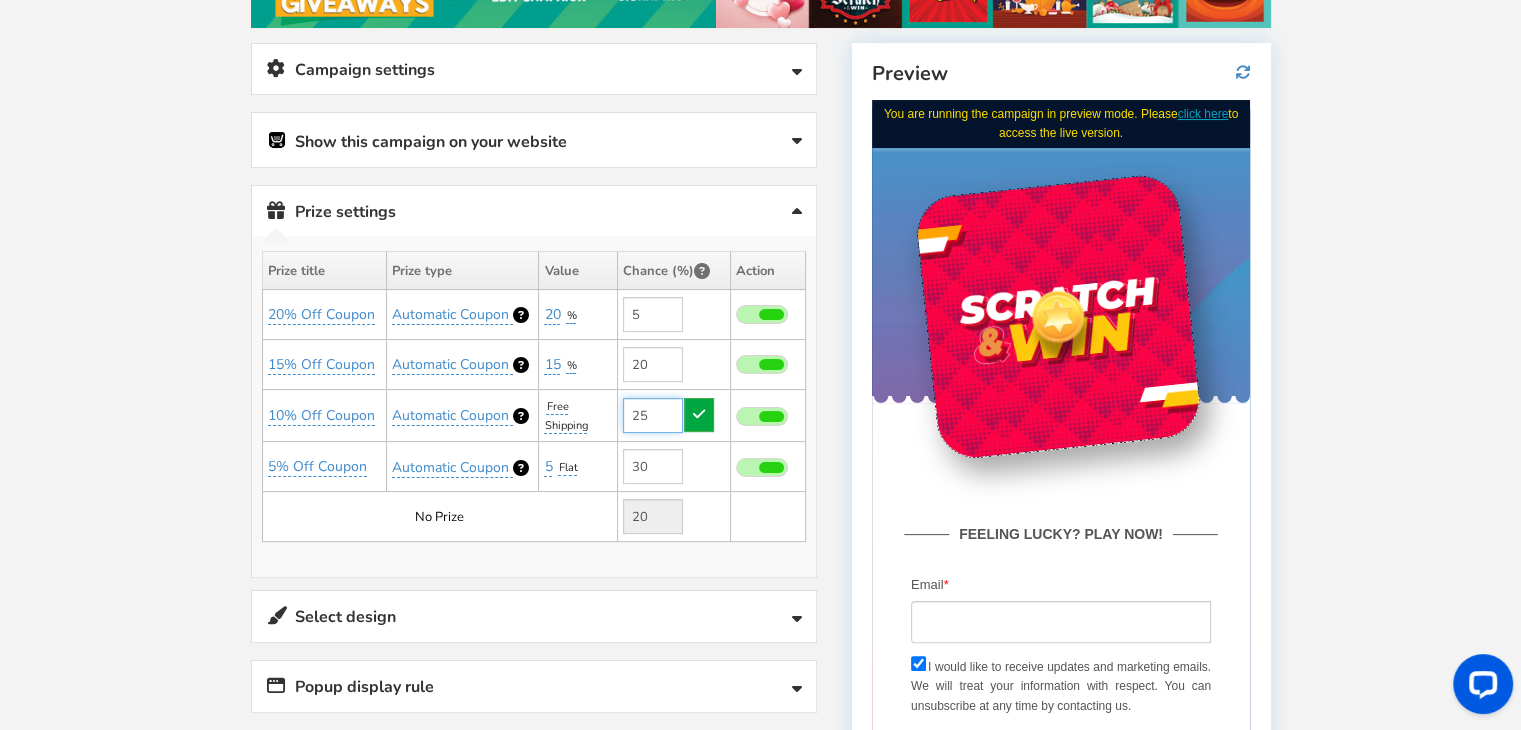 type on "2" 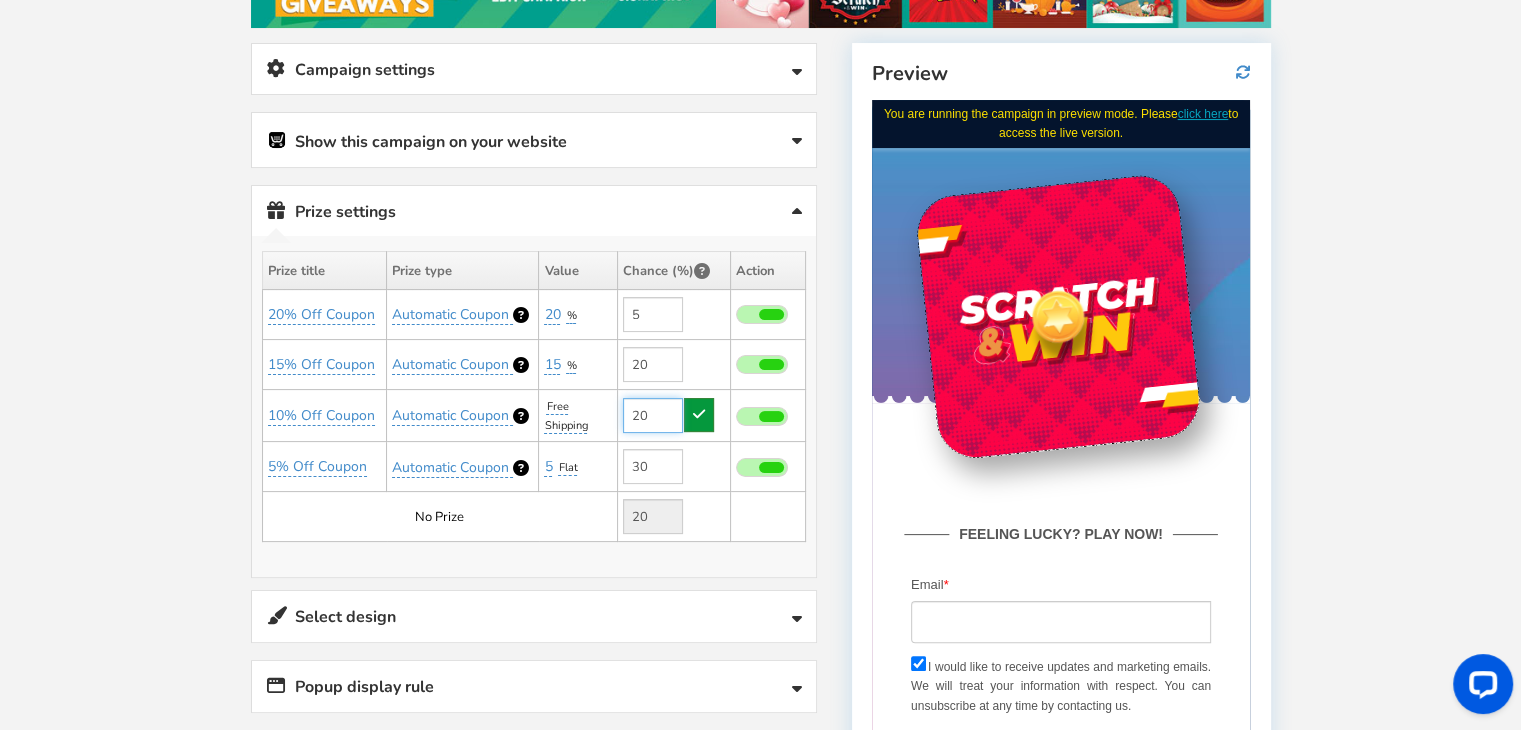 type on "20" 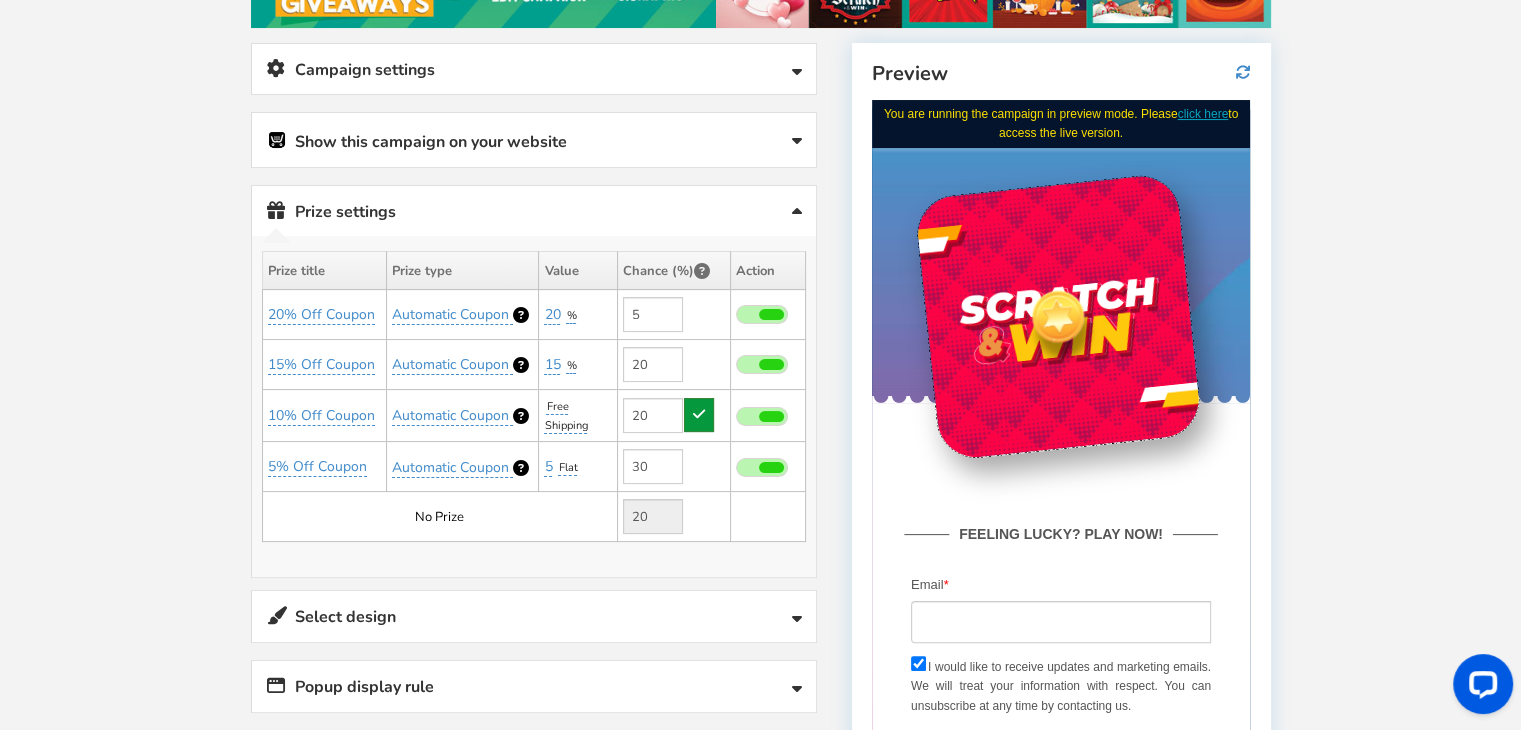 click at bounding box center [699, 414] 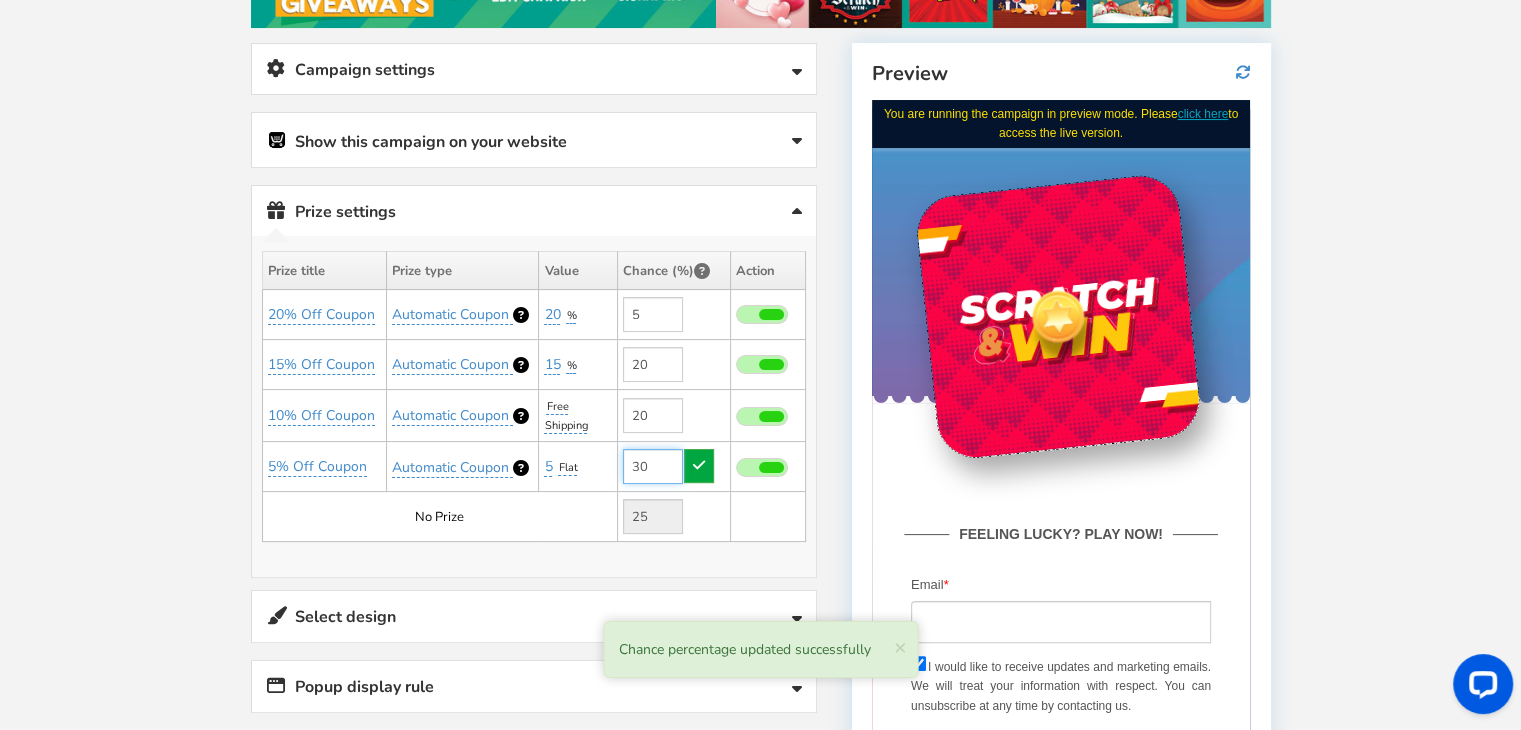 click on "30" at bounding box center (653, 466) 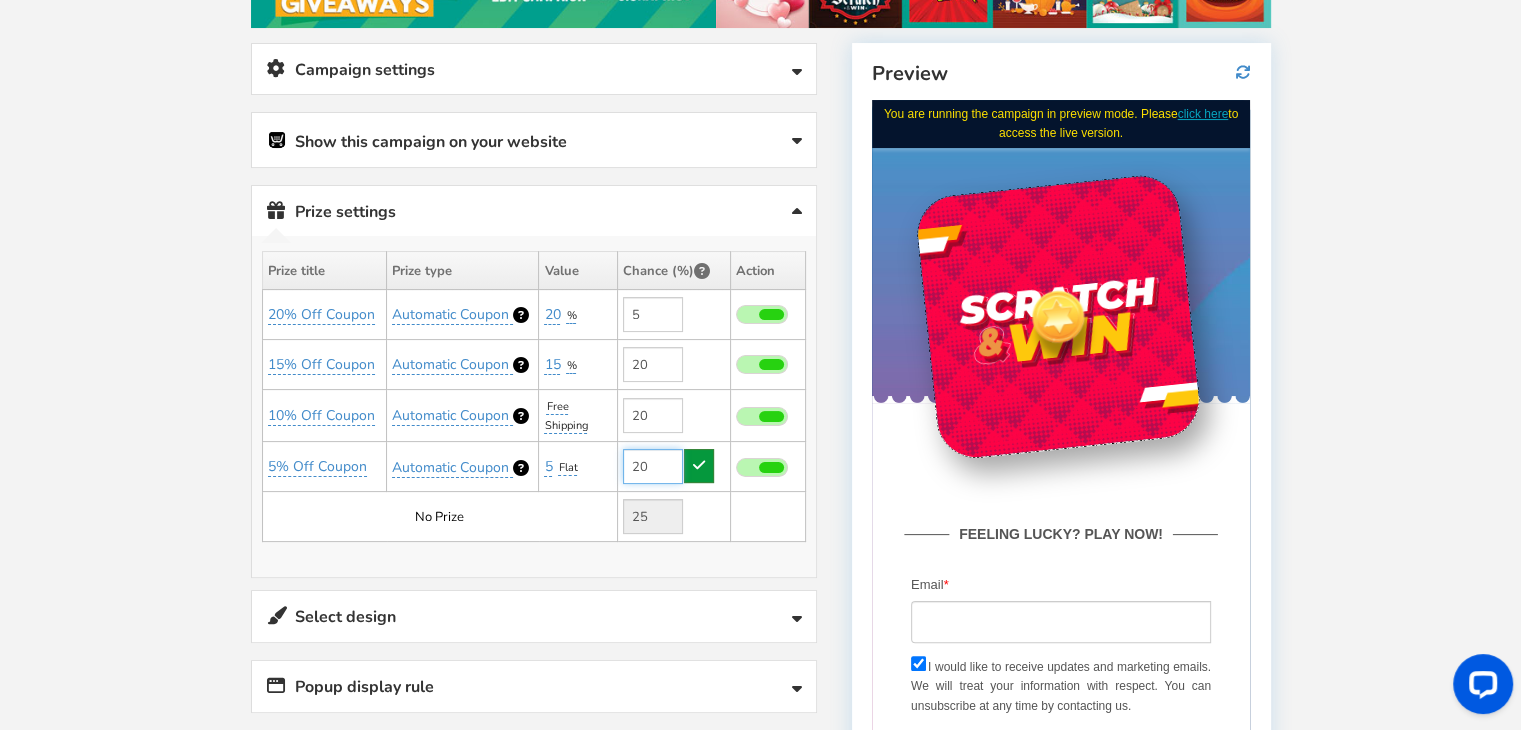 type on "20" 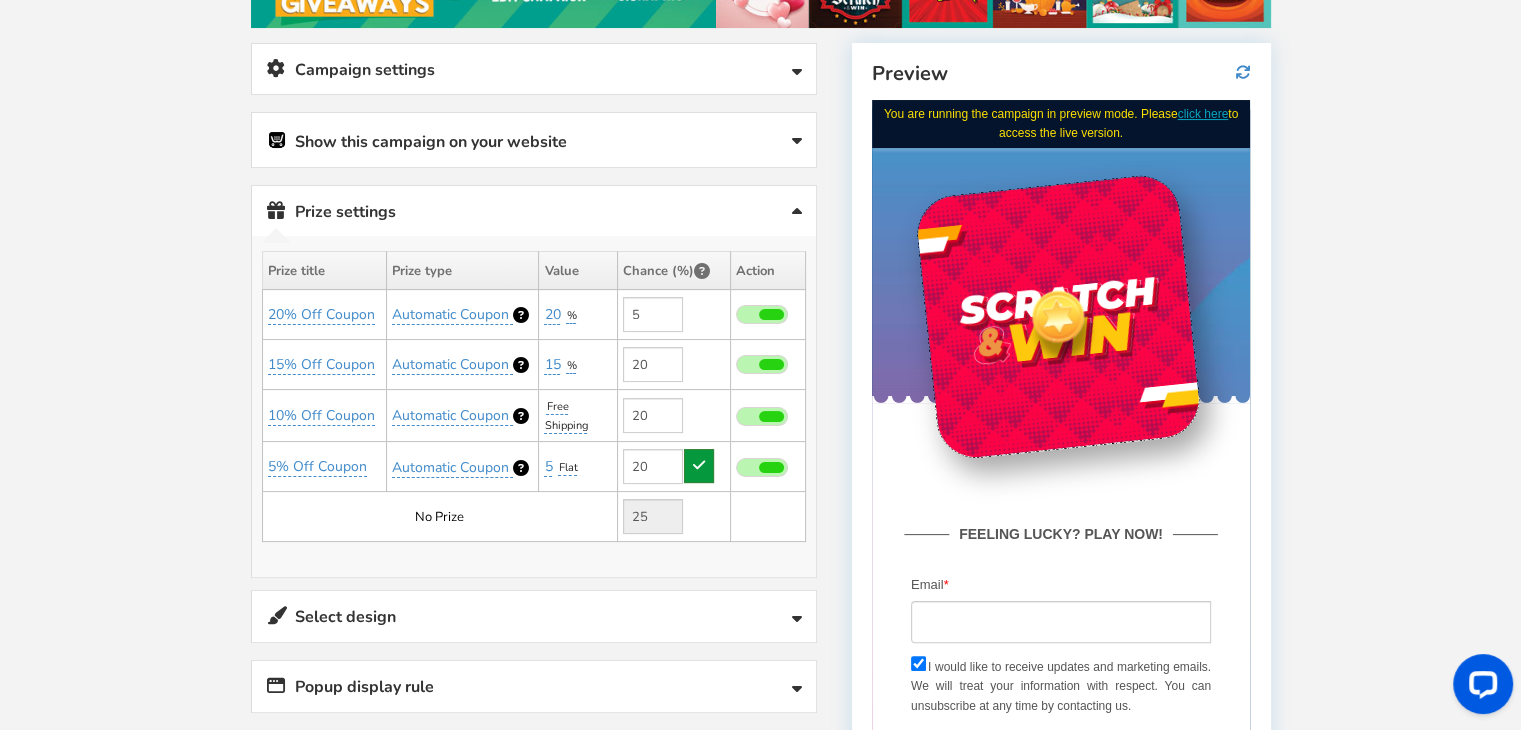 click at bounding box center [699, 466] 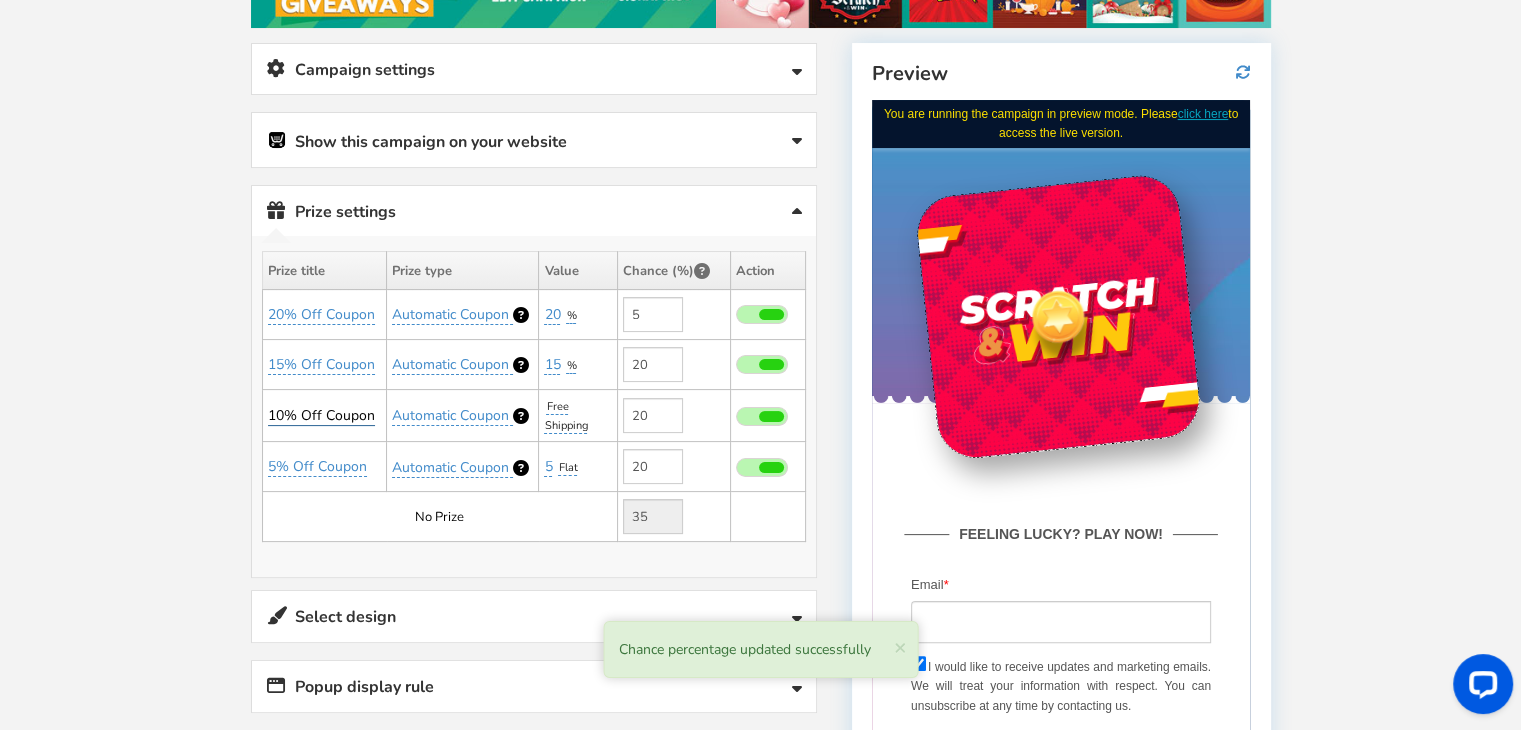 click on "10% Off Coupon" at bounding box center (321, 416) 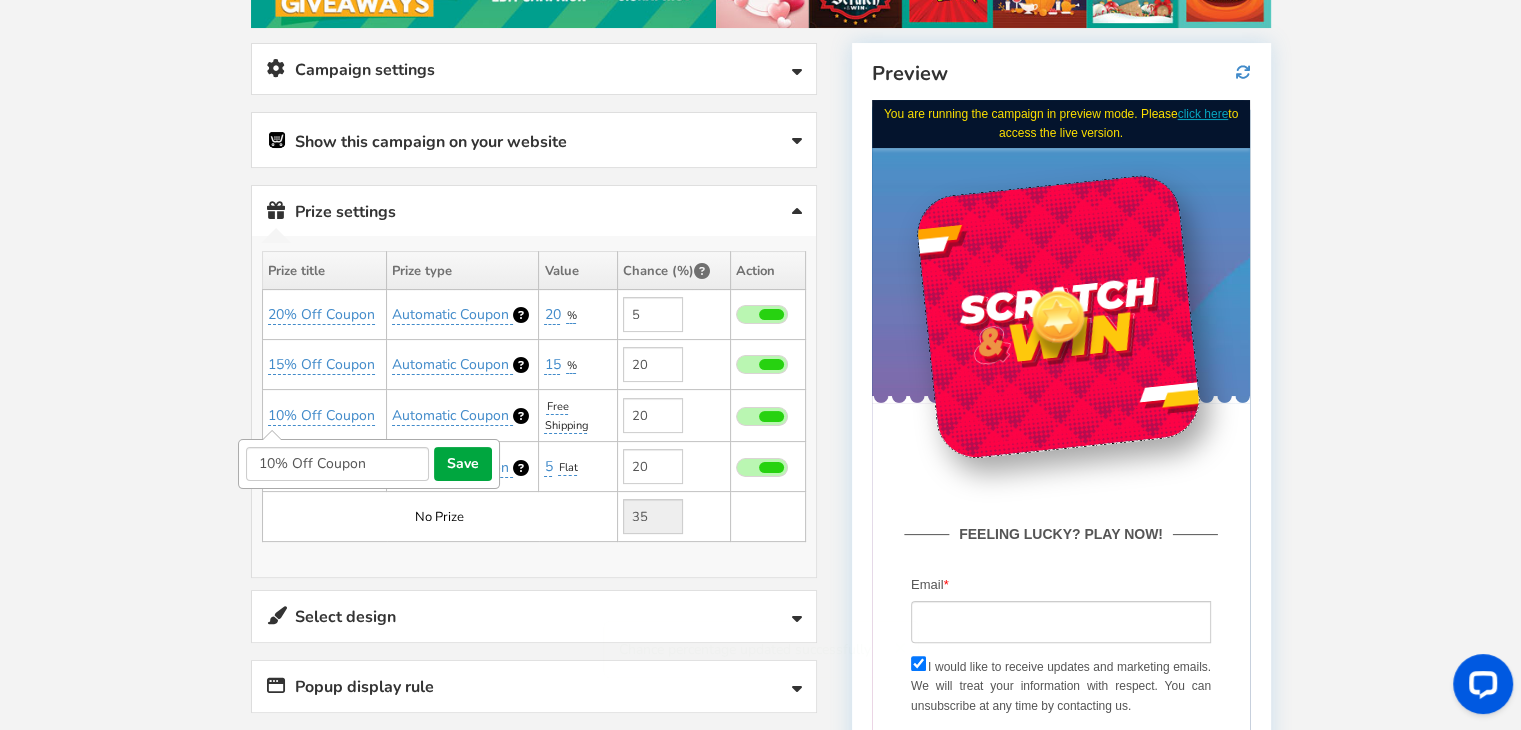 drag, startPoint x: 364, startPoint y: 445, endPoint x: 167, endPoint y: 425, distance: 198.01262 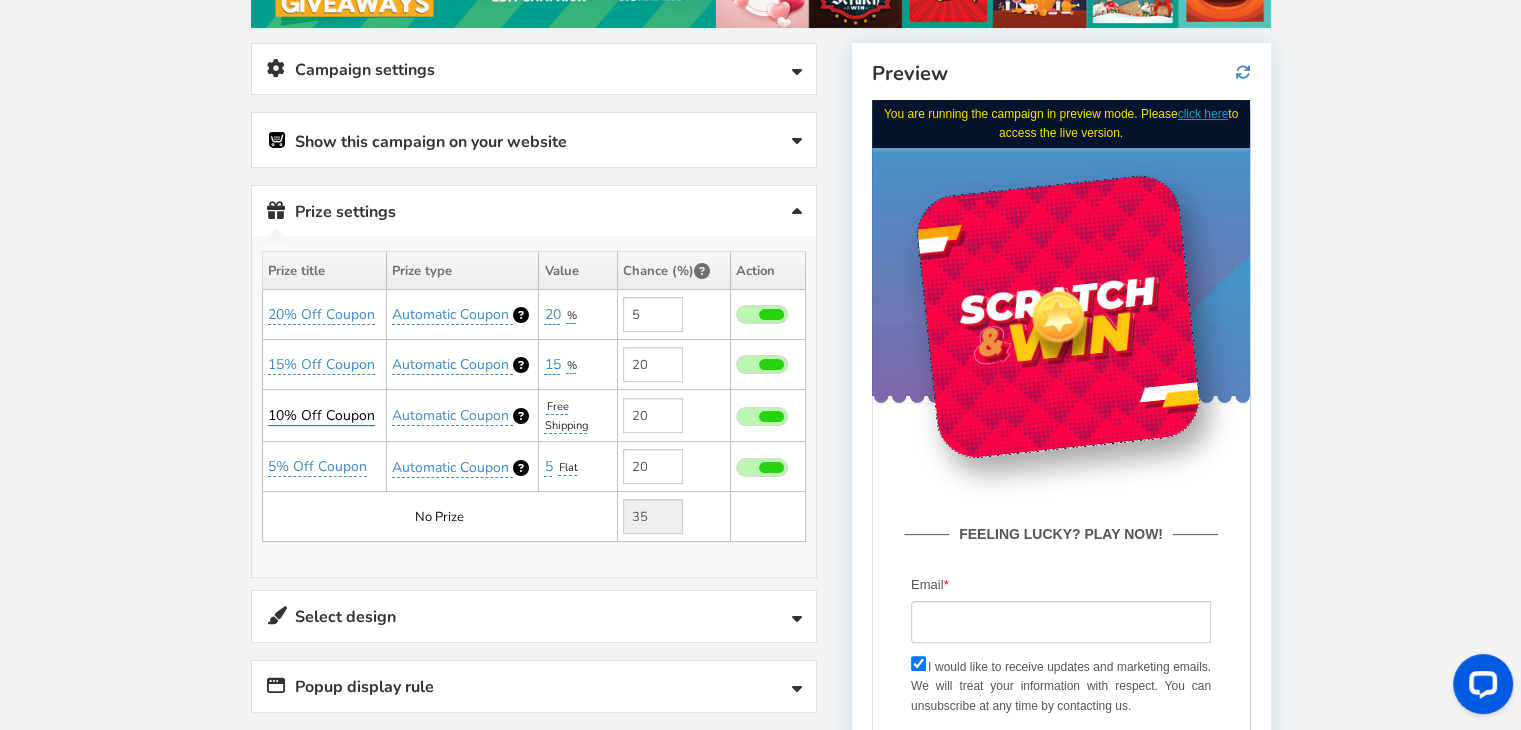 click on "10% Off Coupon" at bounding box center (321, 416) 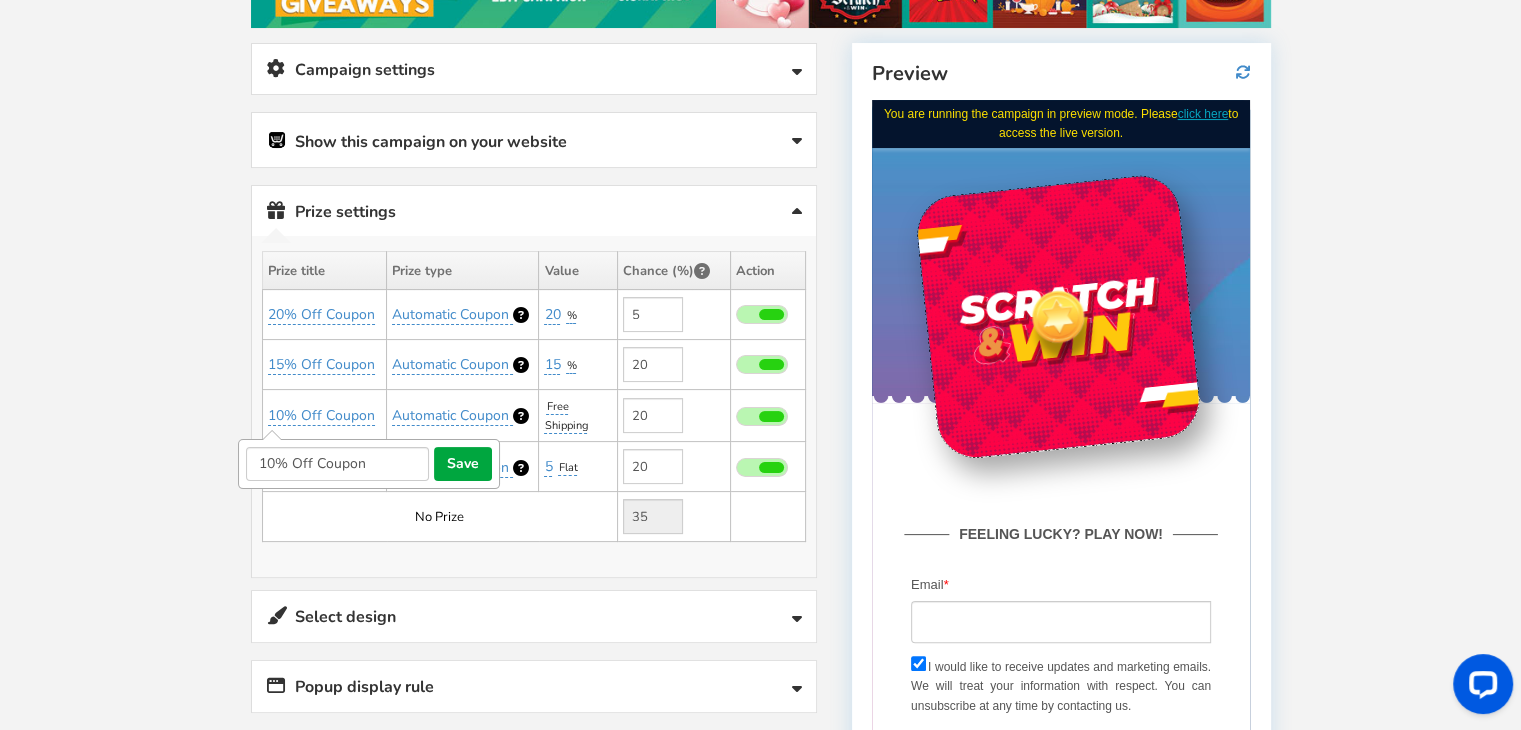 drag, startPoint x: 372, startPoint y: 453, endPoint x: 256, endPoint y: 466, distance: 116.72617 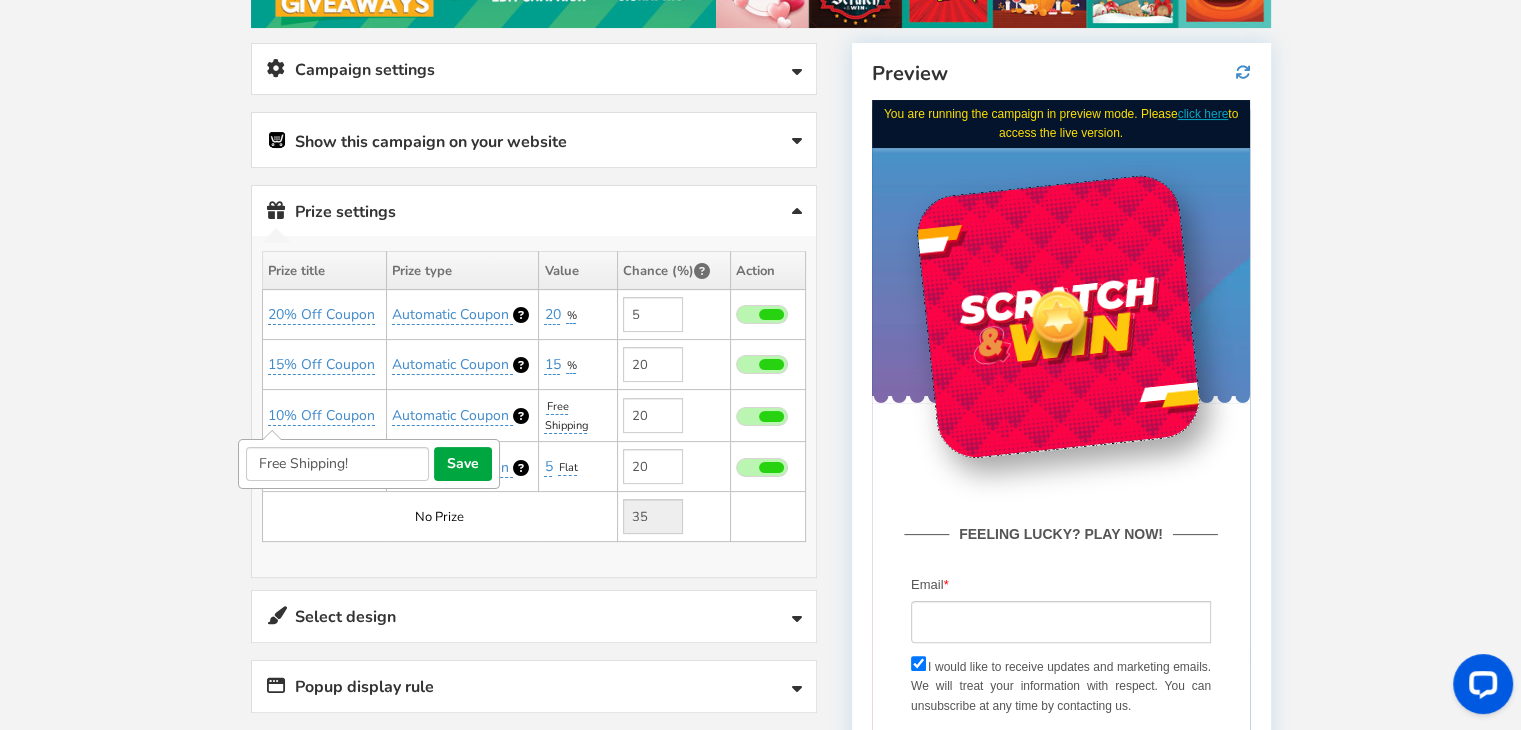 type on "Free Shipping!" 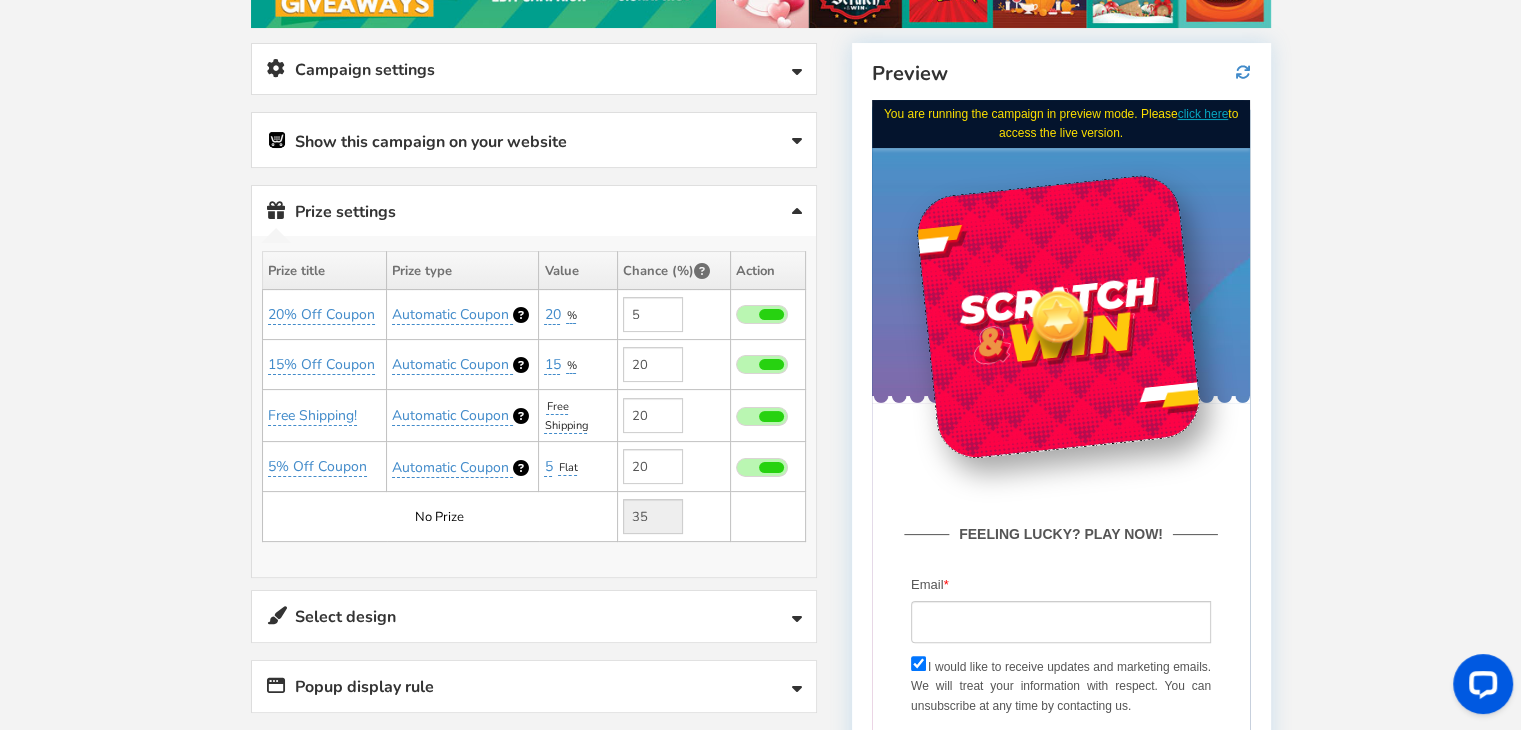 click on "Show this campaign on your website" at bounding box center (534, 140) 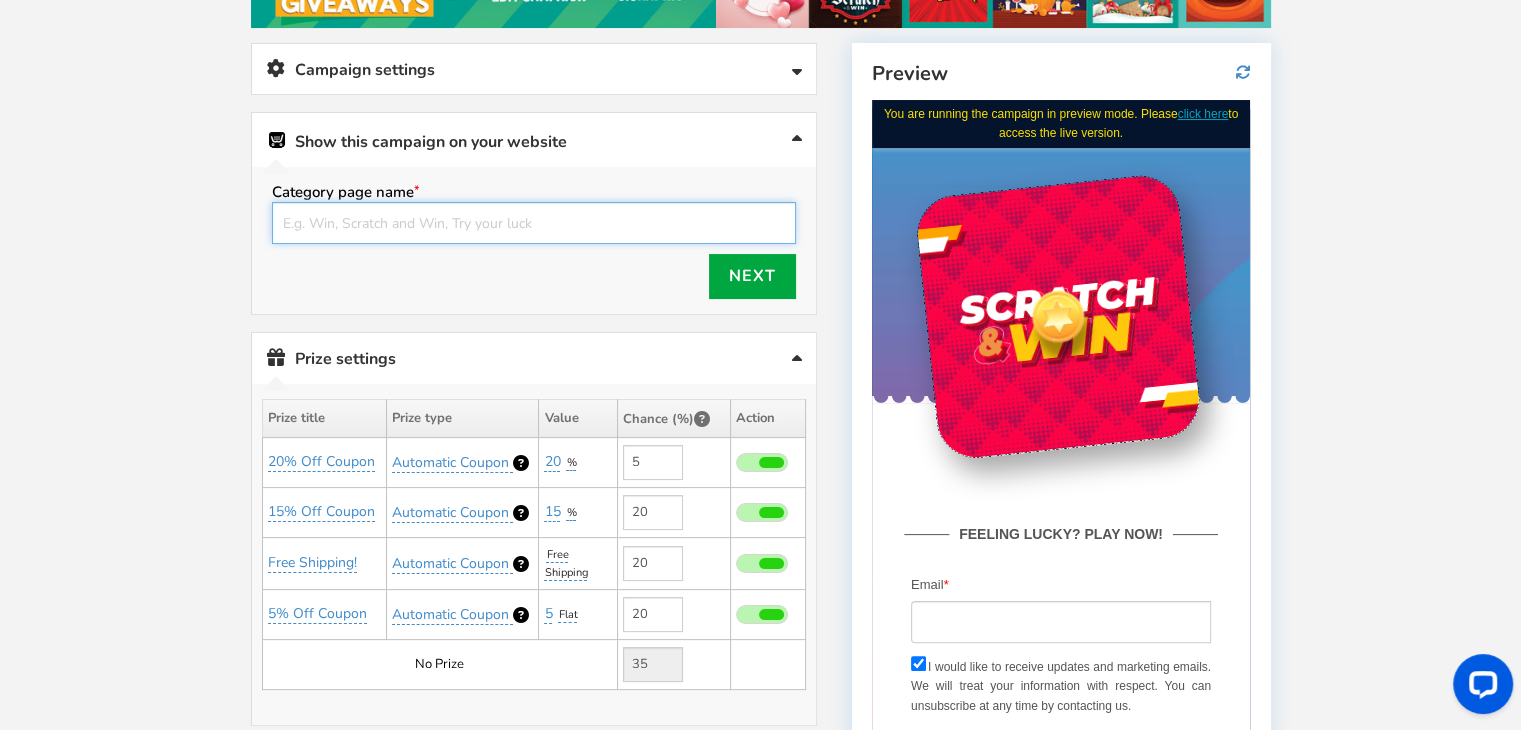 click at bounding box center (534, 223) 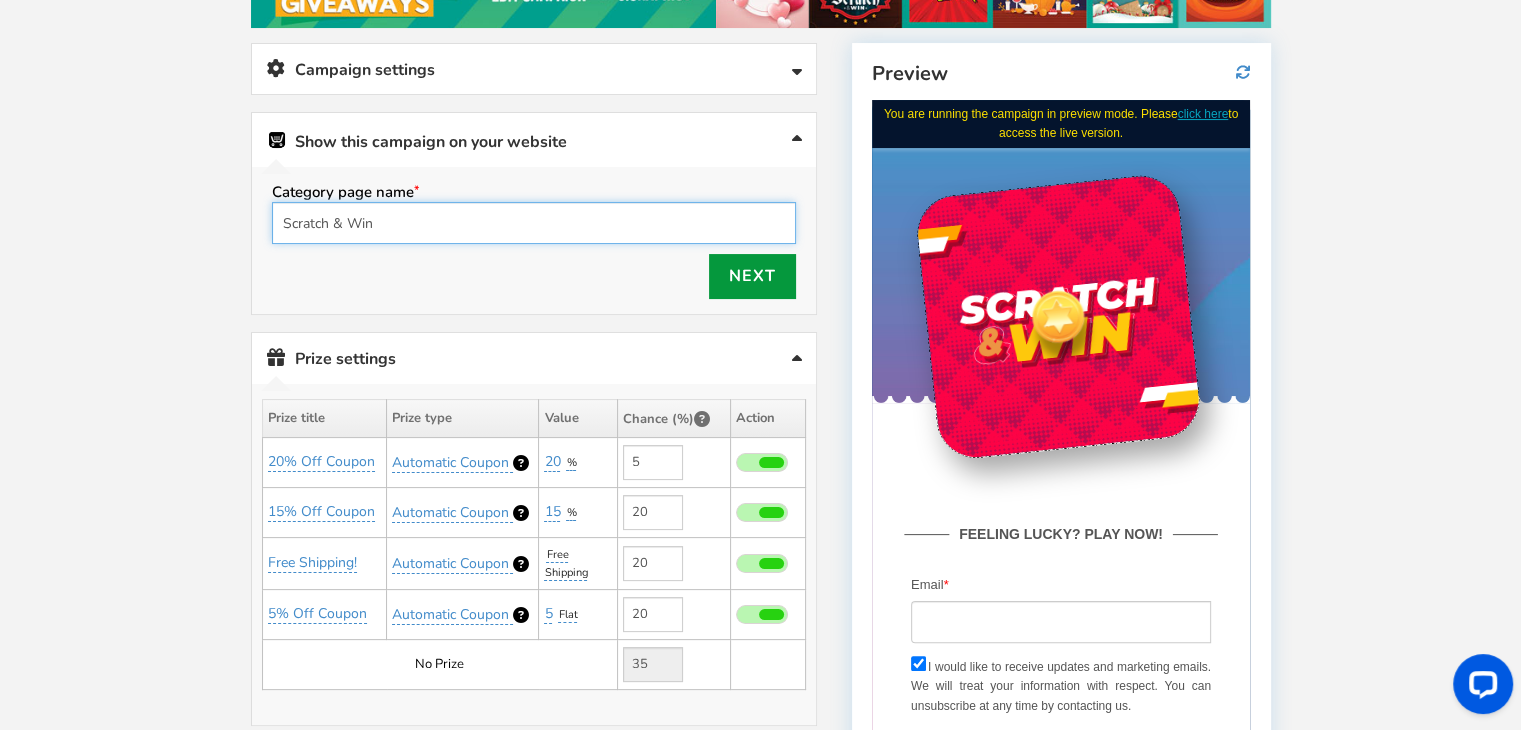 type on "Scratch & Win" 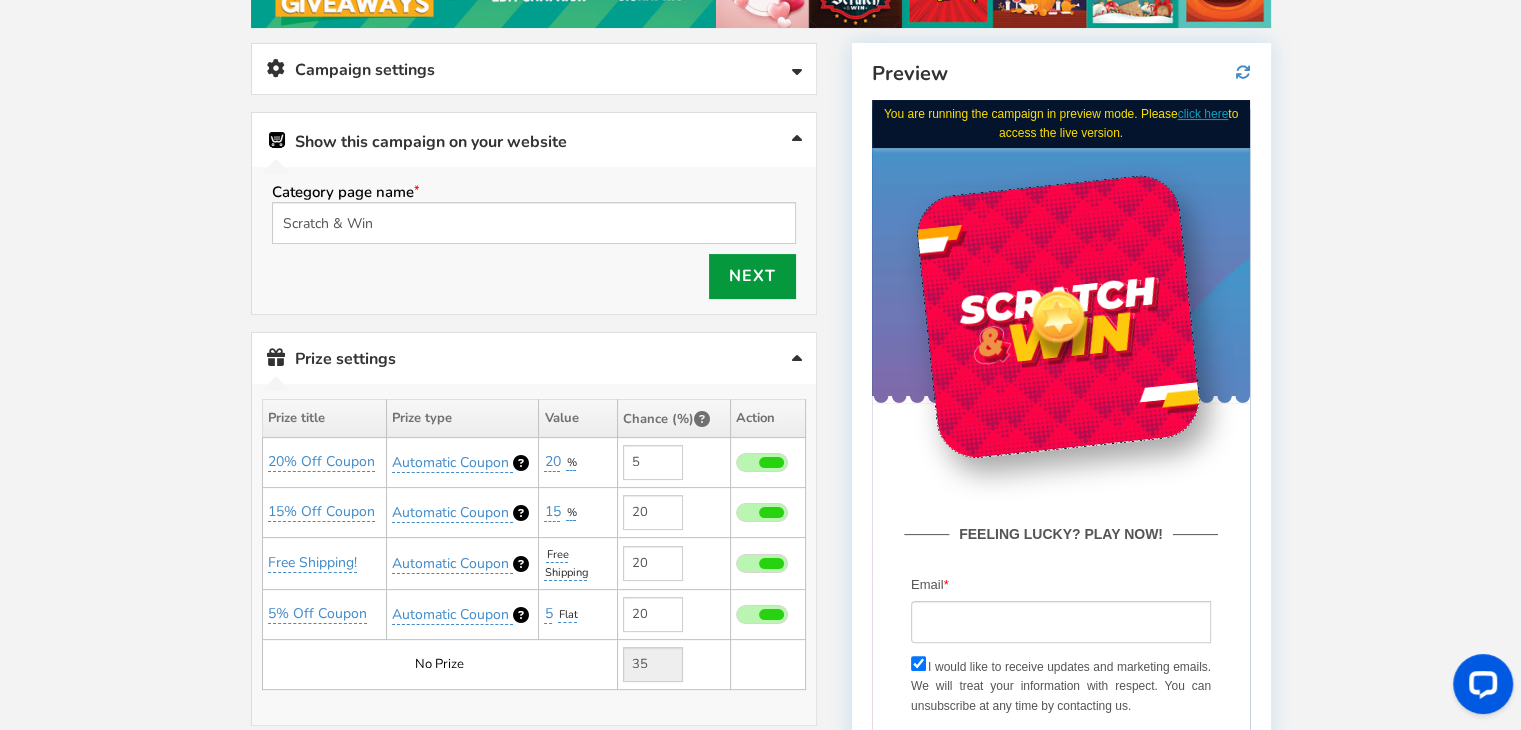click on "Next" at bounding box center [752, 276] 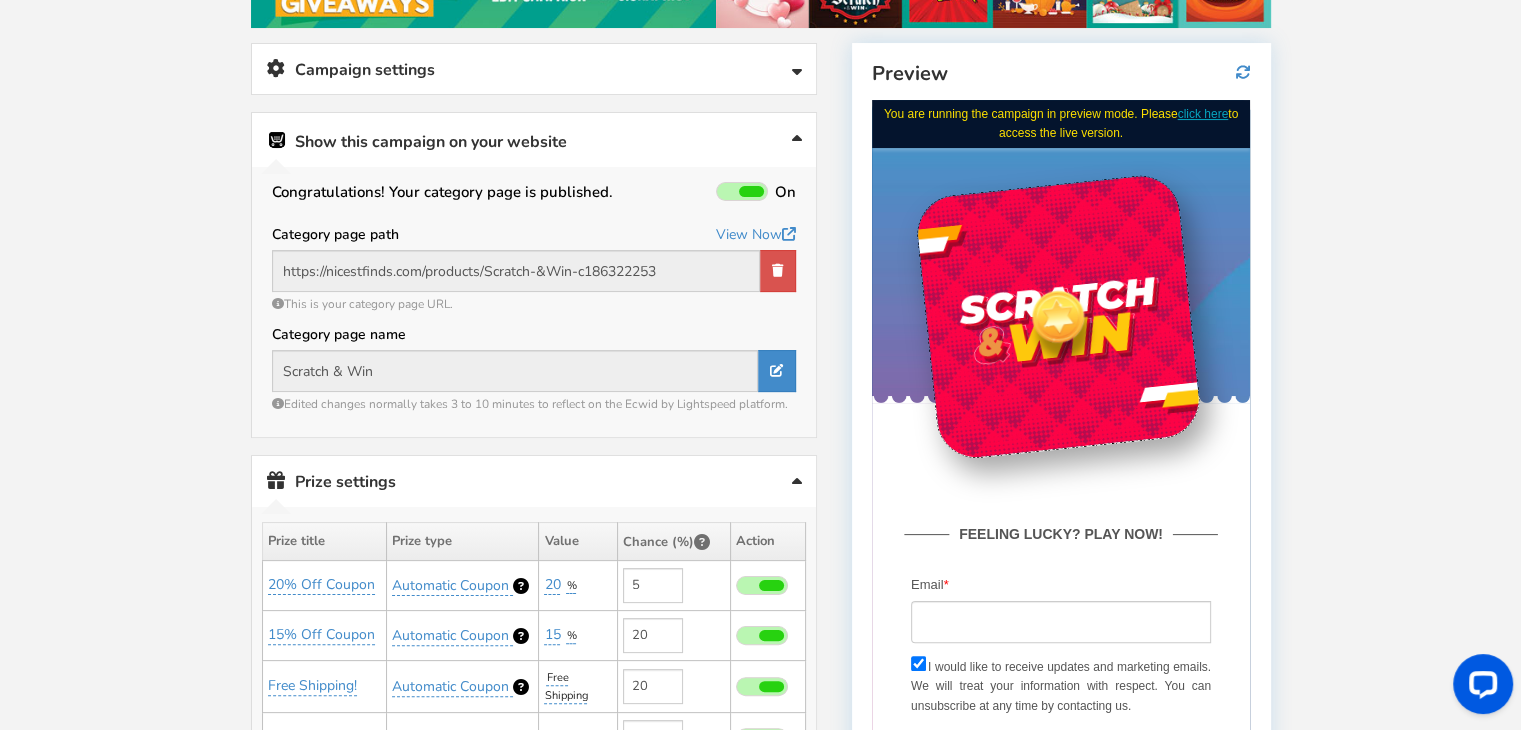 click at bounding box center (751, 191) 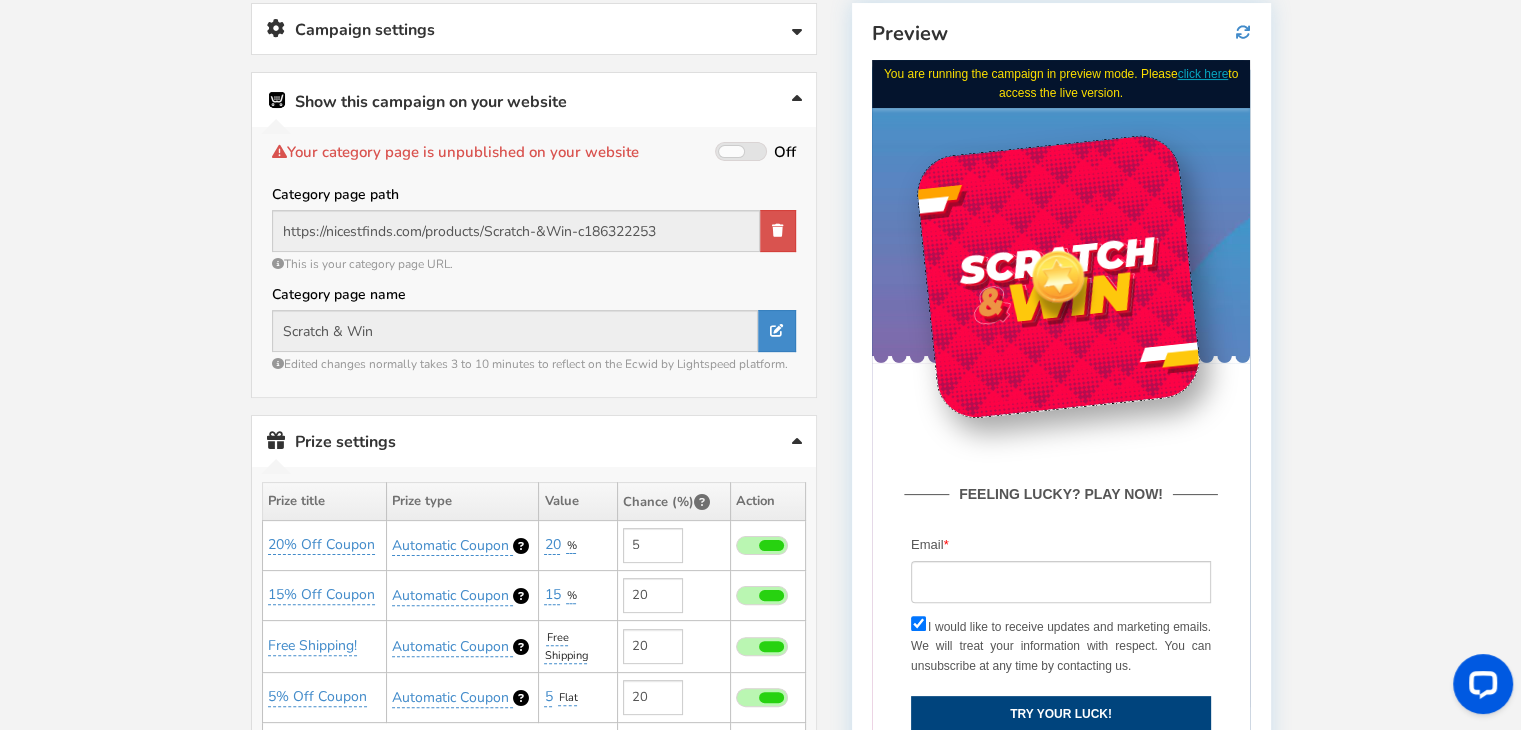 scroll, scrollTop: 356, scrollLeft: 0, axis: vertical 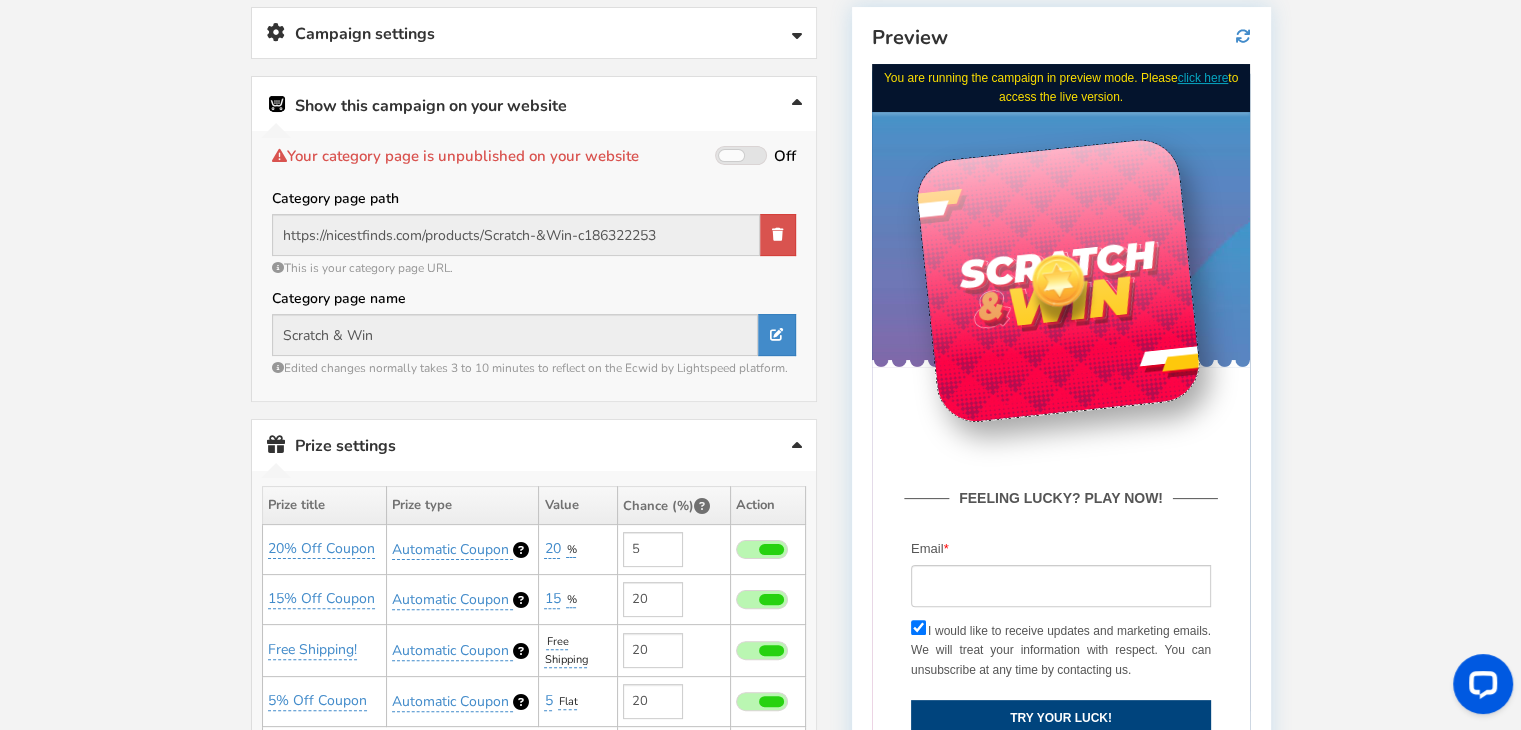 drag, startPoint x: 1068, startPoint y: 272, endPoint x: 1081, endPoint y: 294, distance: 25.553865 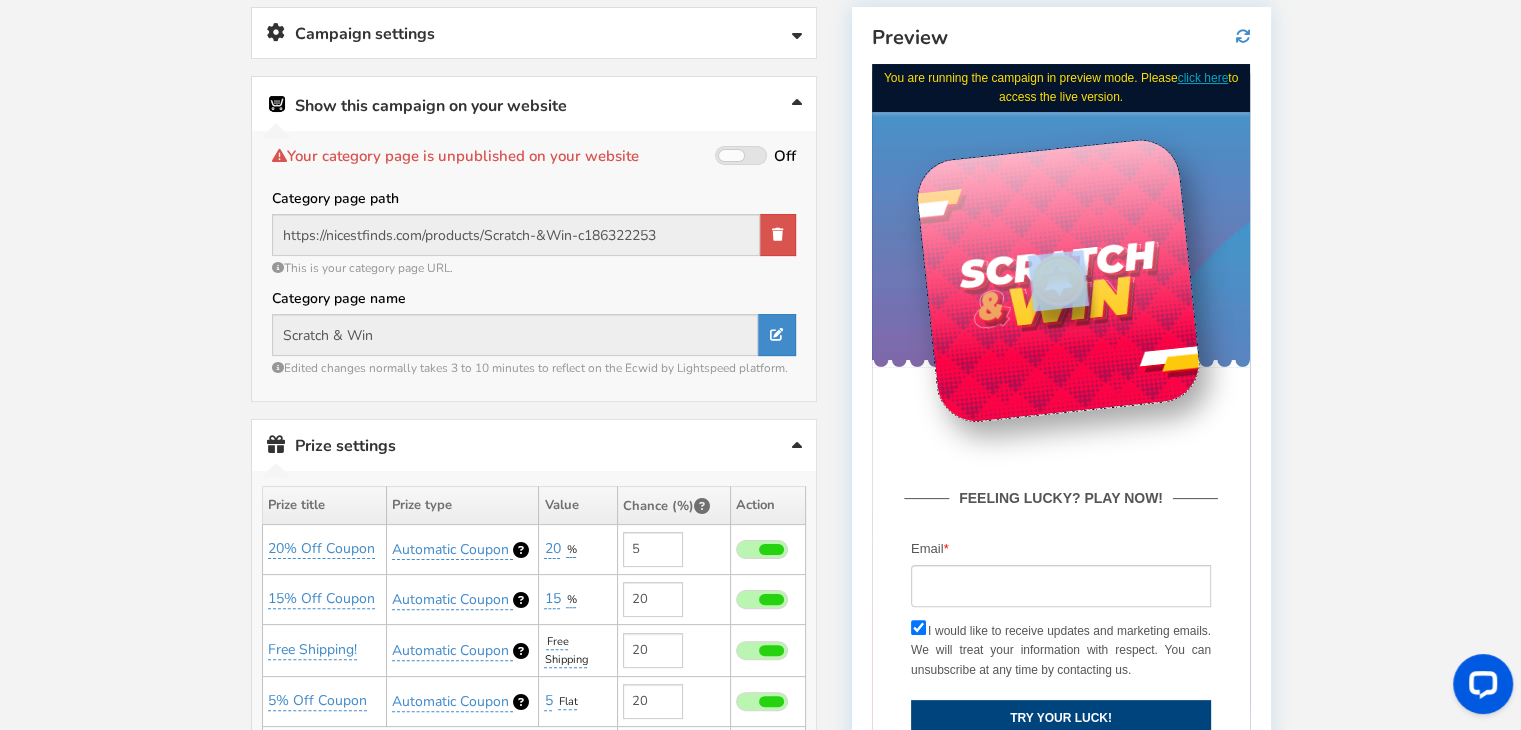 drag, startPoint x: 1068, startPoint y: 282, endPoint x: 1075, endPoint y: 314, distance: 32.75668 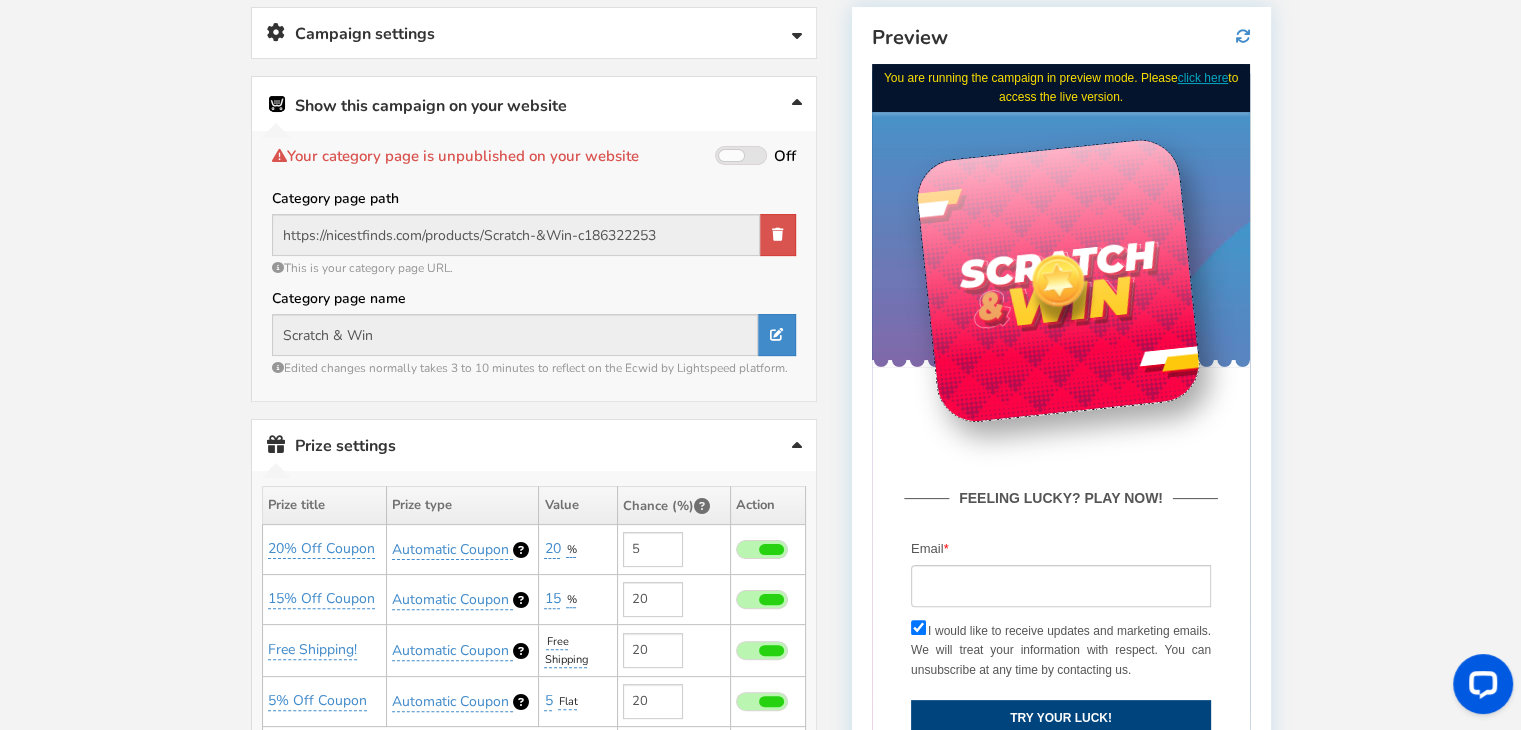 click at bounding box center (1058, 280) 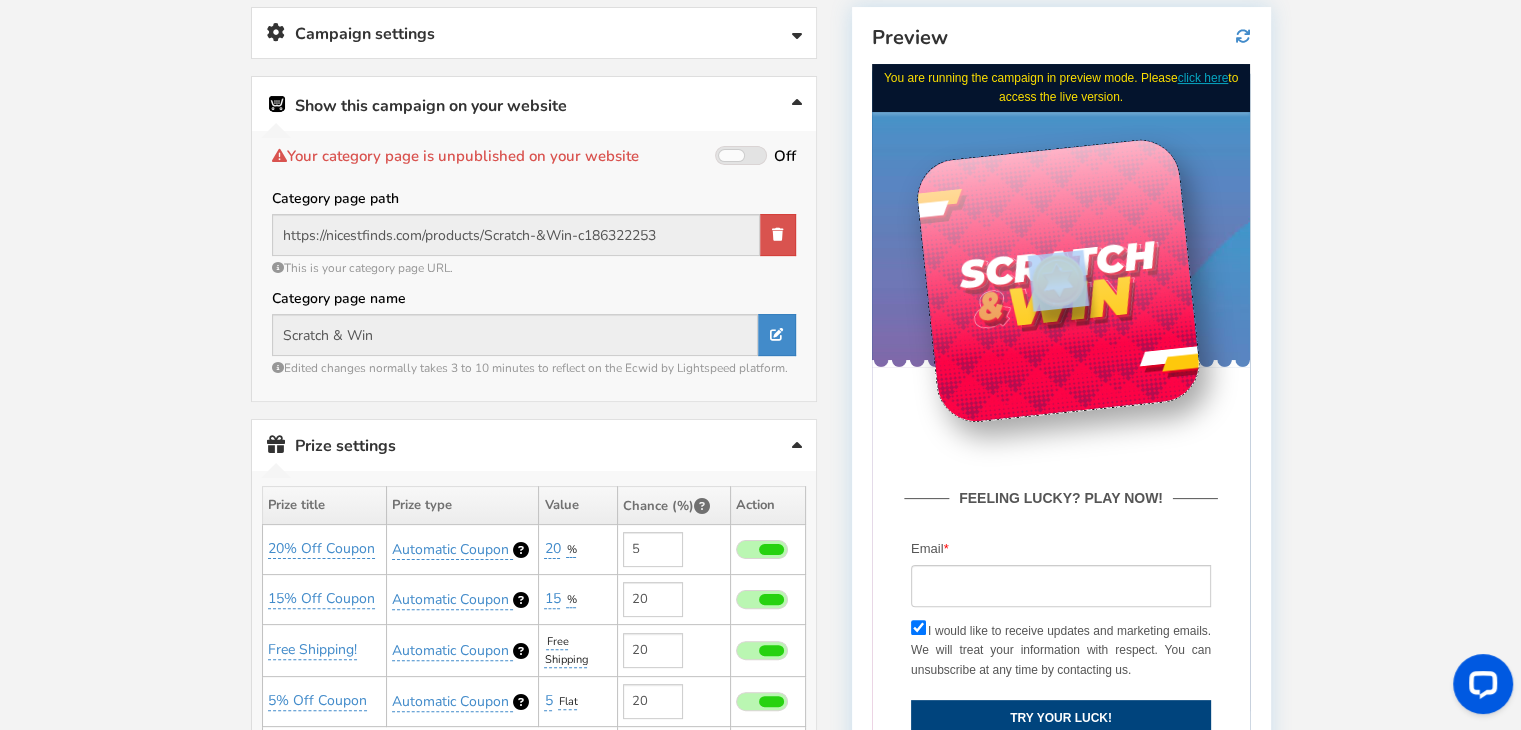 drag, startPoint x: 1059, startPoint y: 279, endPoint x: 1056, endPoint y: 196, distance: 83.0542 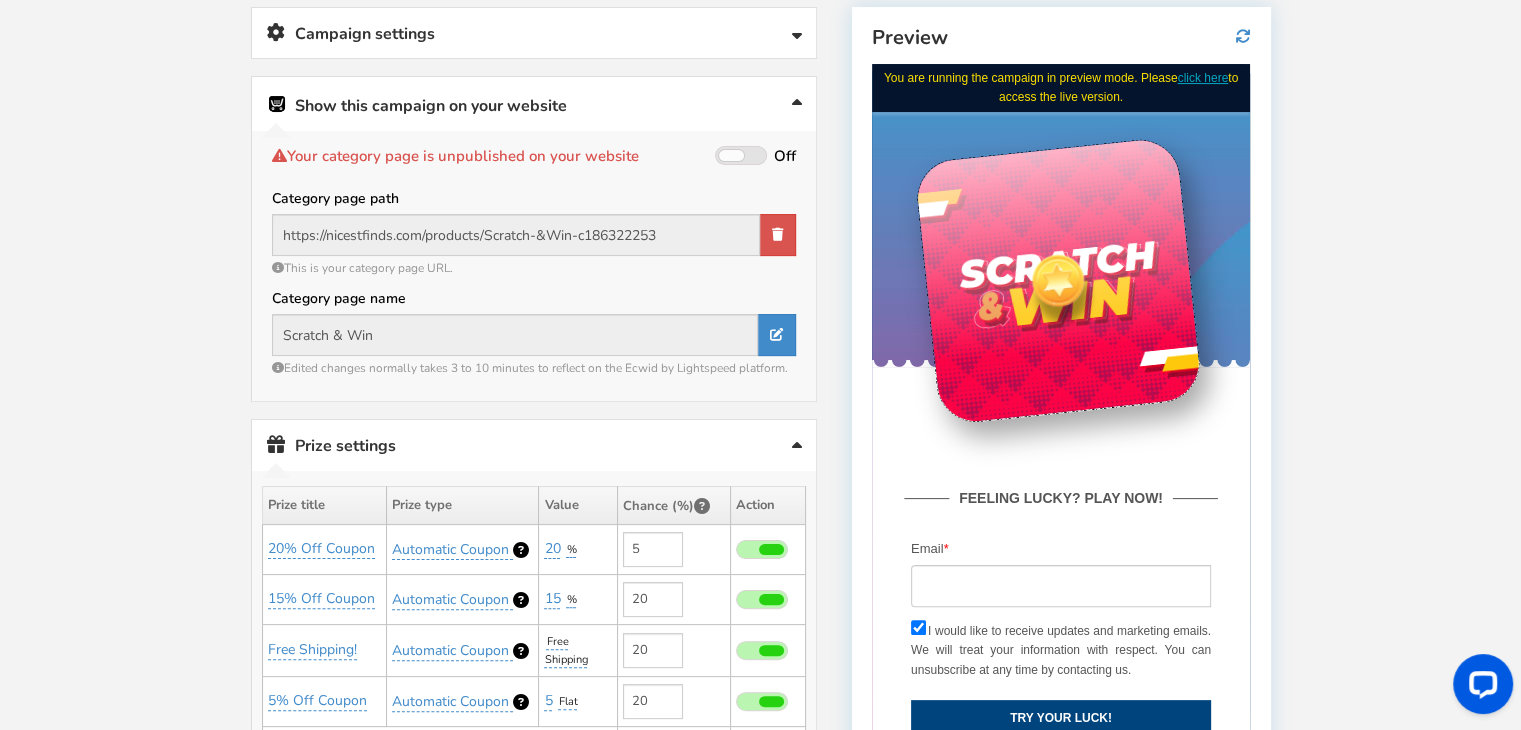 click at bounding box center (1058, 280) 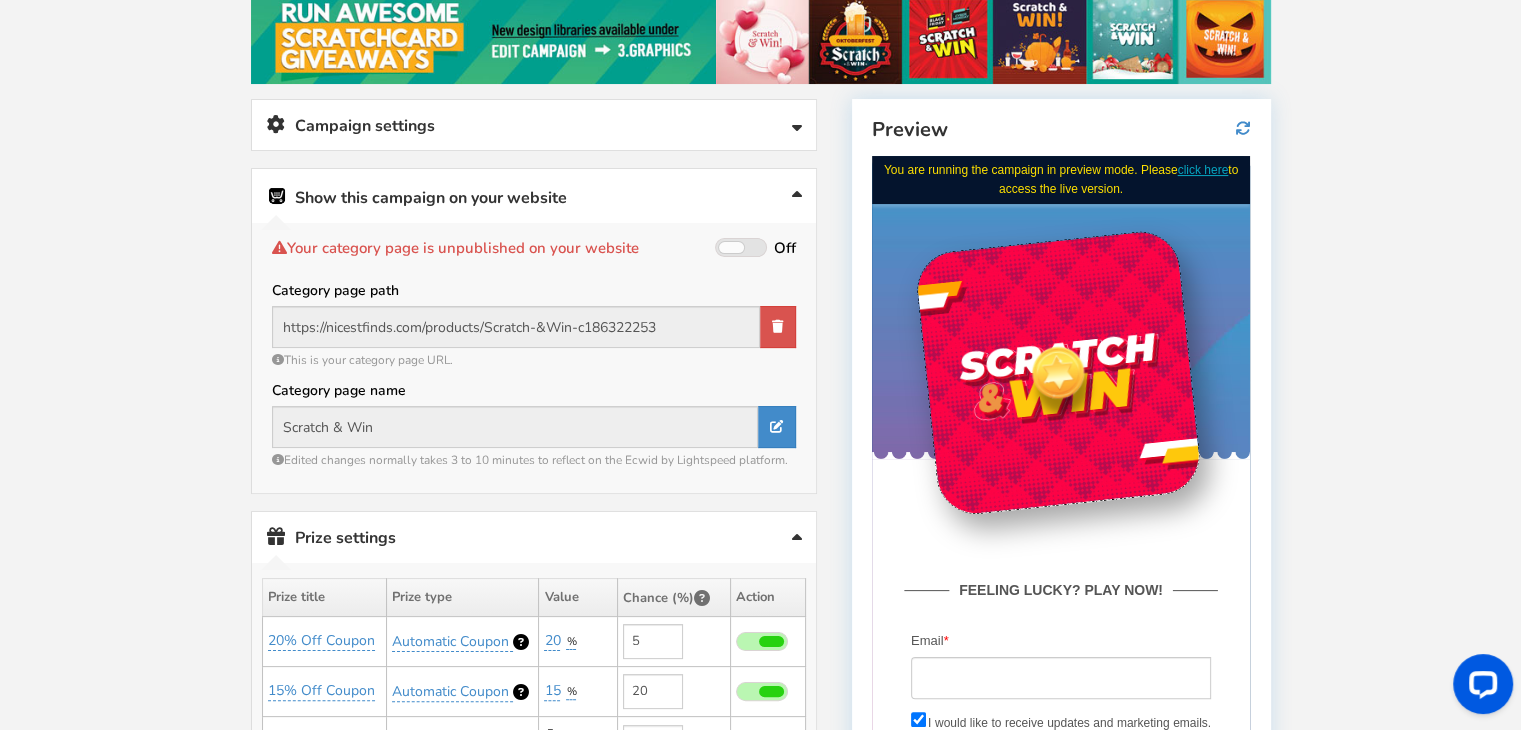 scroll, scrollTop: 264, scrollLeft: 0, axis: vertical 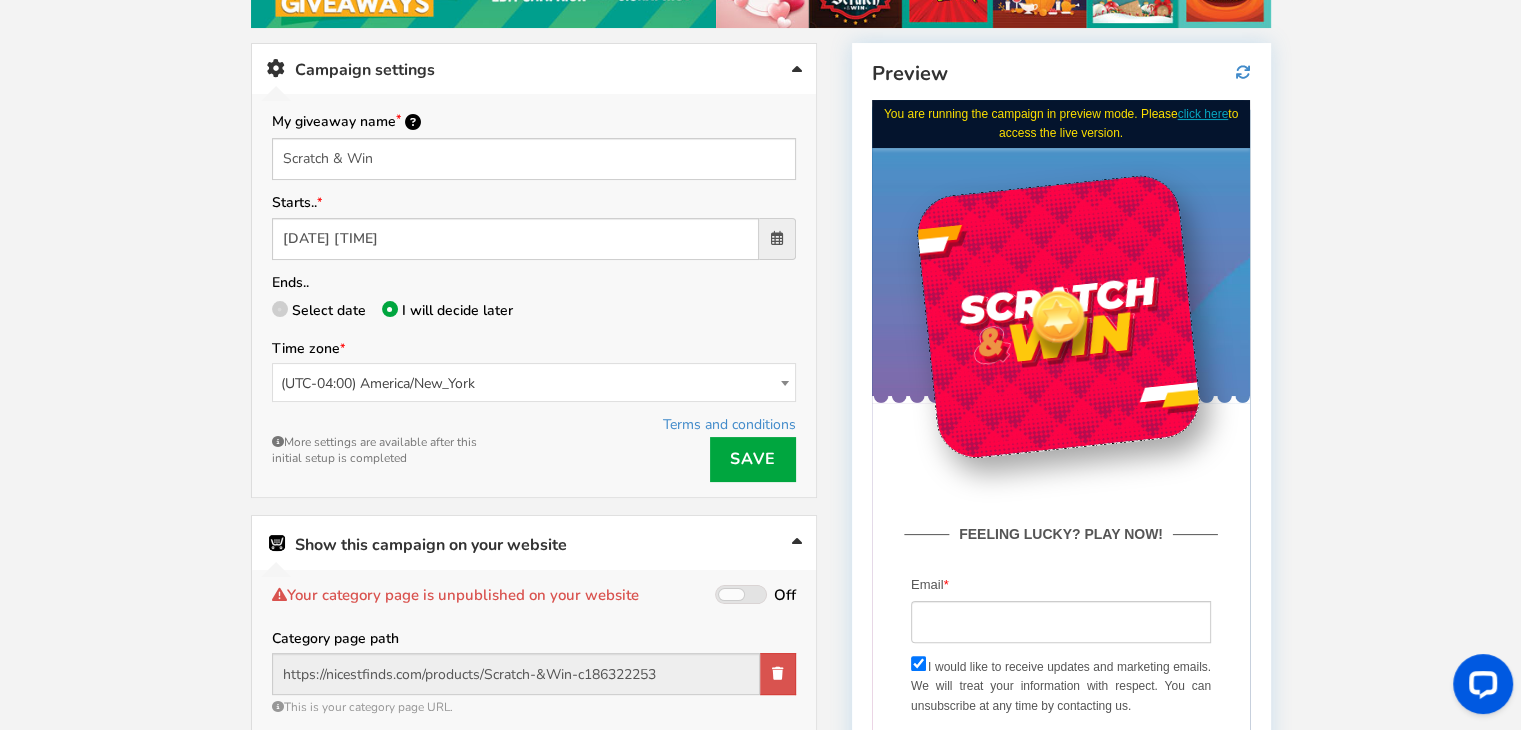 click at bounding box center [797, 73] 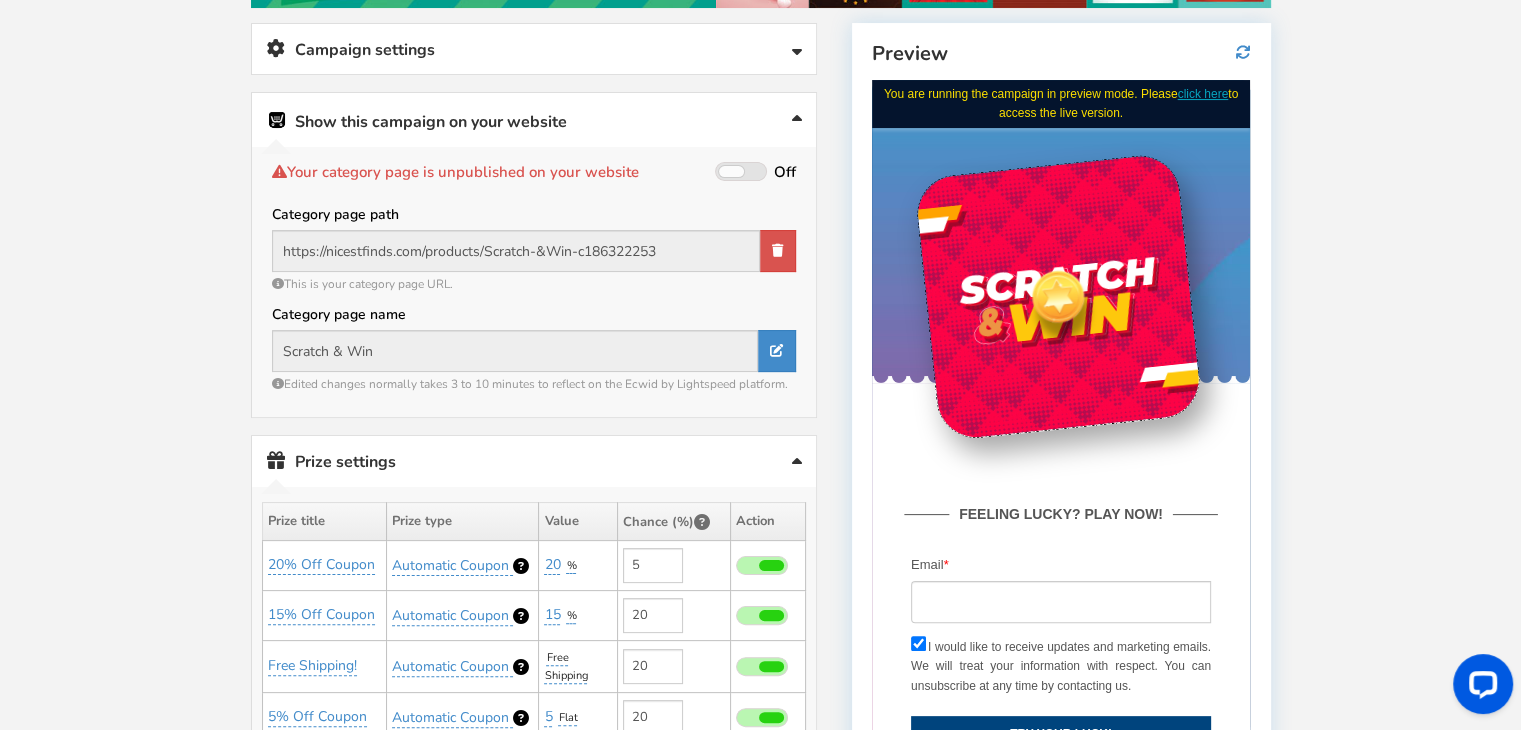 scroll, scrollTop: 340, scrollLeft: 0, axis: vertical 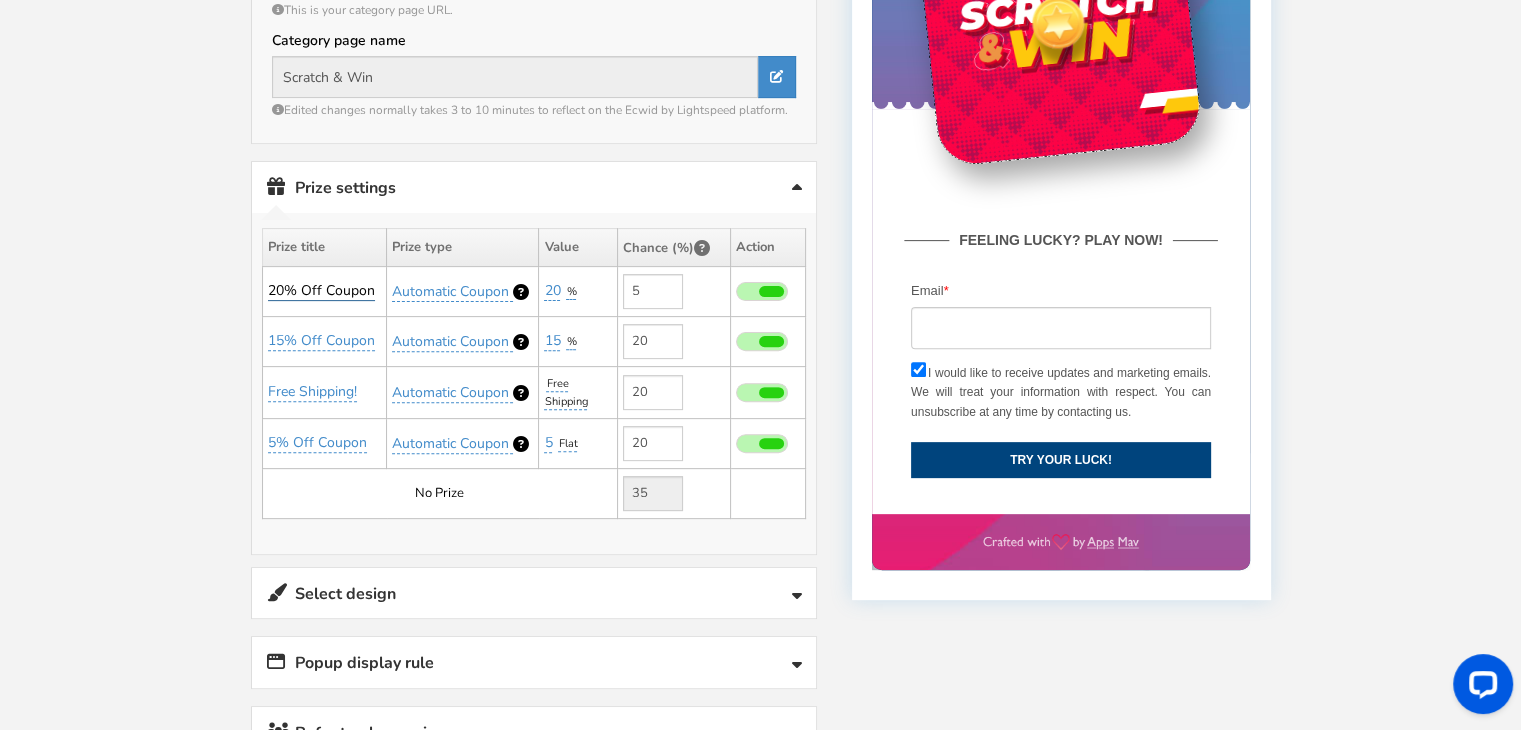 click on "20% Off Coupon" at bounding box center (321, 291) 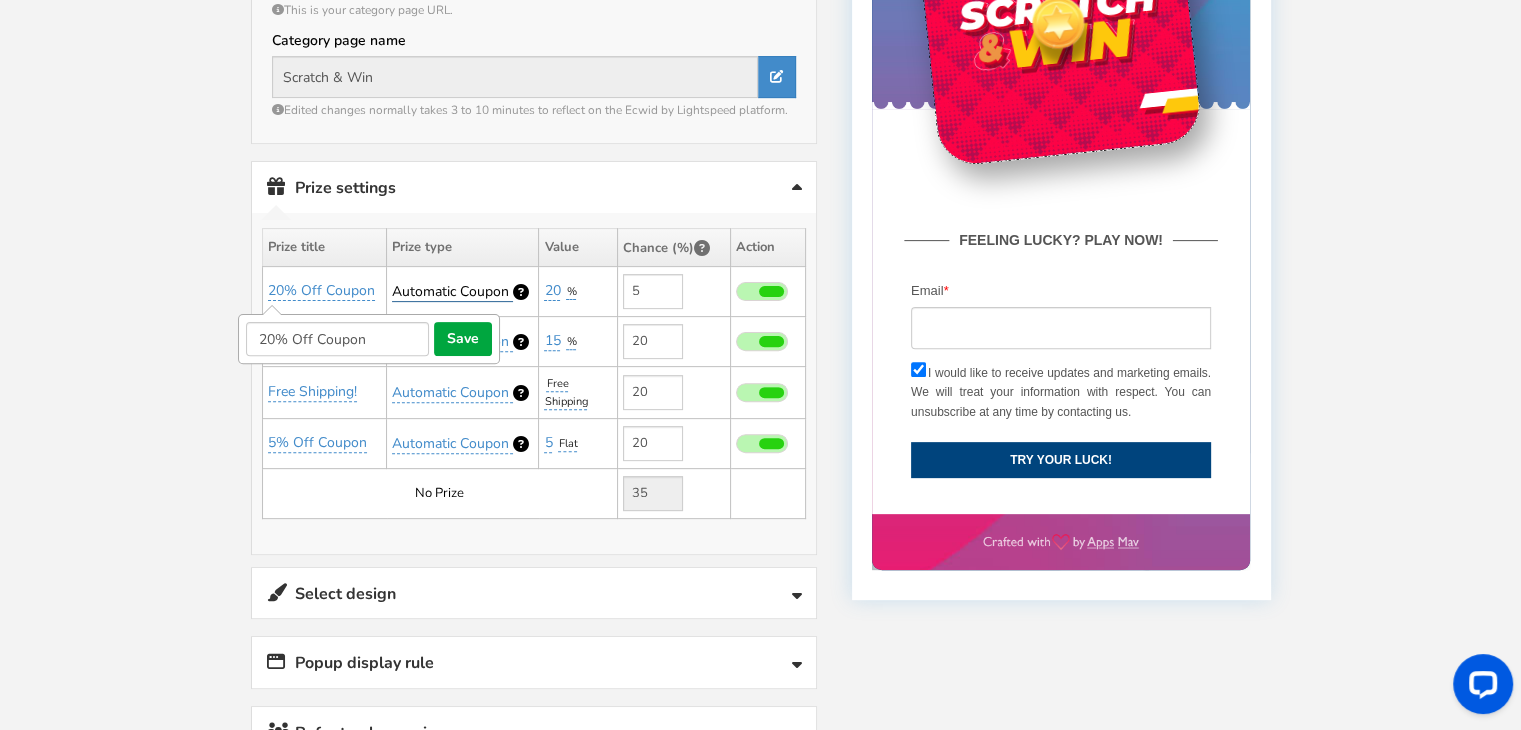 click on "Automatic Coupon" at bounding box center (450, 291) 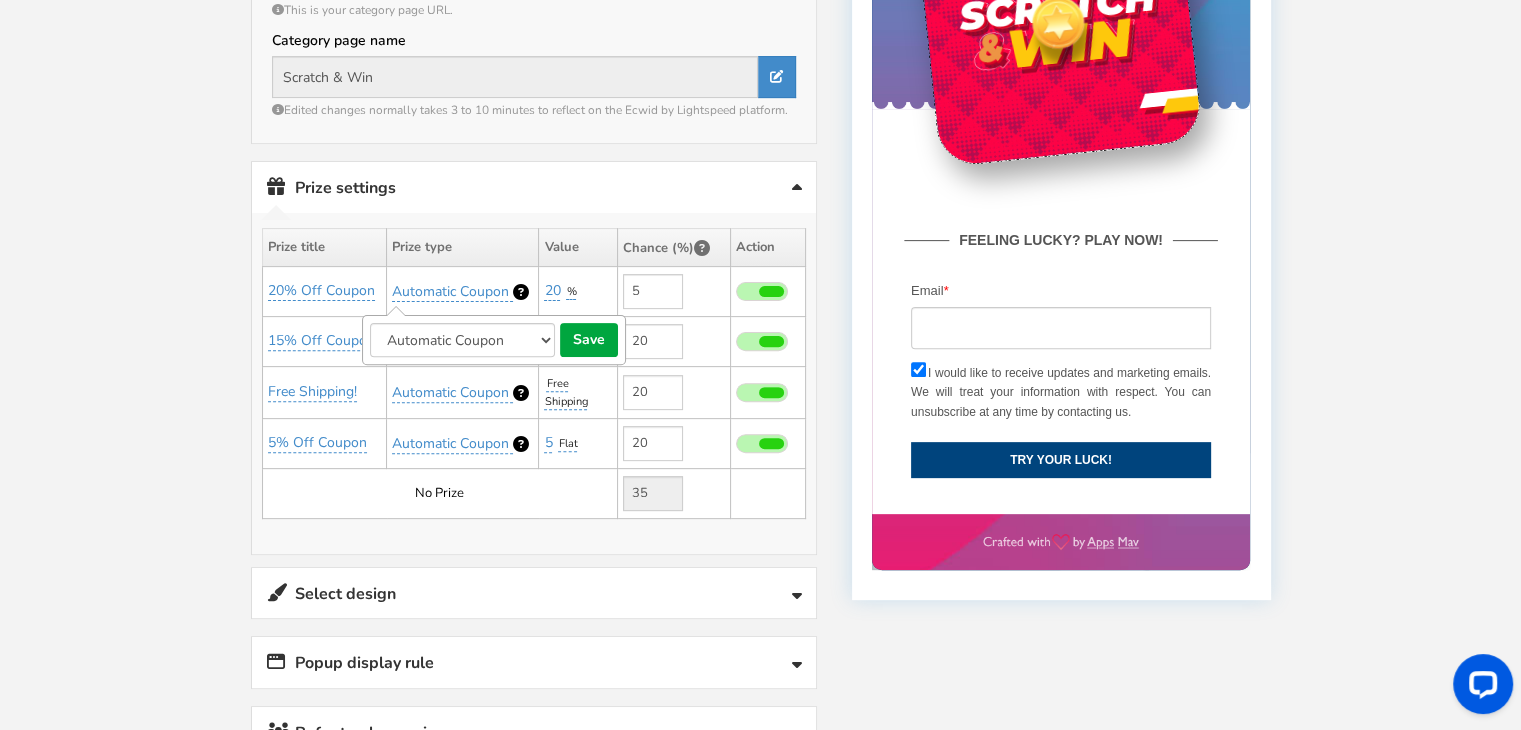 click on "Perks and Experiences Automatic Coupon Common Coupon" at bounding box center [462, 340] 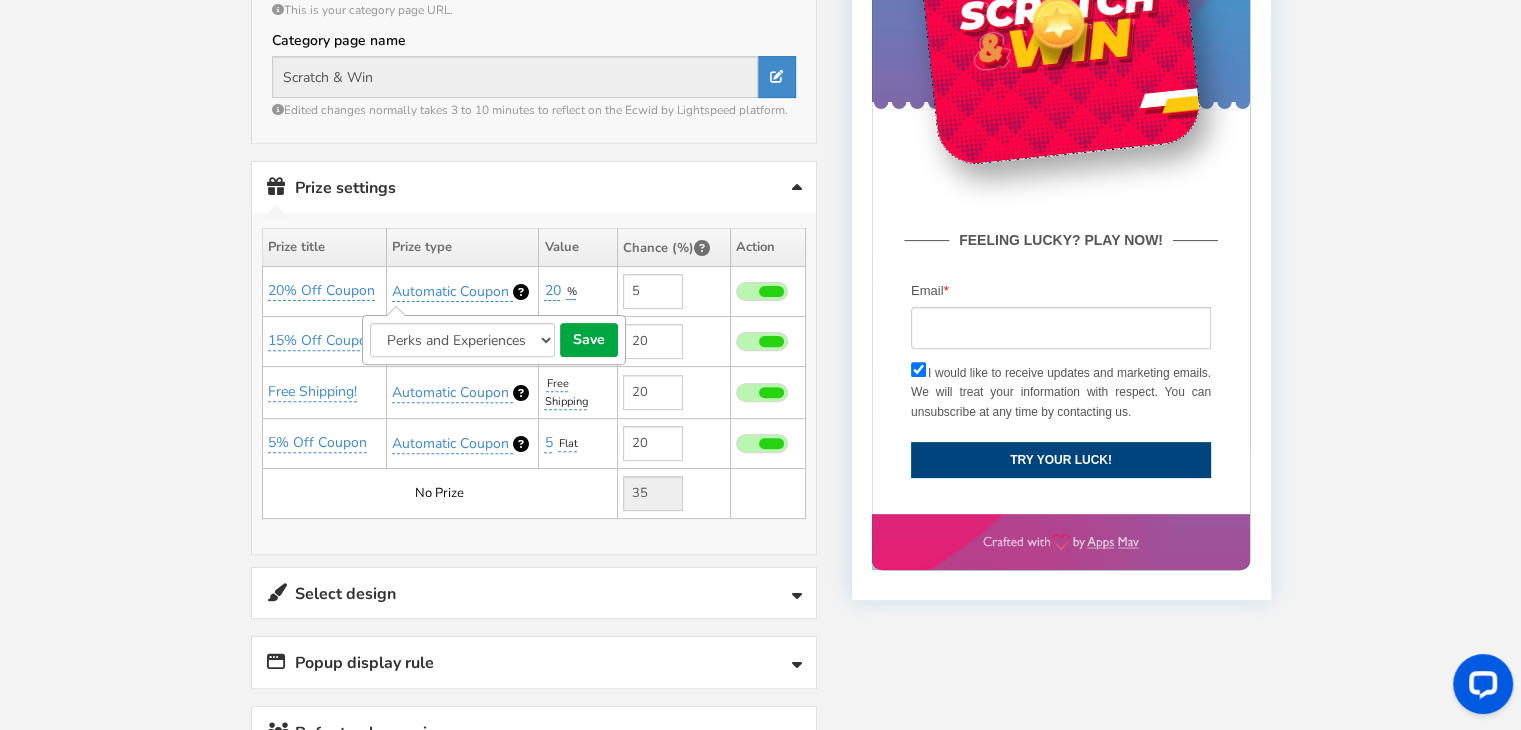 click on "Perks and Experiences Automatic Coupon Common Coupon" at bounding box center (462, 340) 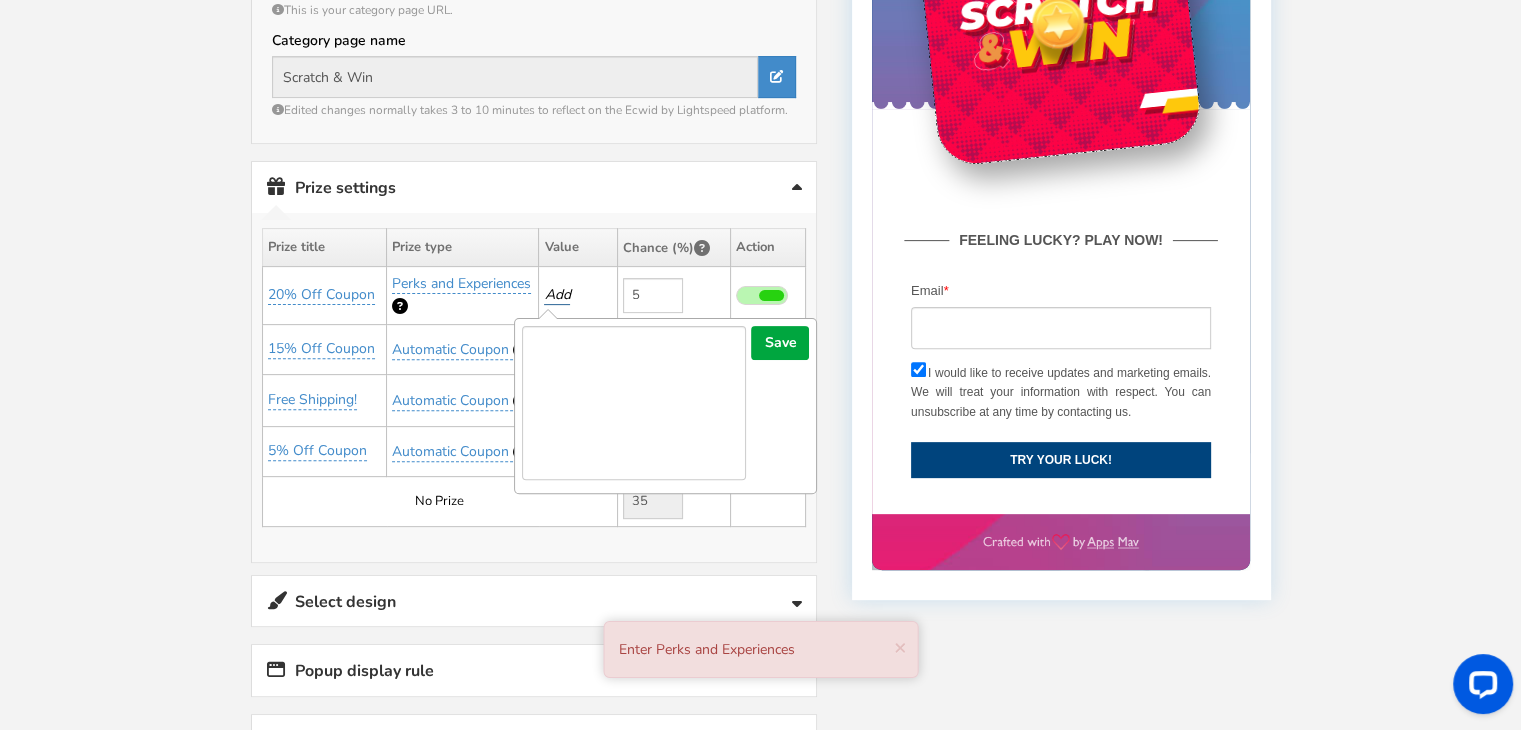 click on "Add" at bounding box center [557, 294] 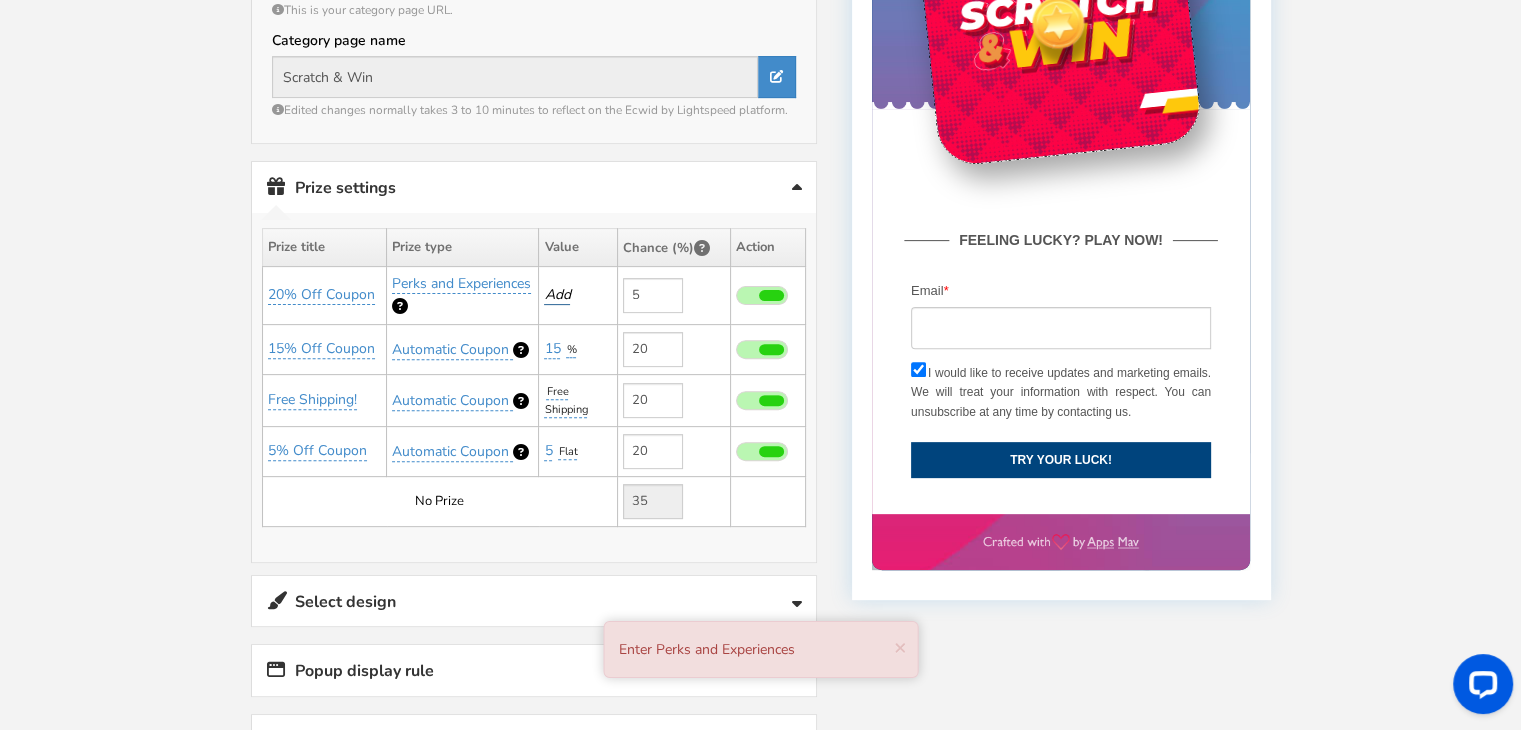 click on "Add" at bounding box center (557, 294) 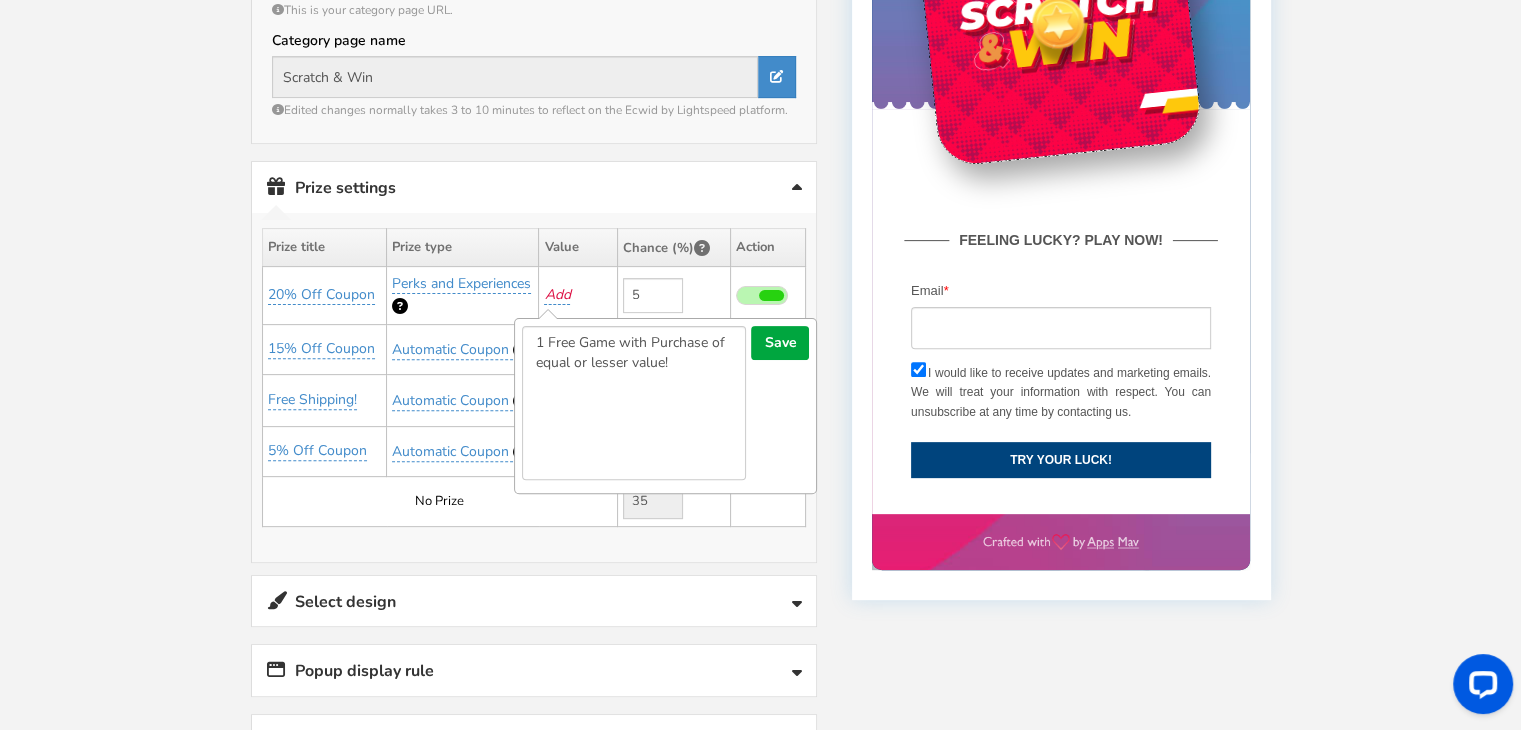type on "1 Free Game with Purchase of equal or lesser value!" 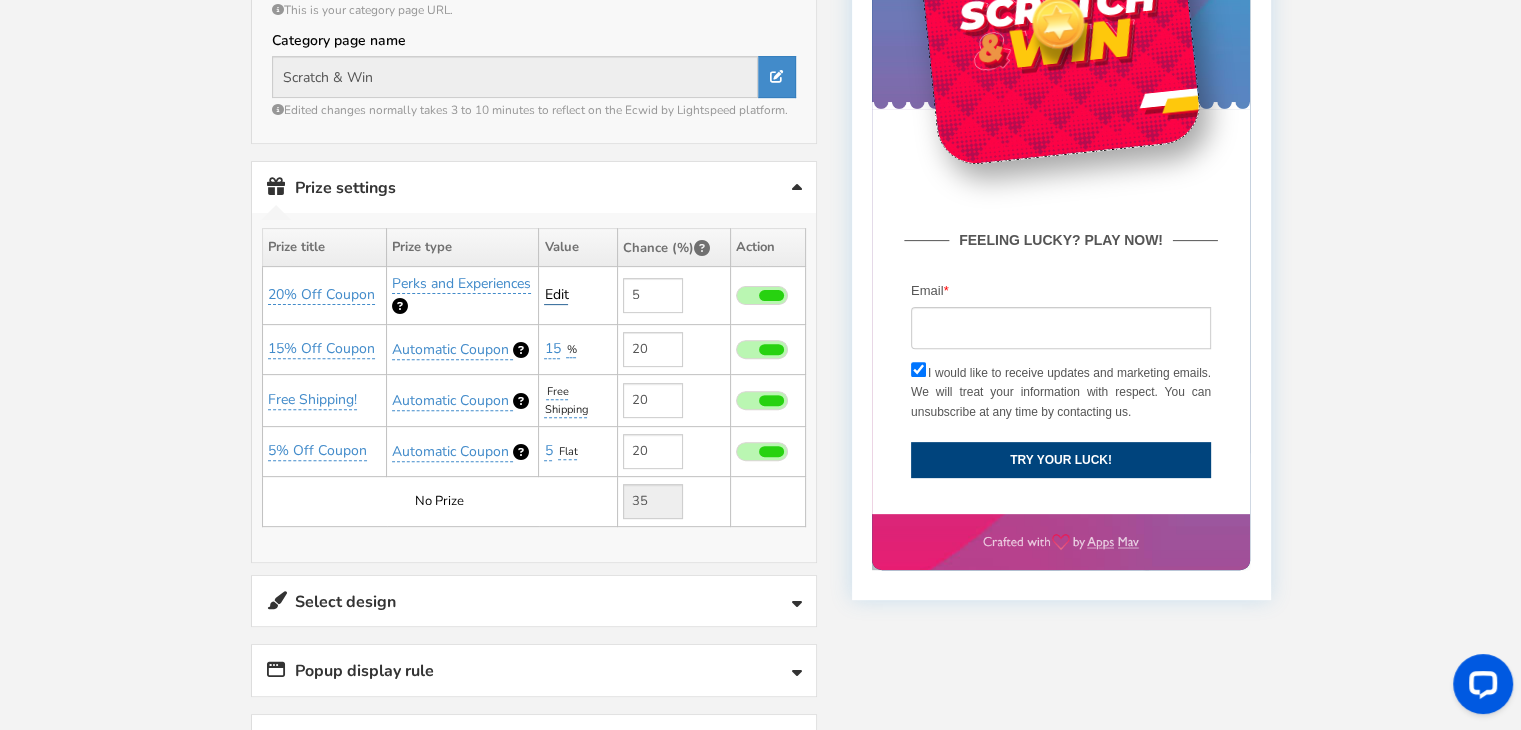 click on "Edit" at bounding box center [556, 294] 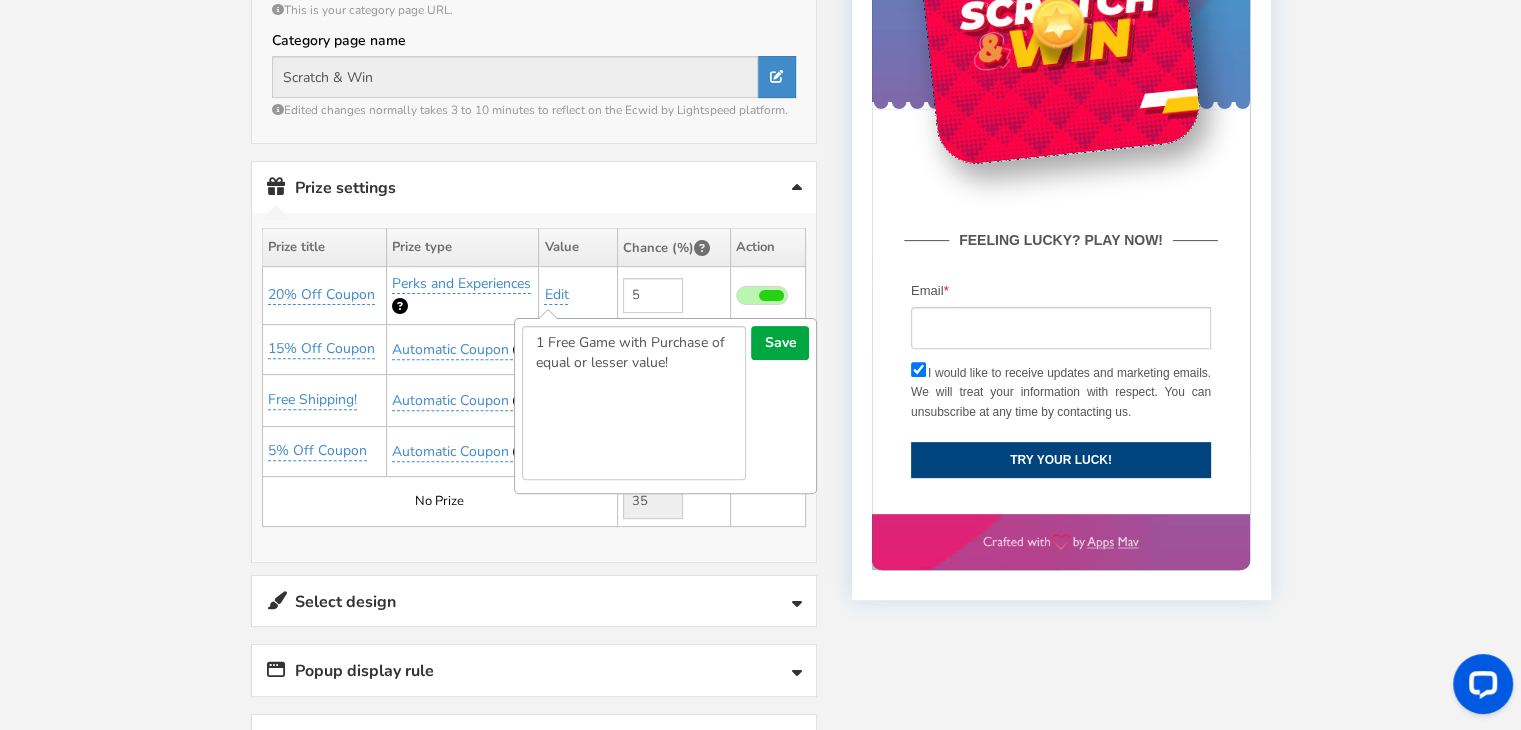 click on "1 Free Game with Purchase of equal or lesser value!" at bounding box center (634, 403) 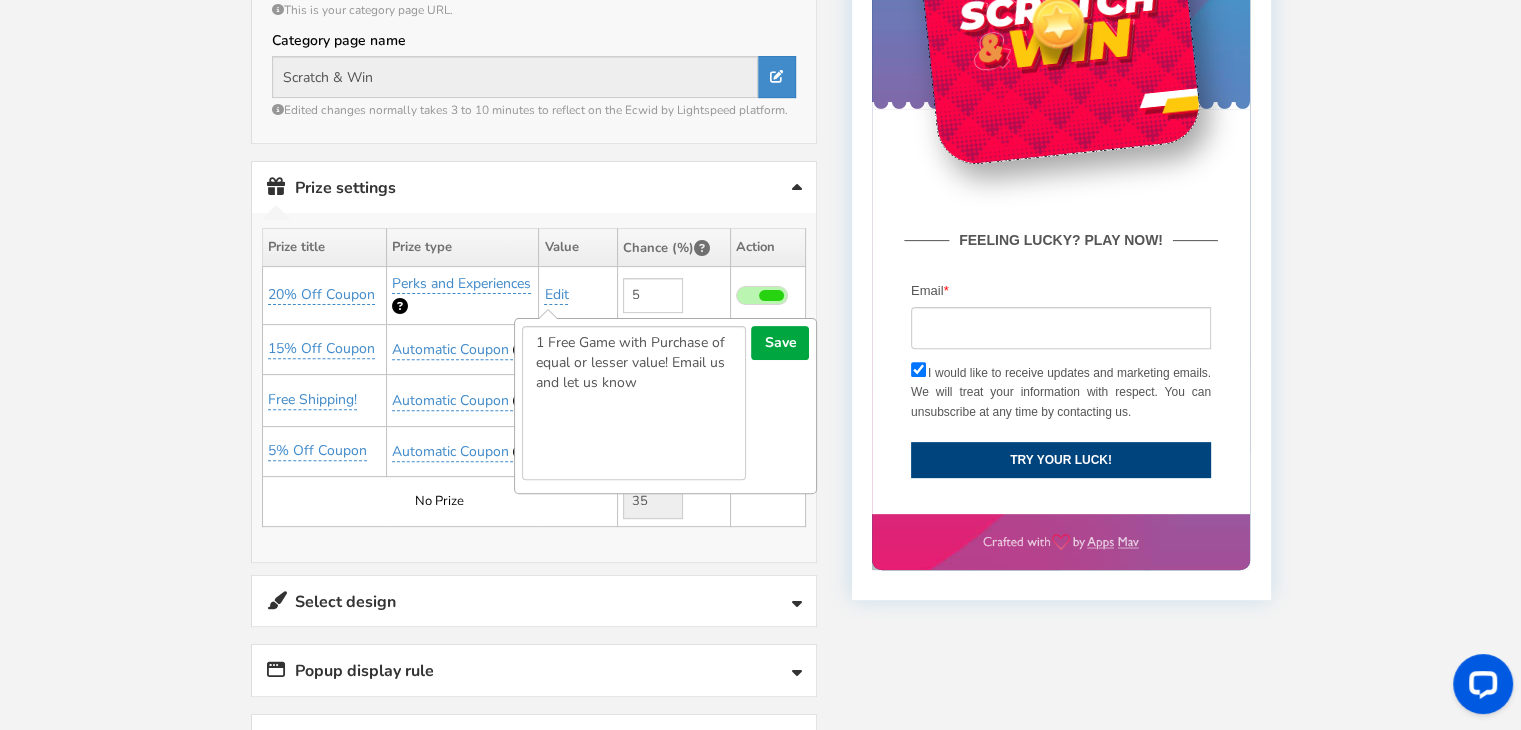 click on "1 Free Game with Purchase of equal or lesser value! Email us and let us know" at bounding box center [634, 403] 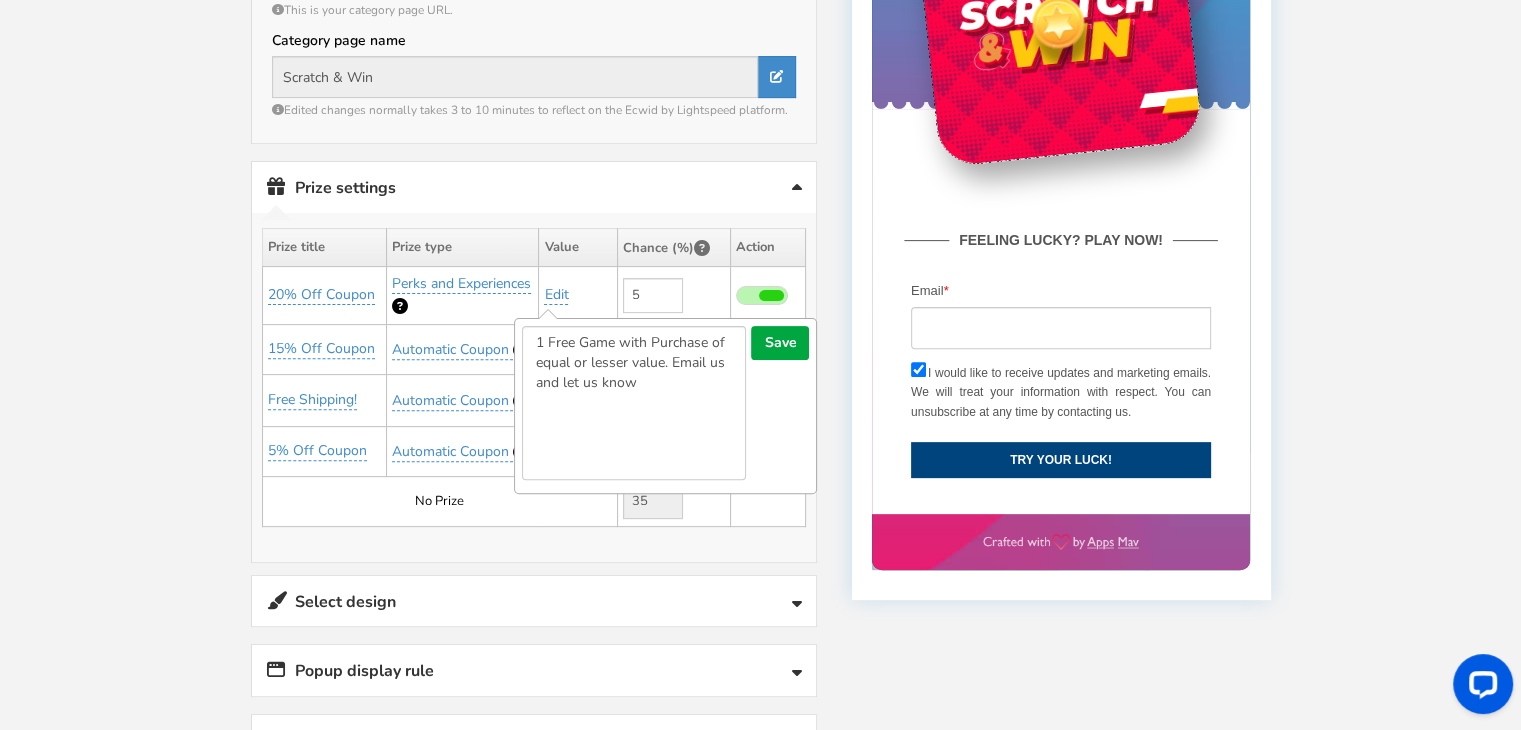 click on "1 Free Game with Purchase of equal or lesser value. Email us and let us know" at bounding box center (634, 403) 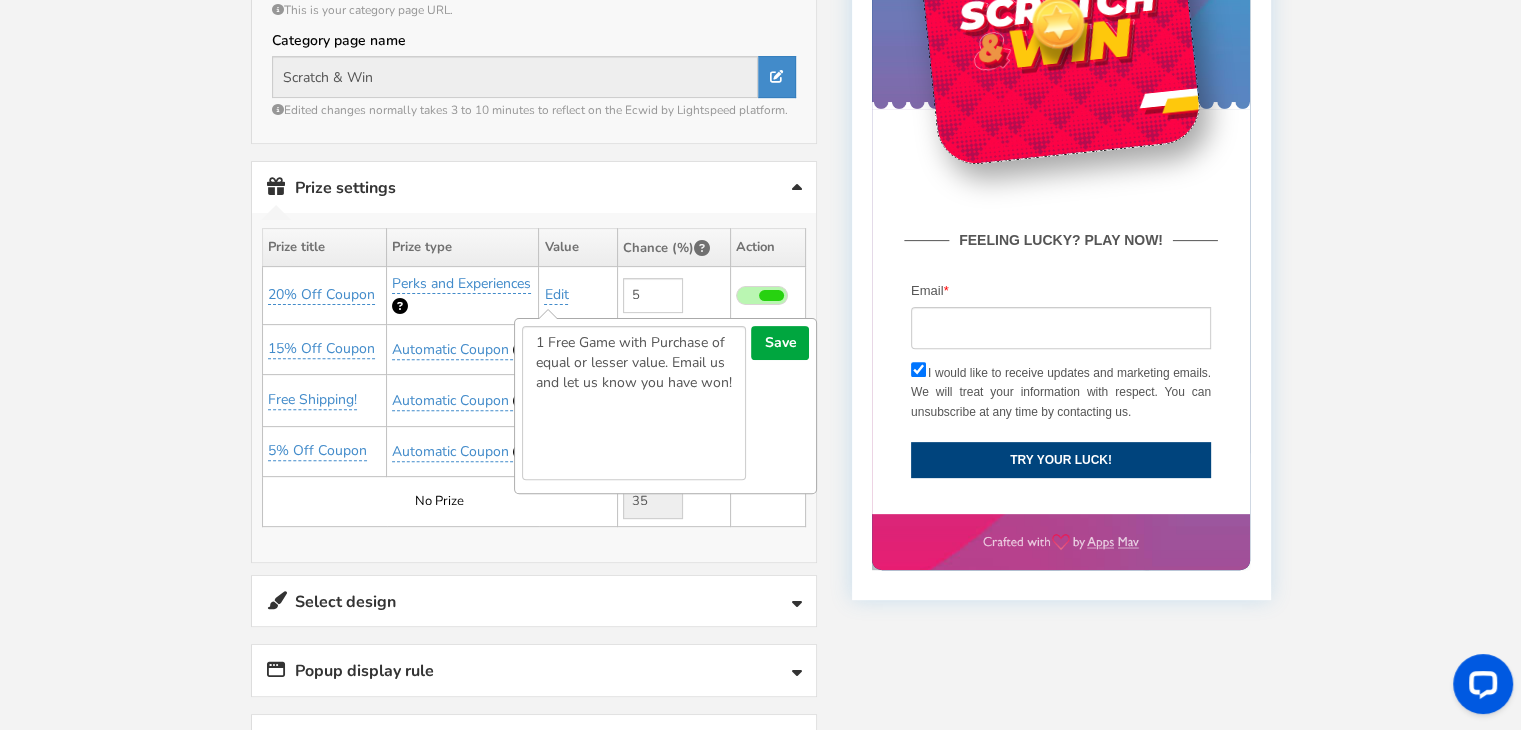 type on "1 Free Game with Purchase of equal or lesser value. Email us and let us know you have won!" 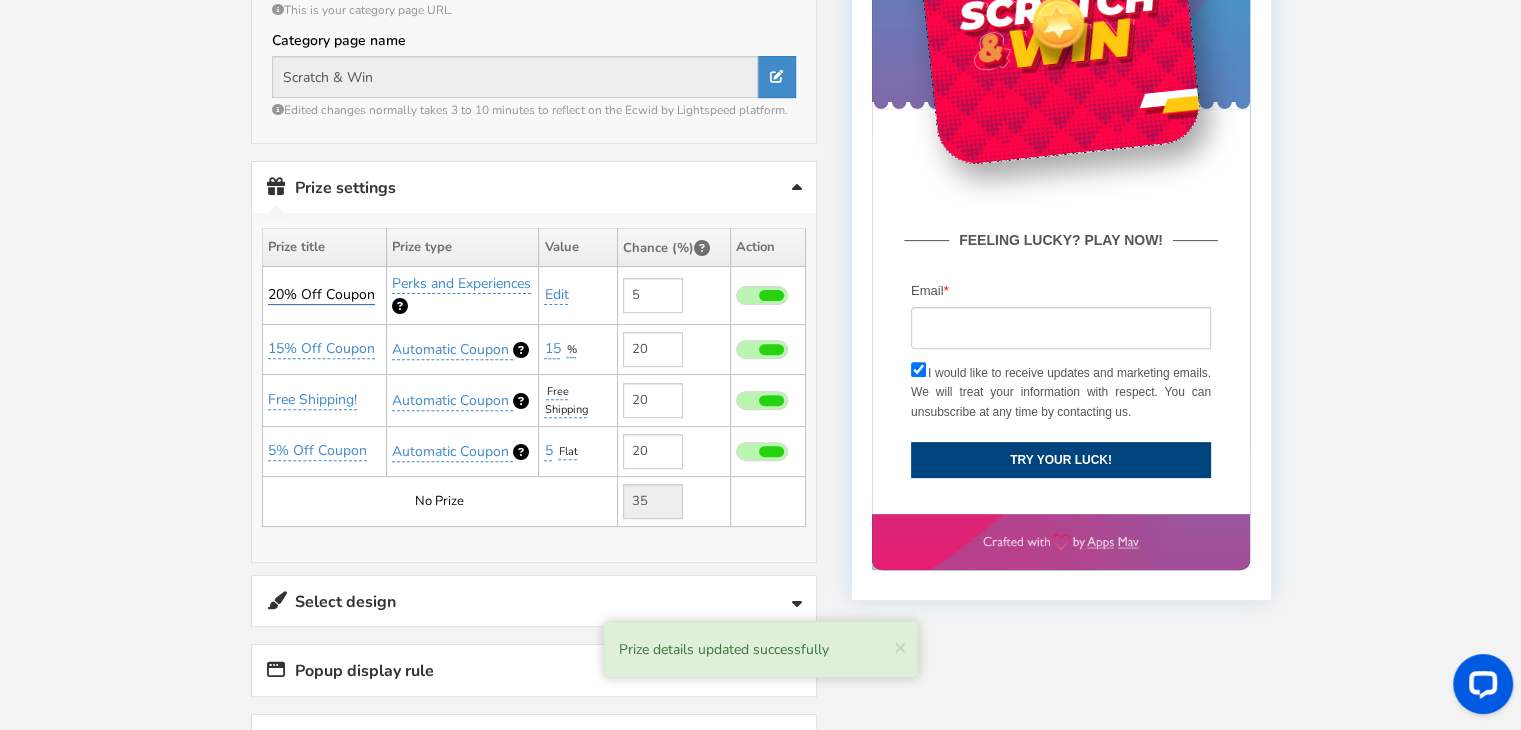 click on "20% Off Coupon" at bounding box center [321, 295] 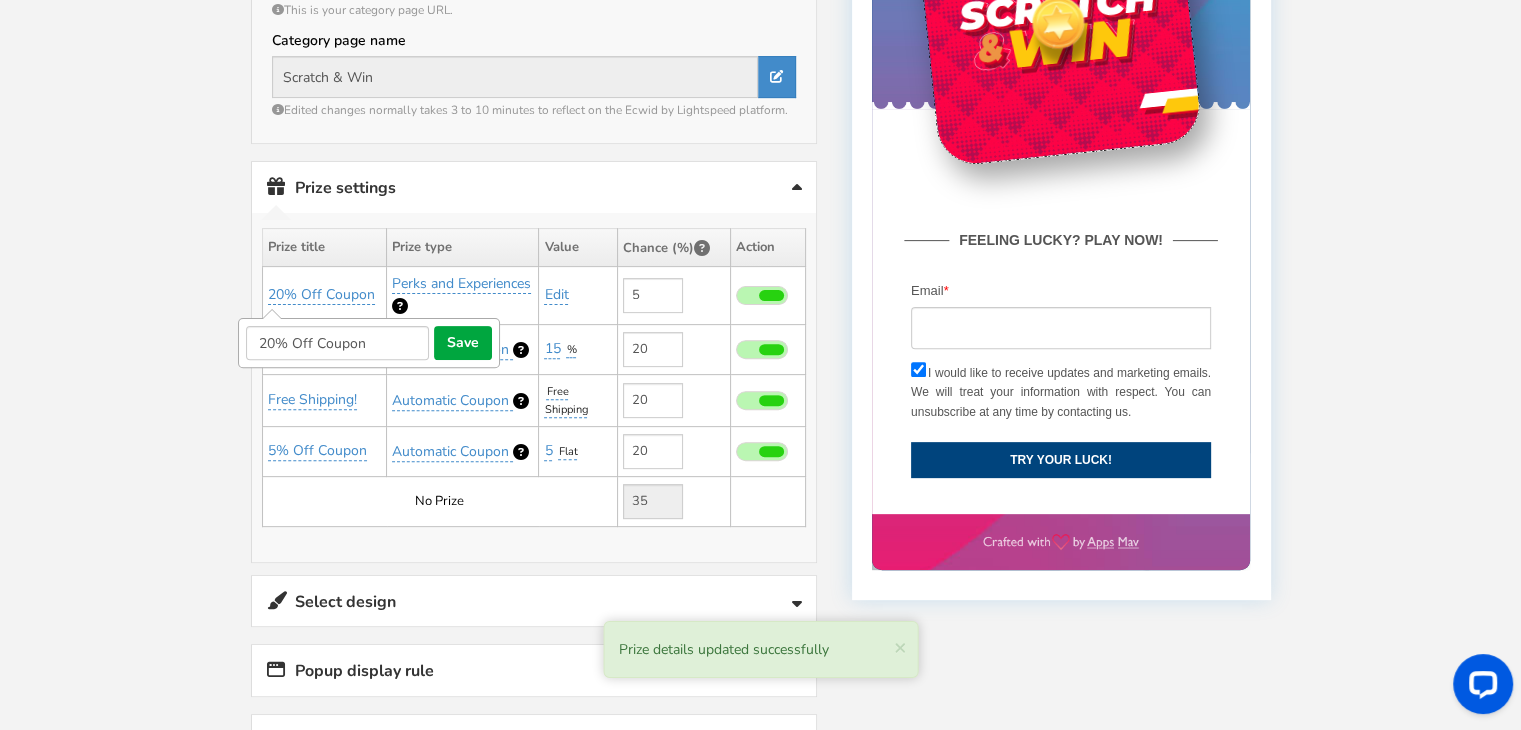 drag, startPoint x: 381, startPoint y: 335, endPoint x: 264, endPoint y: 329, distance: 117.15375 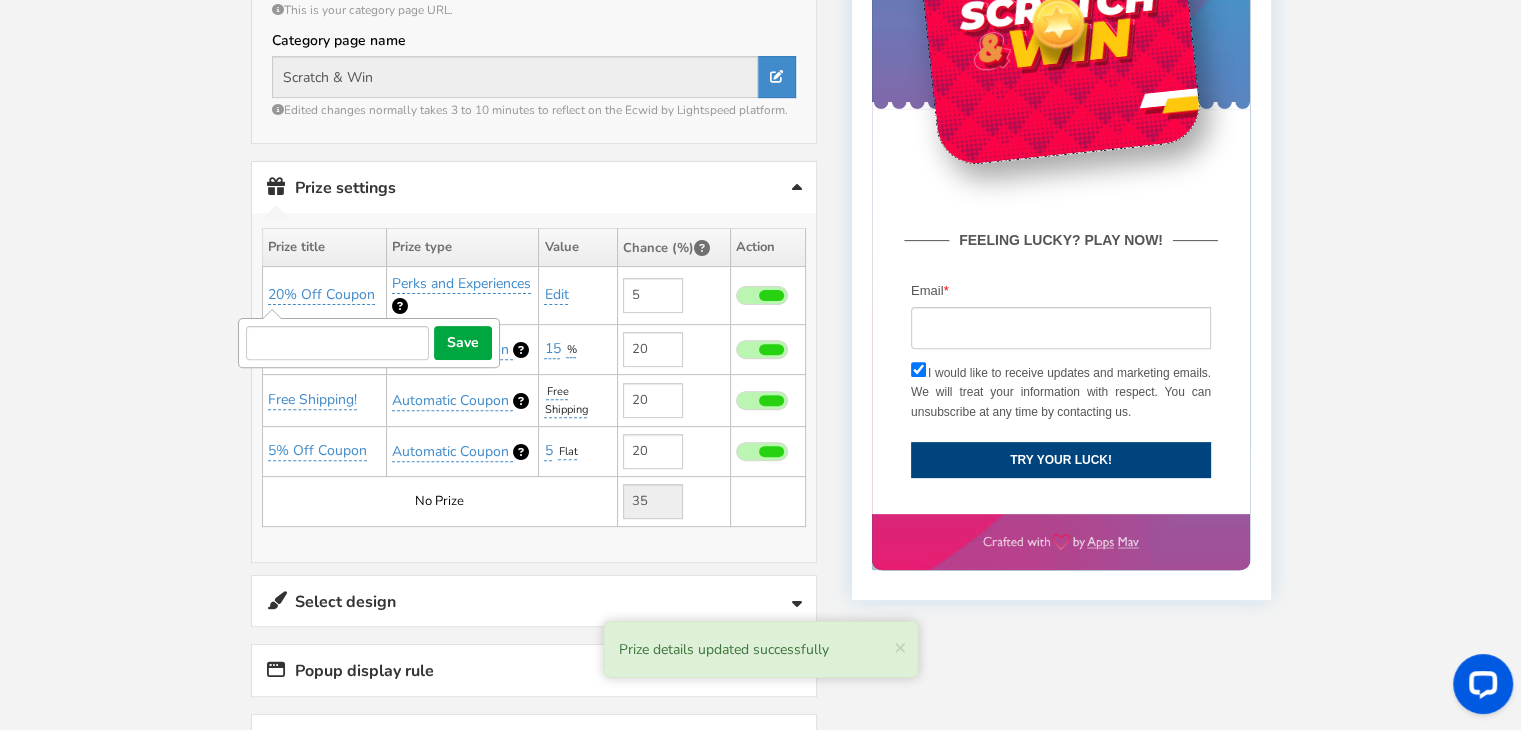type on "!" 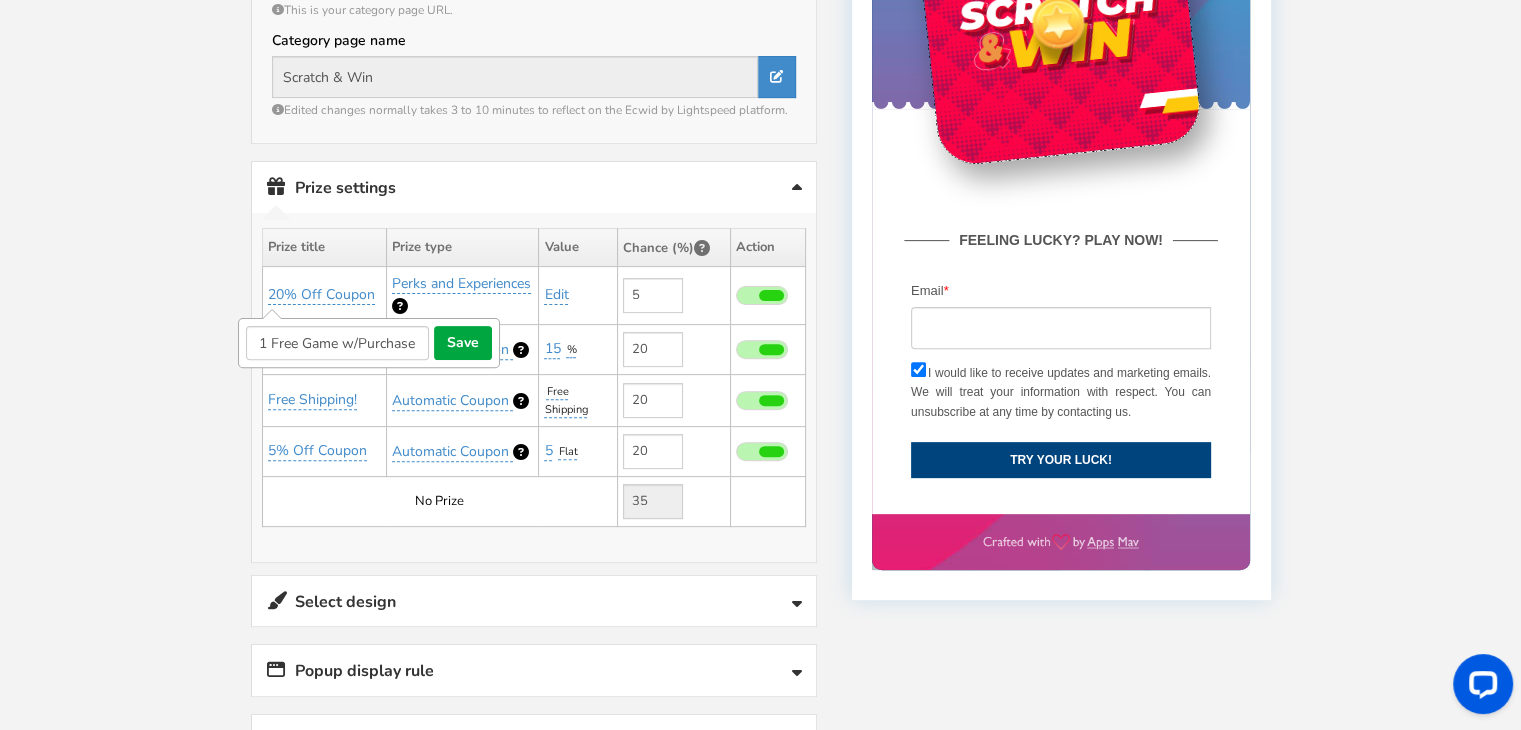 type on "1 Free Game w/Purchase" 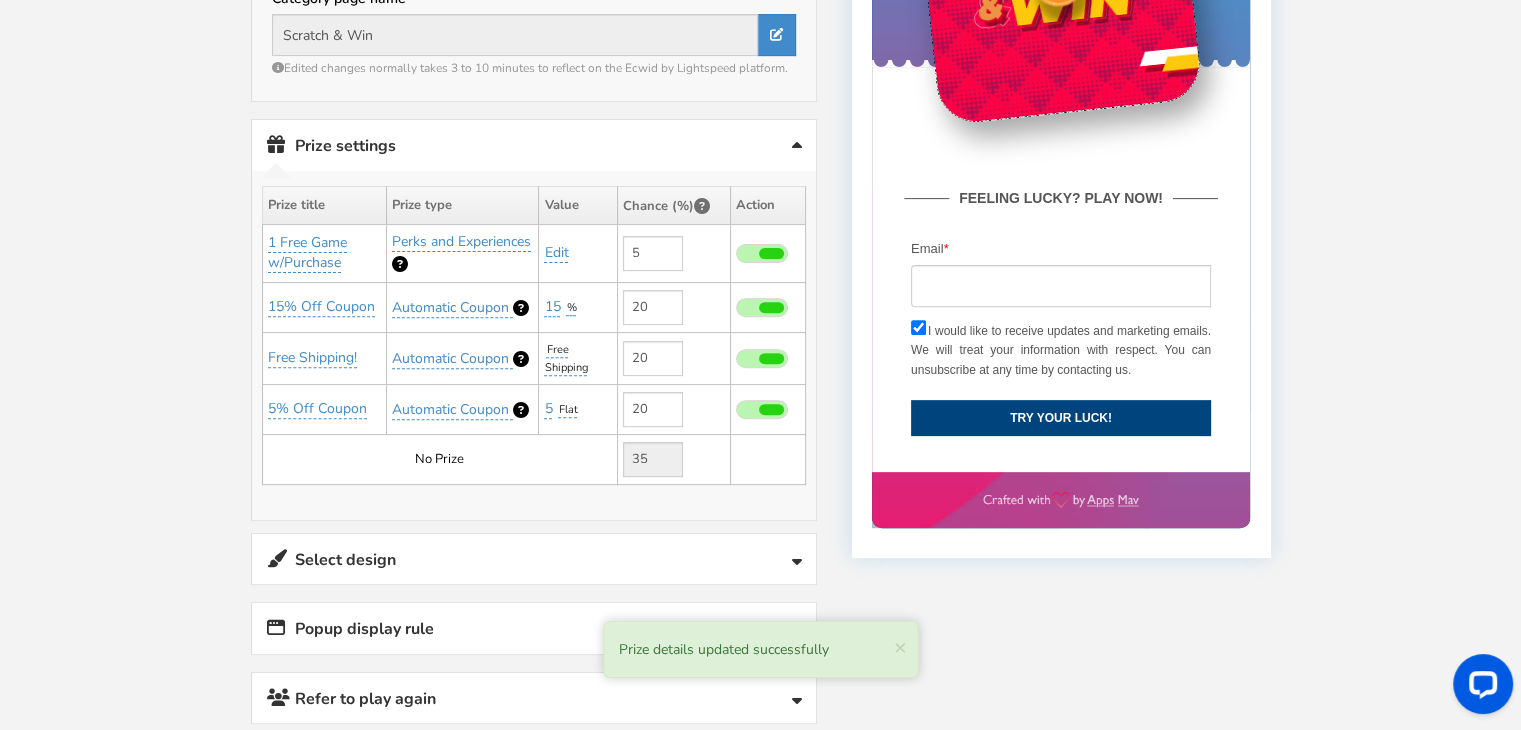 scroll, scrollTop: 656, scrollLeft: 0, axis: vertical 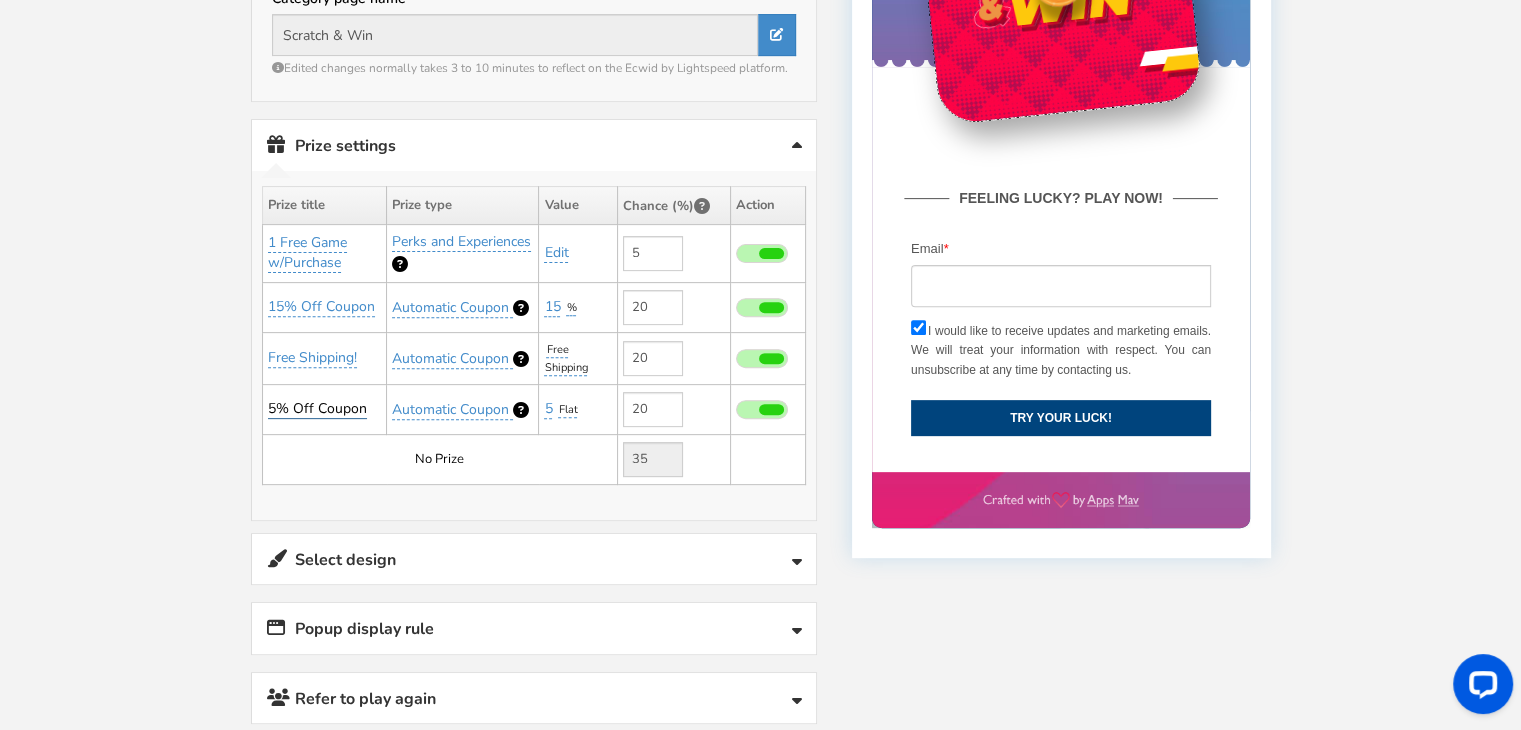 click on "5% Off Coupon" at bounding box center [317, 409] 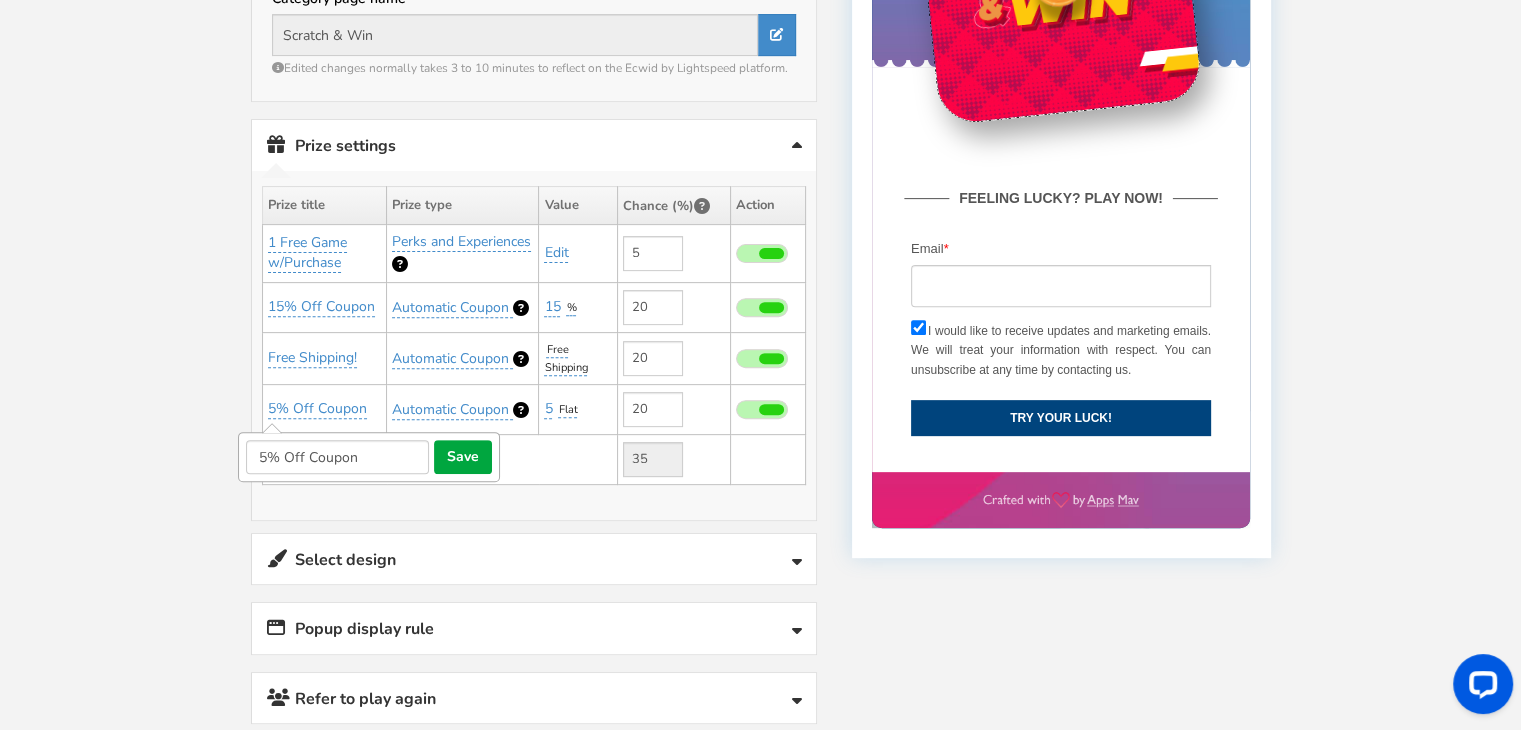 drag, startPoint x: 372, startPoint y: 451, endPoint x: 212, endPoint y: 442, distance: 160.25293 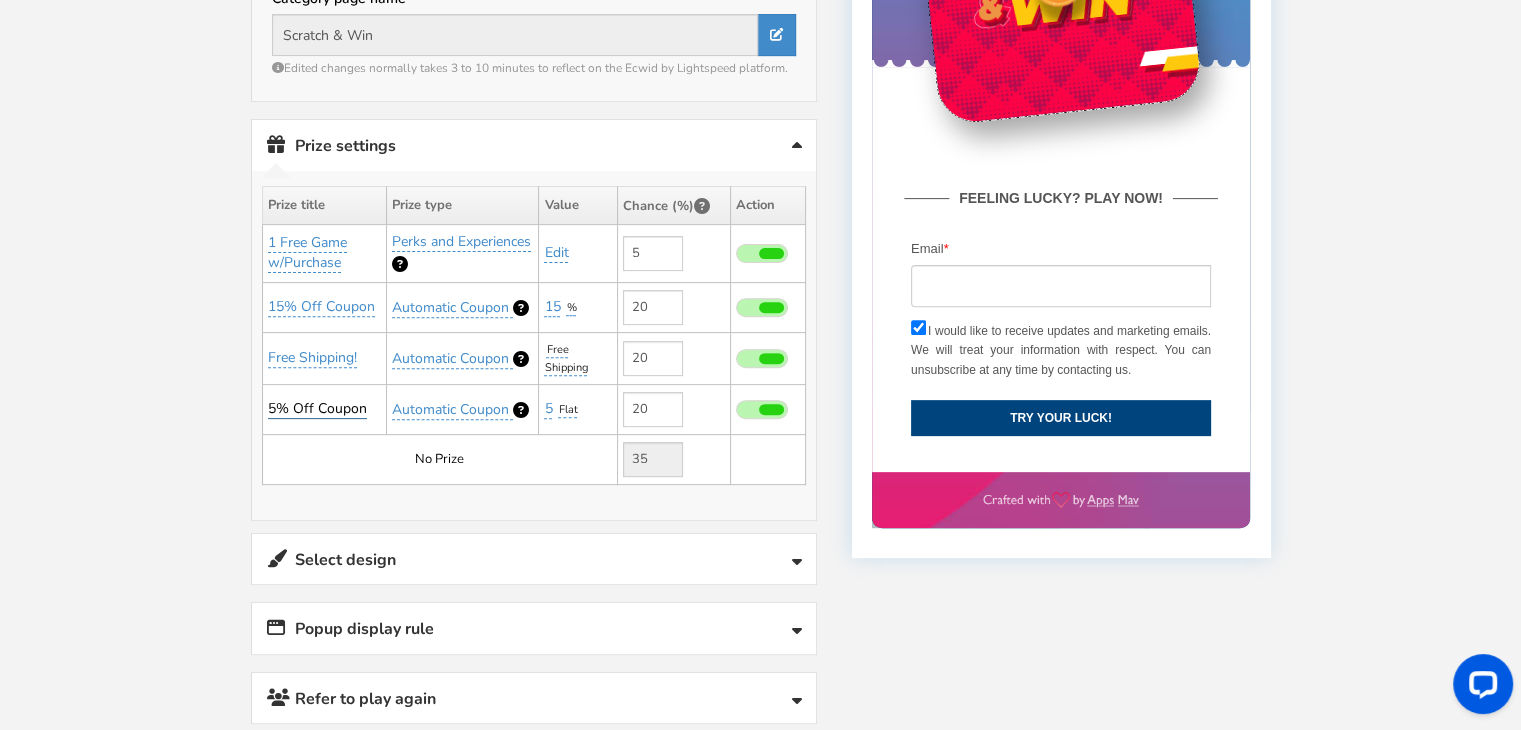 click on "5% Off Coupon" at bounding box center (317, 409) 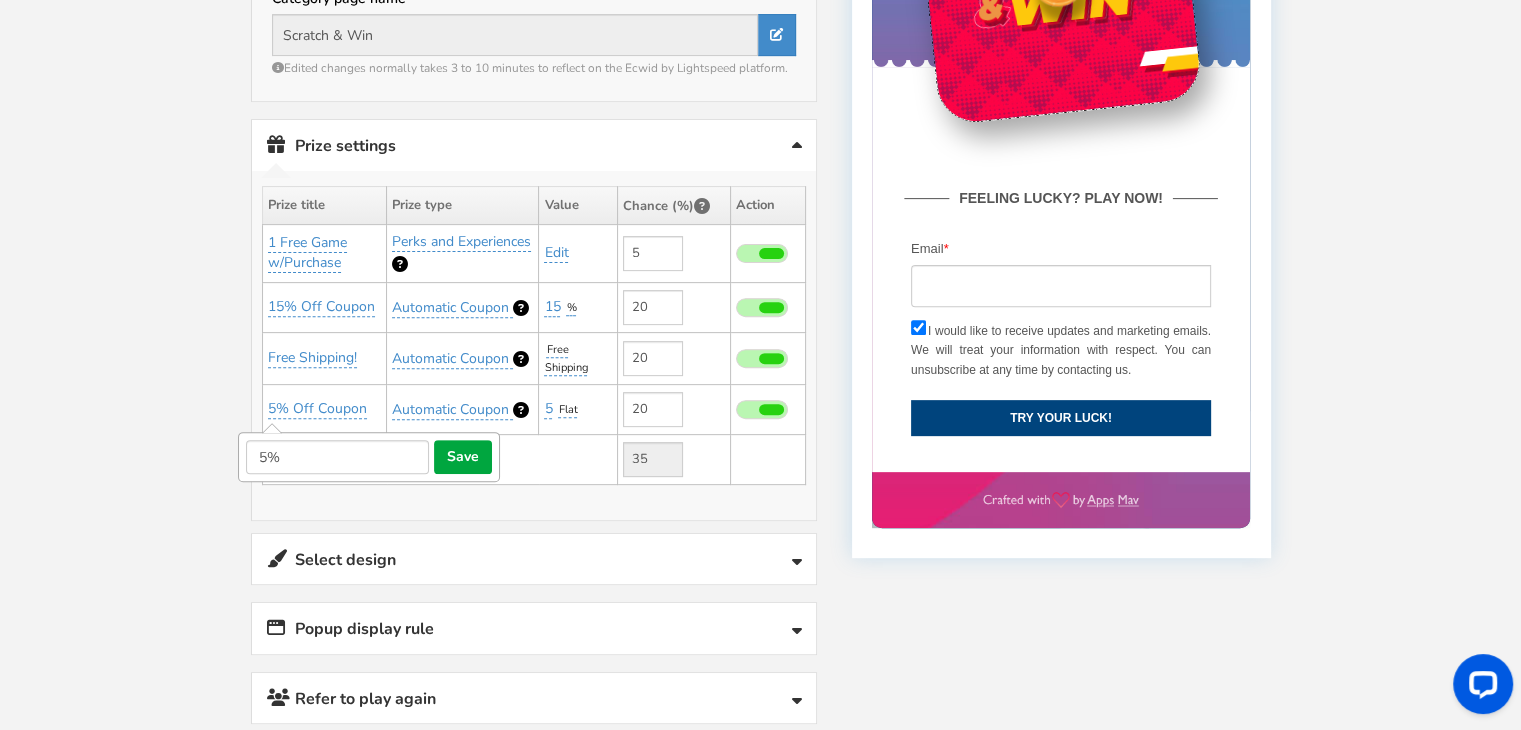 type on "5" 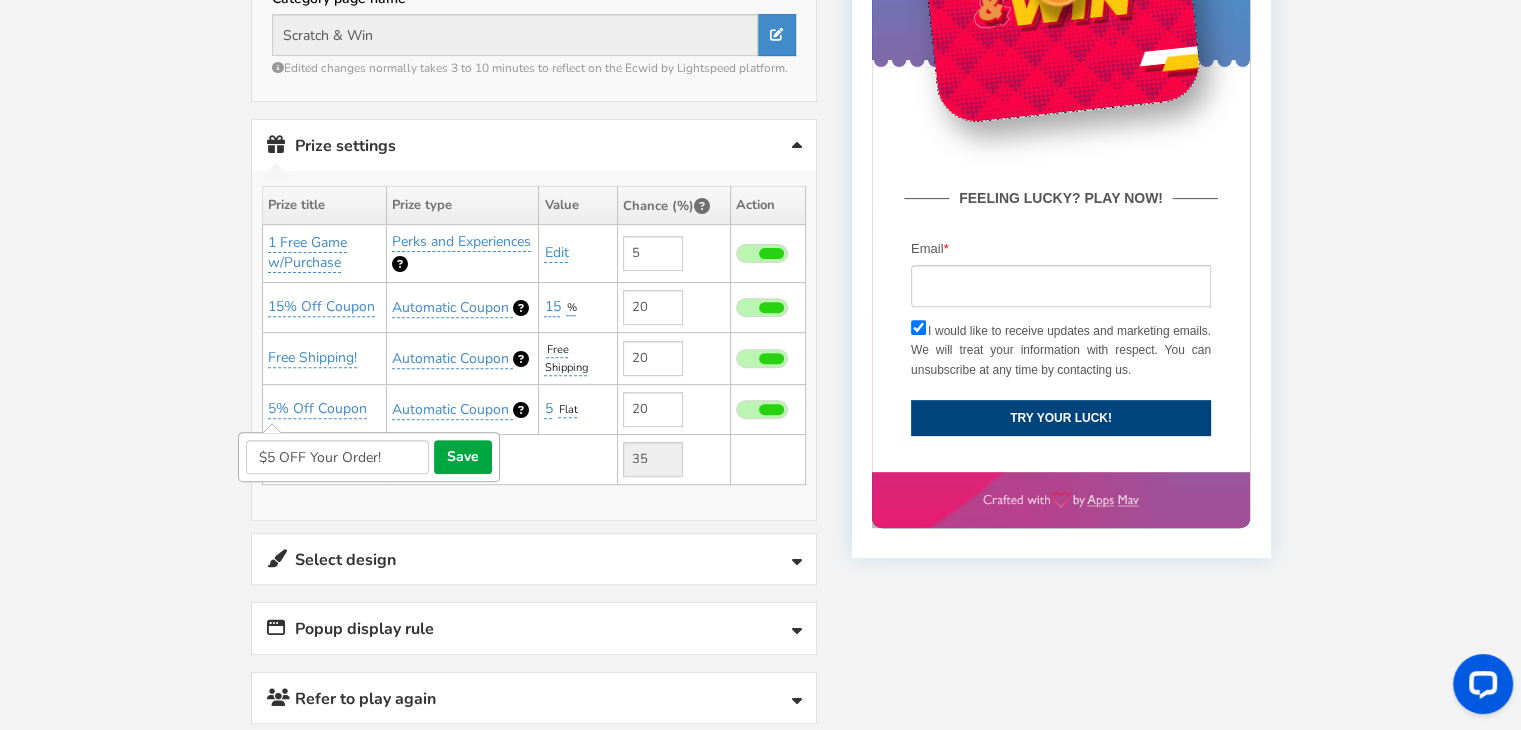 type on "$5 OFF Your Order!" 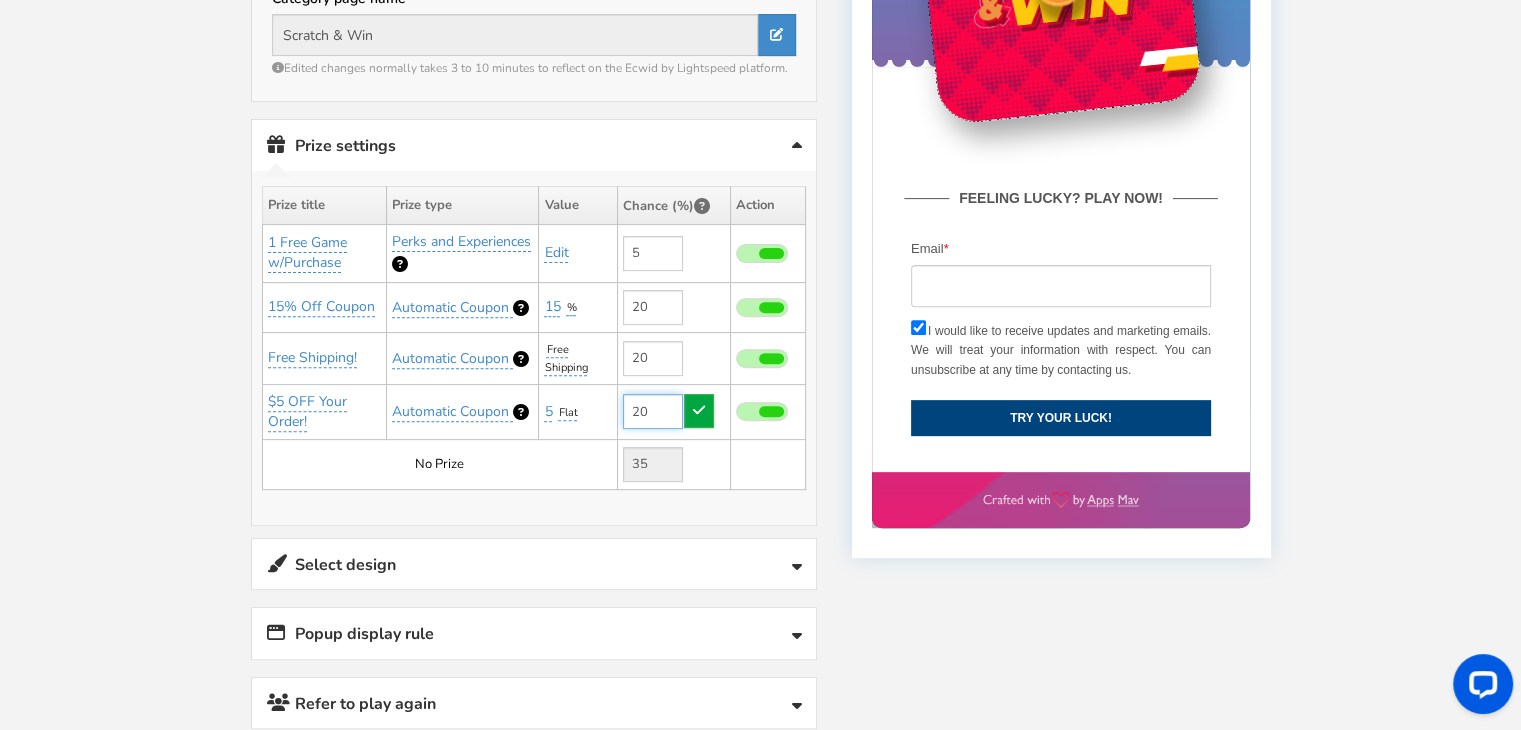 click on "20" at bounding box center [653, 411] 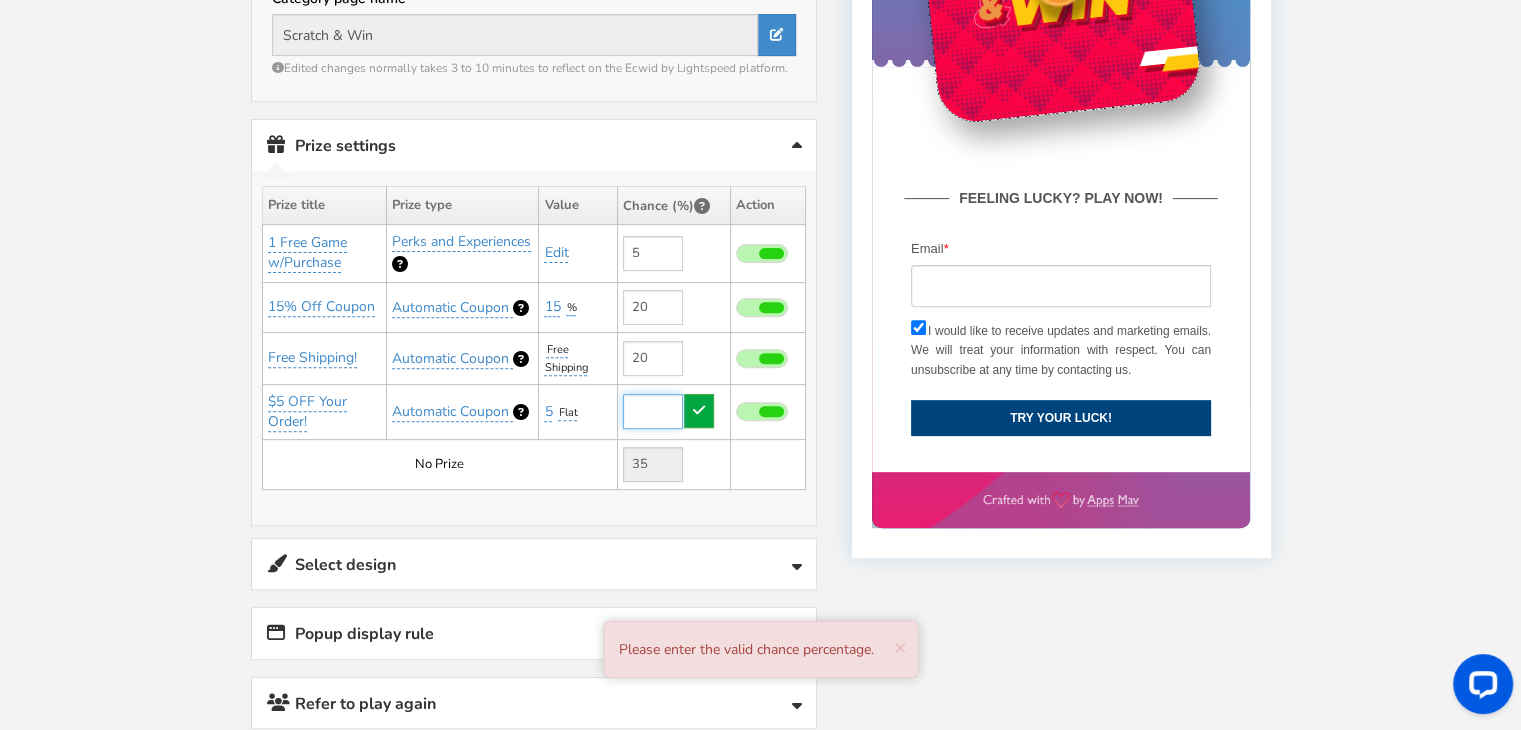 type on "5" 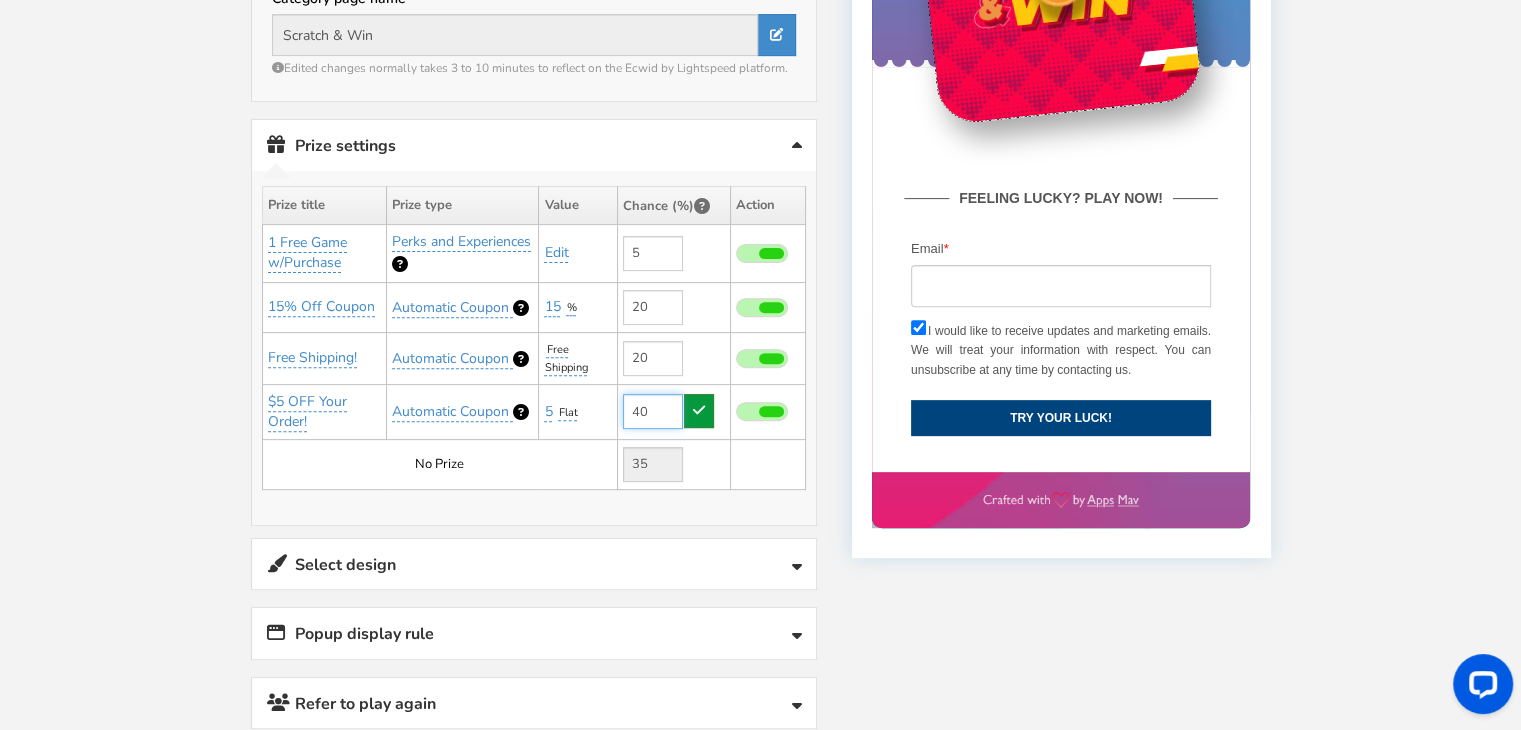 type on "40" 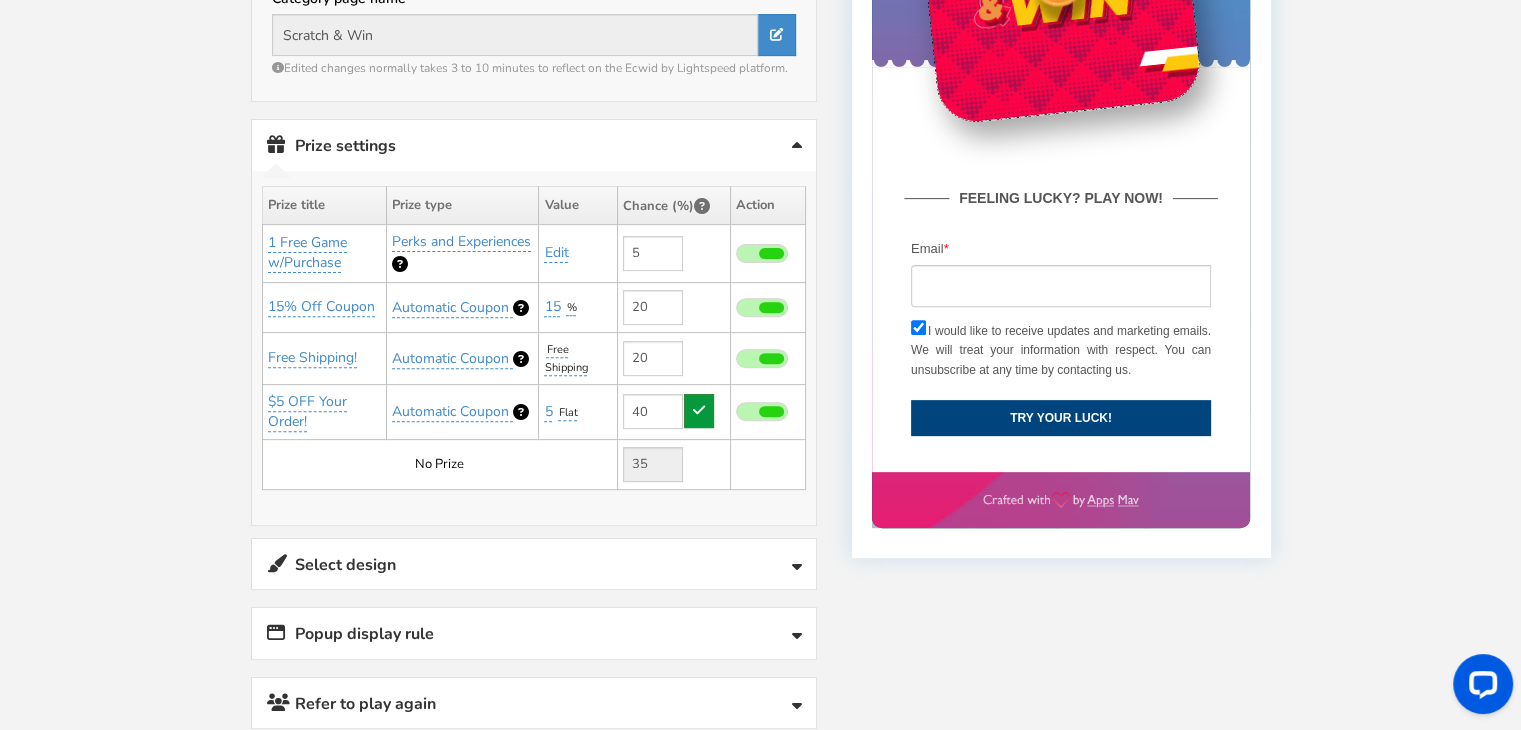 click at bounding box center [699, 411] 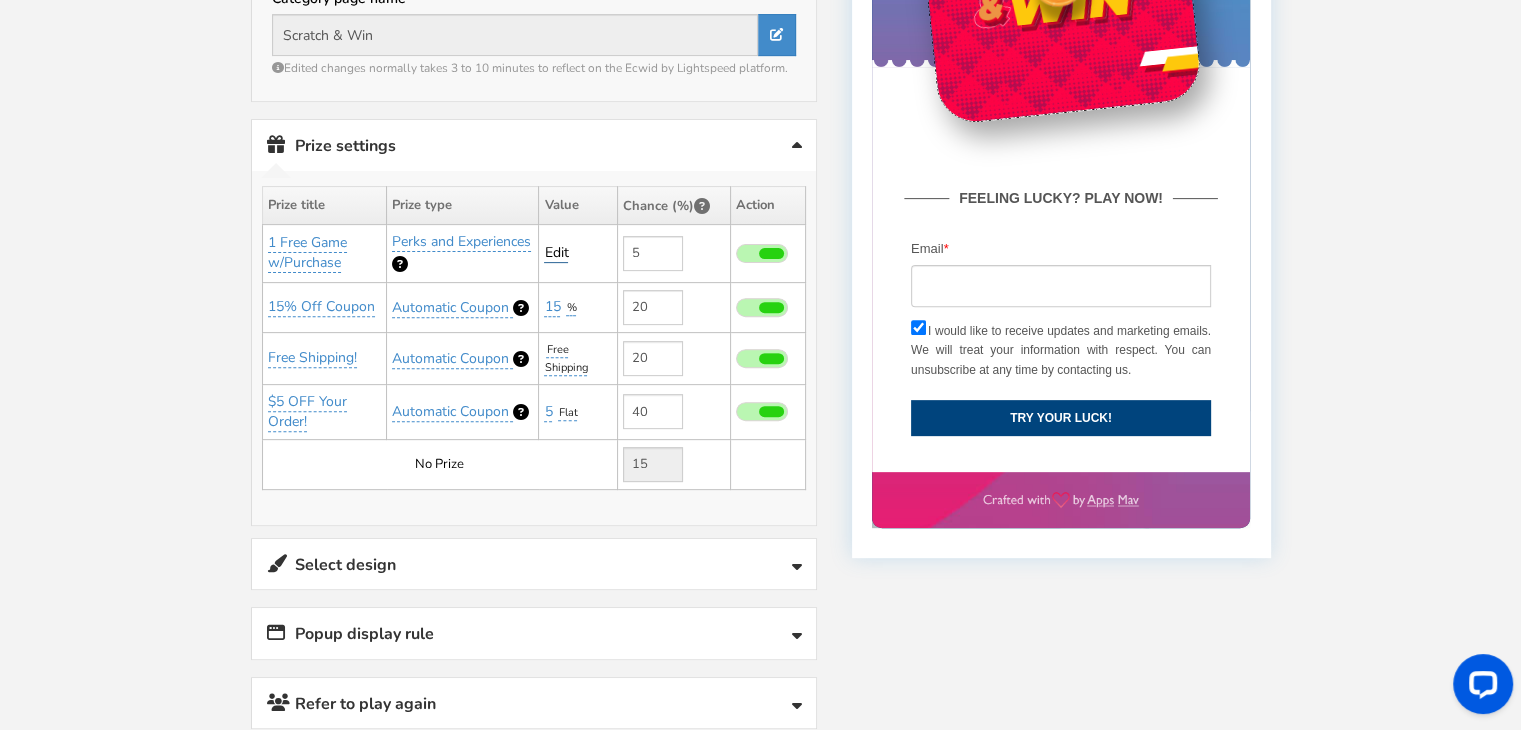 click on "Edit" at bounding box center [556, 252] 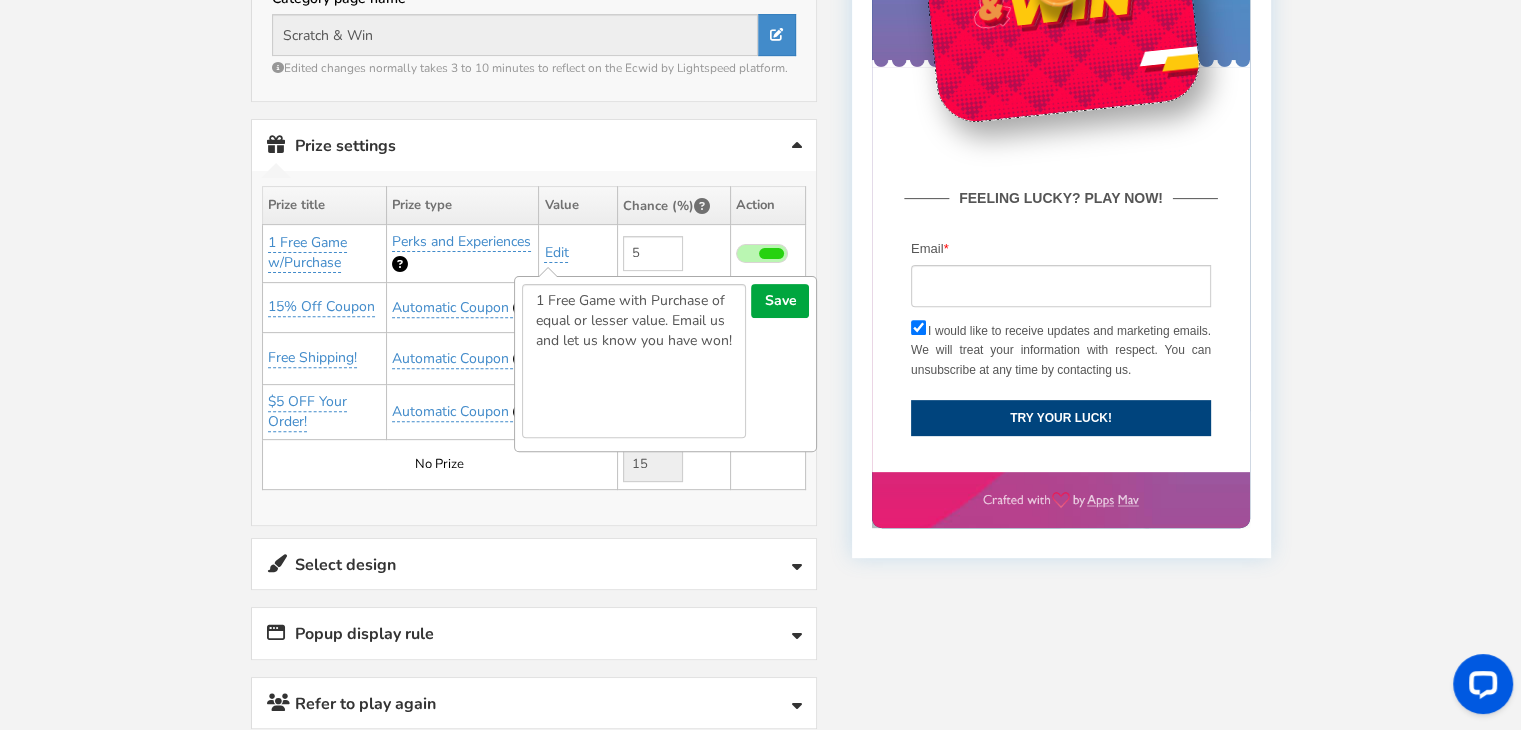 click on "1 Free Game with Purchase of equal or lesser value. Email us and let us know you have won!" at bounding box center [634, 361] 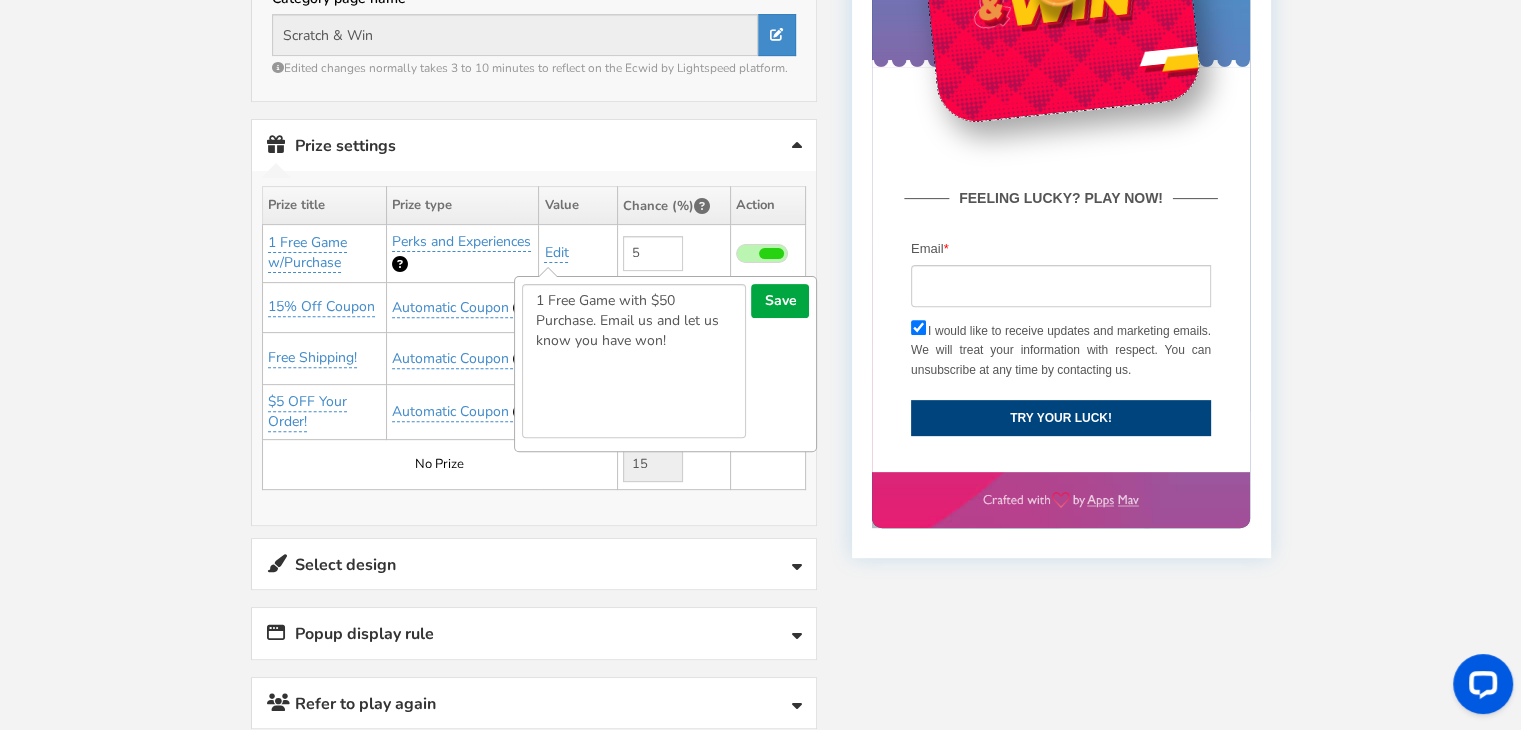 type on "1 Free Game with $50 Purchase. Email us and let us know you have won!" 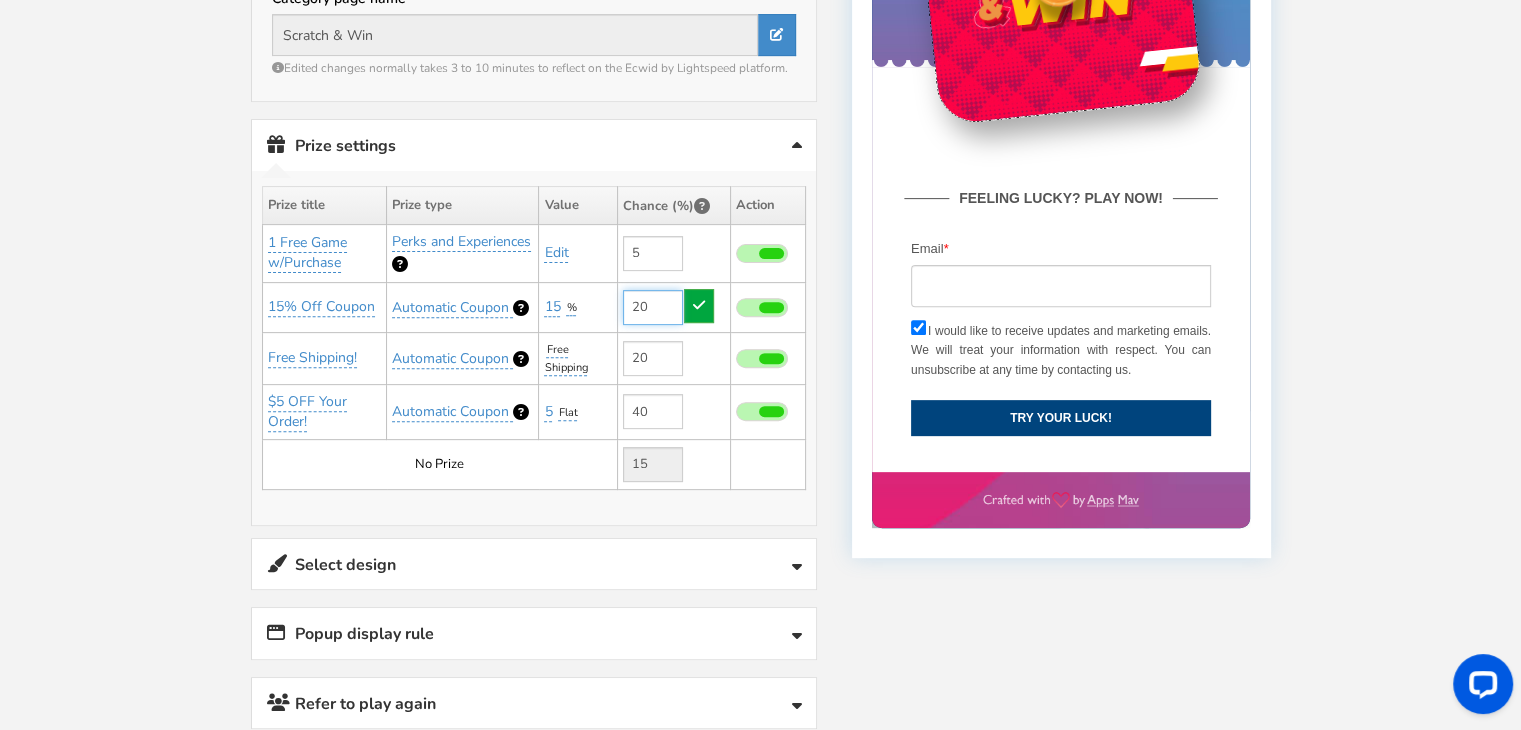 click on "20" at bounding box center (653, 307) 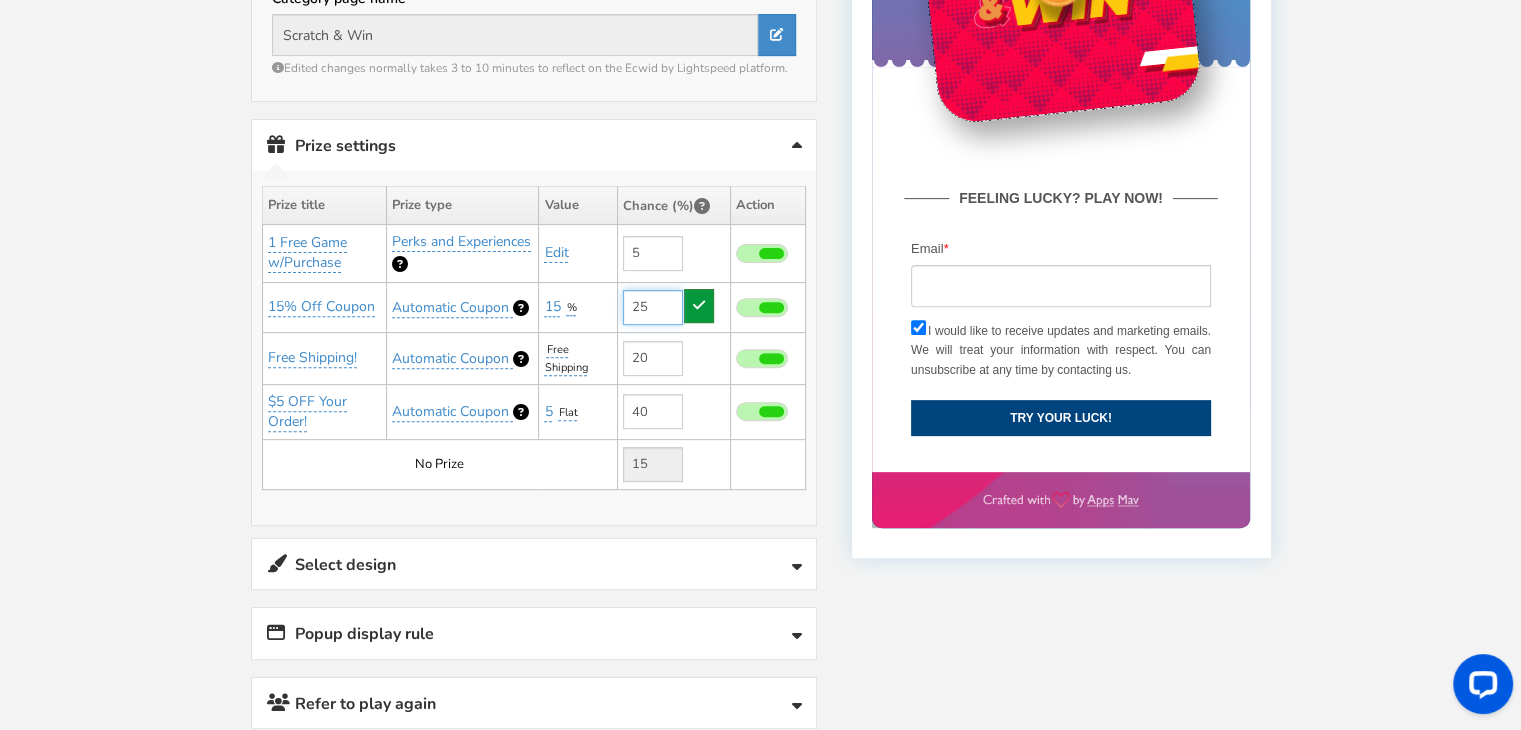 type on "25" 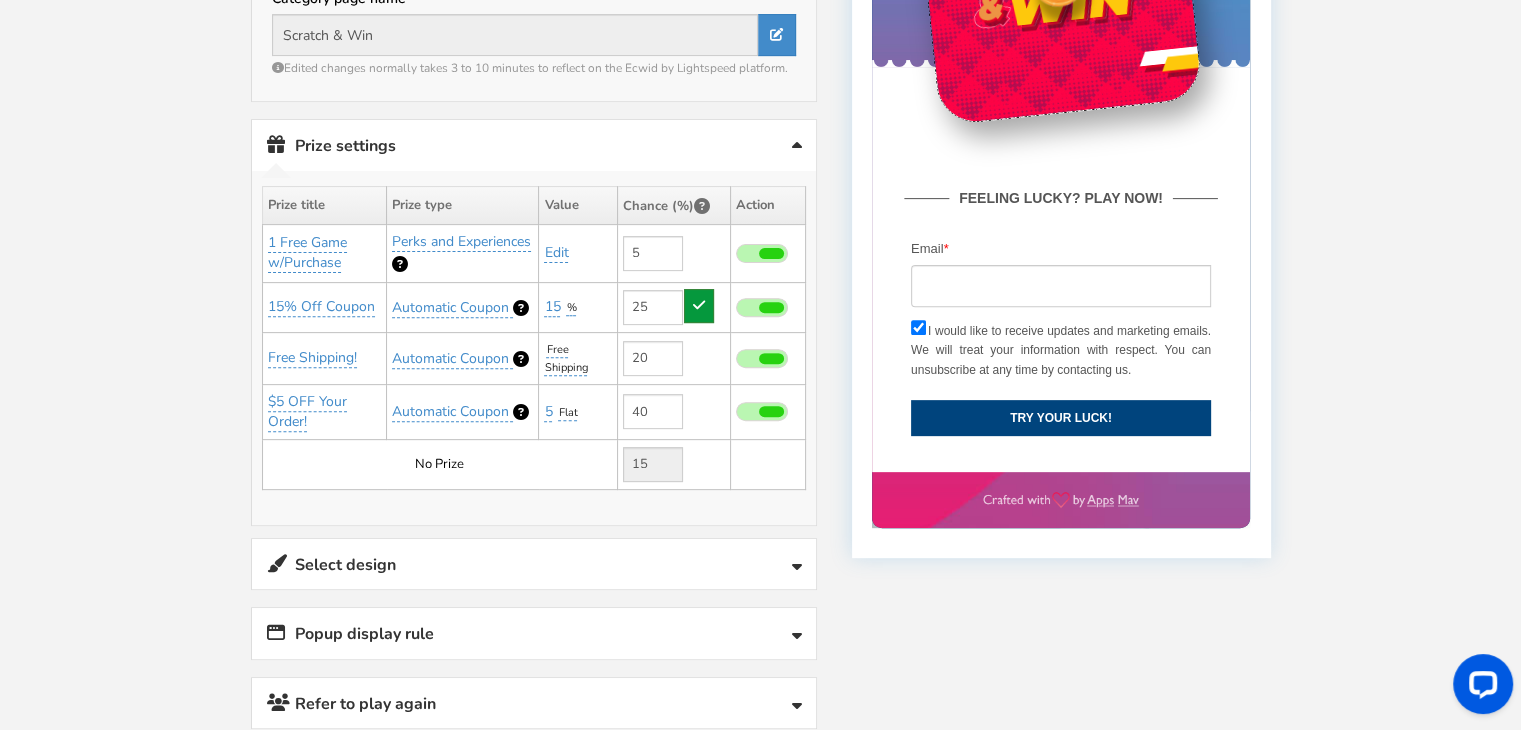 click at bounding box center [699, 306] 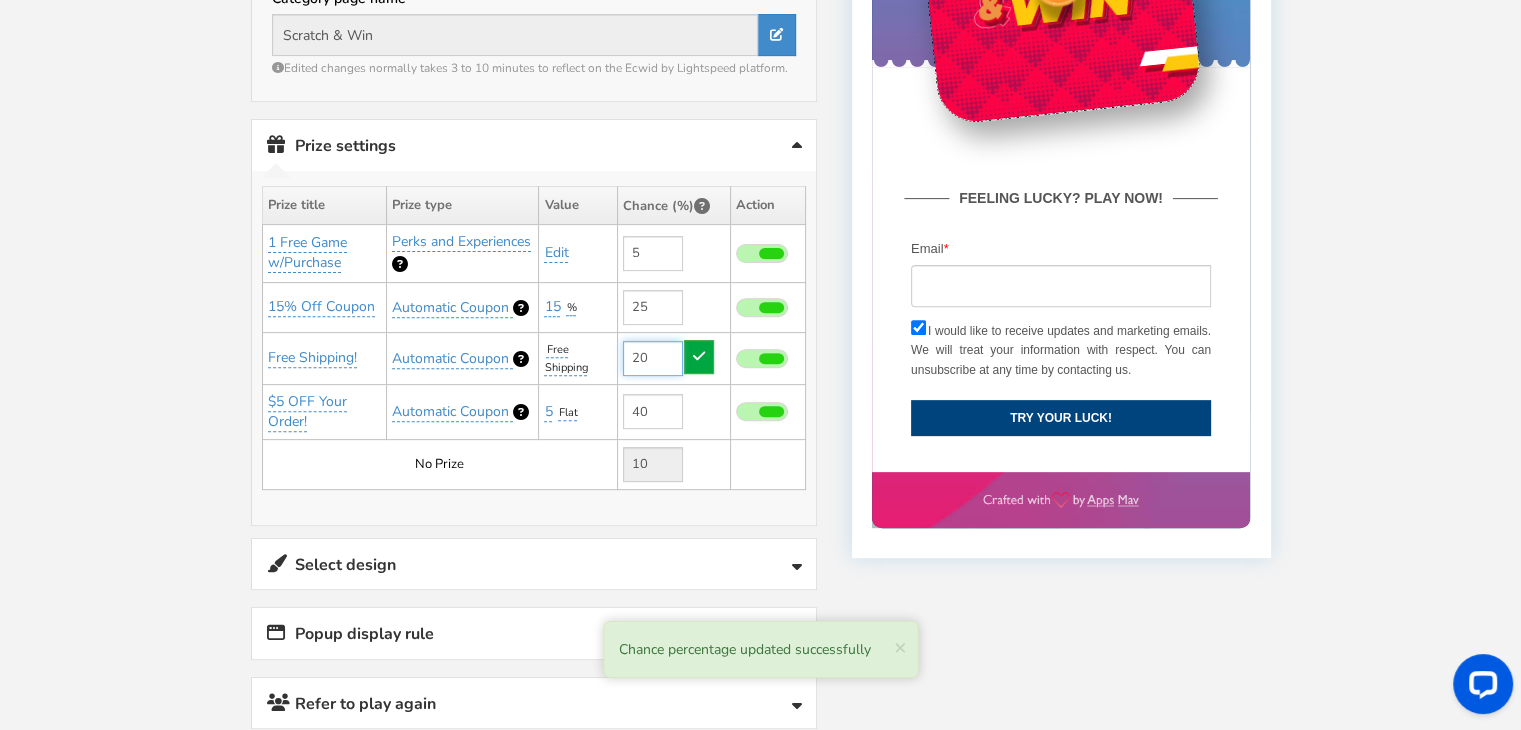 click on "20" at bounding box center (653, 358) 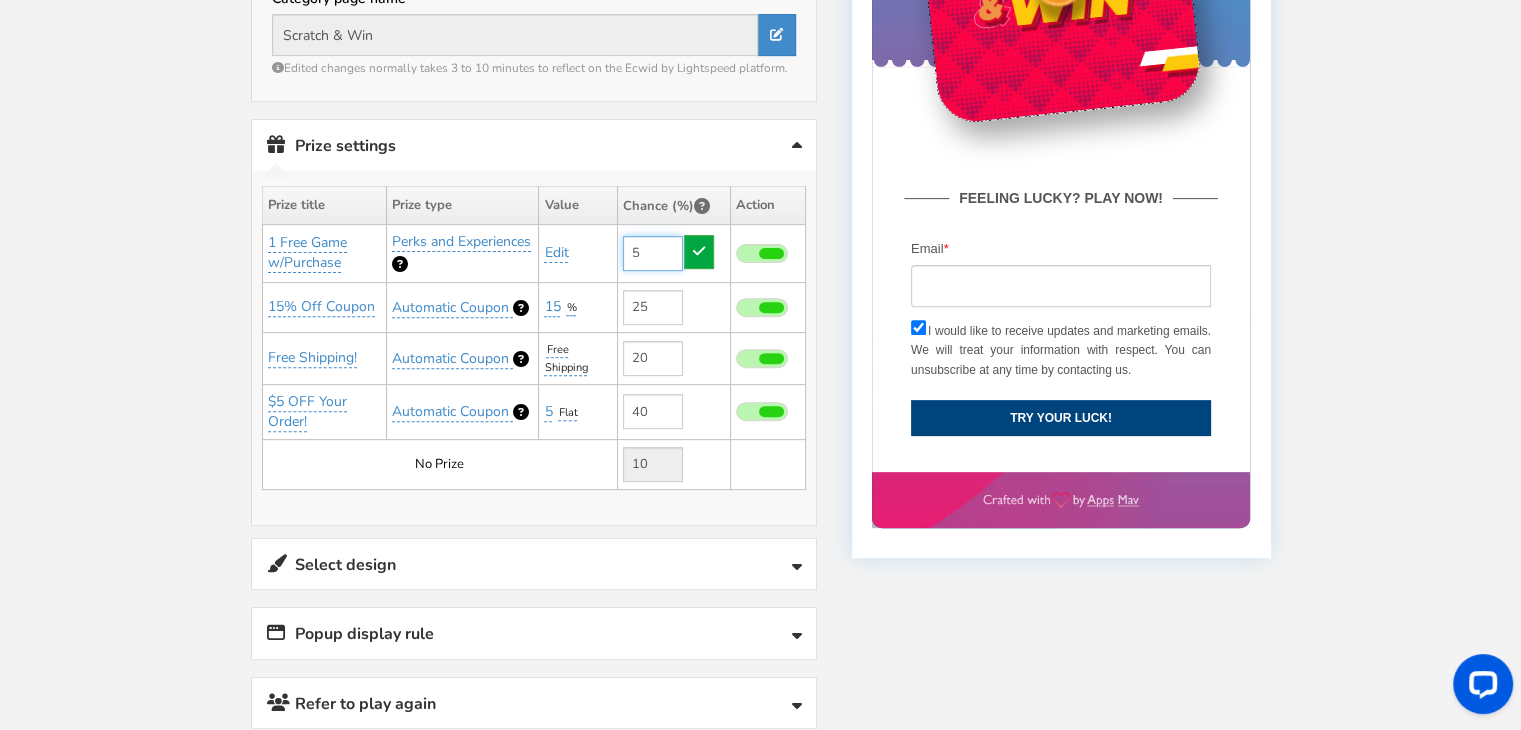 click on "5" at bounding box center (653, 253) 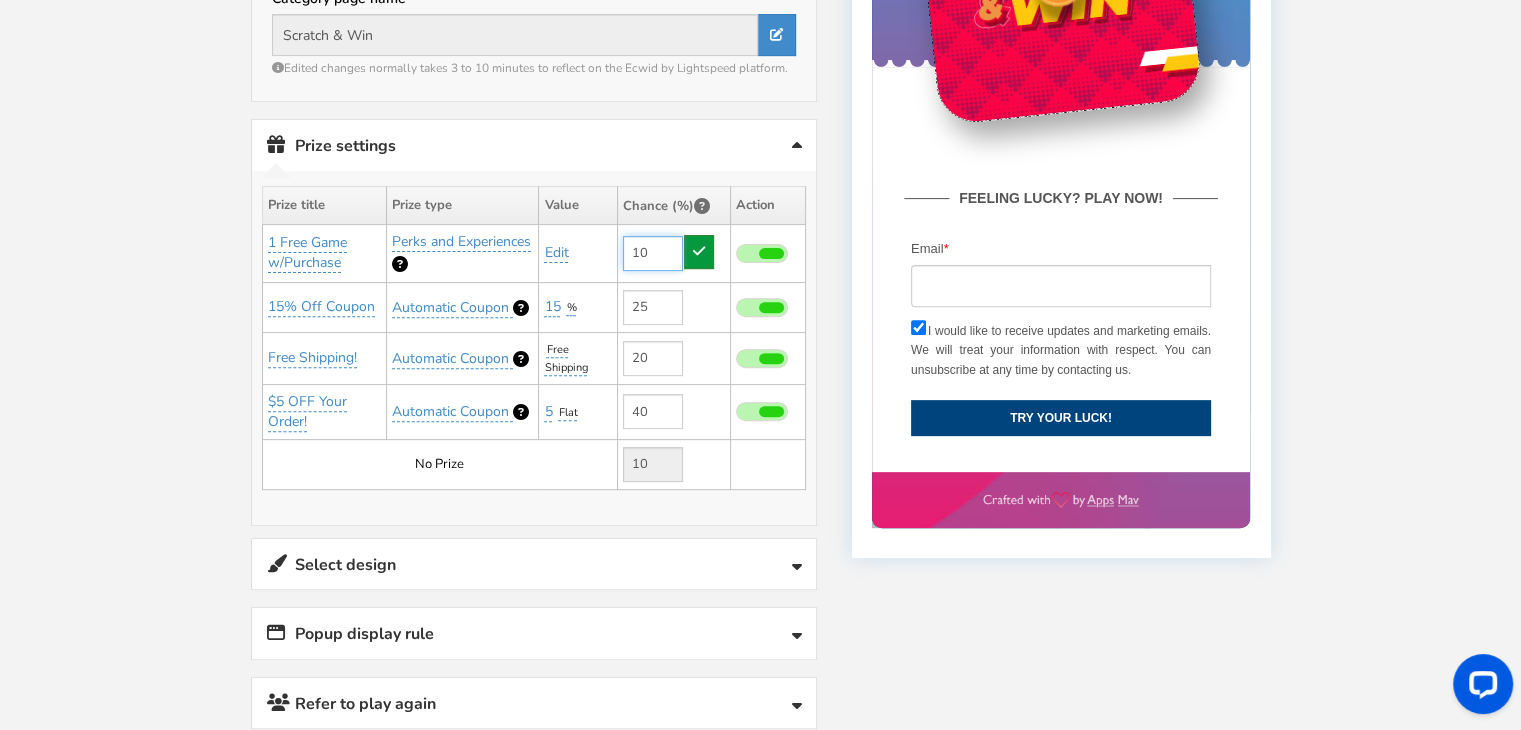 type on "10" 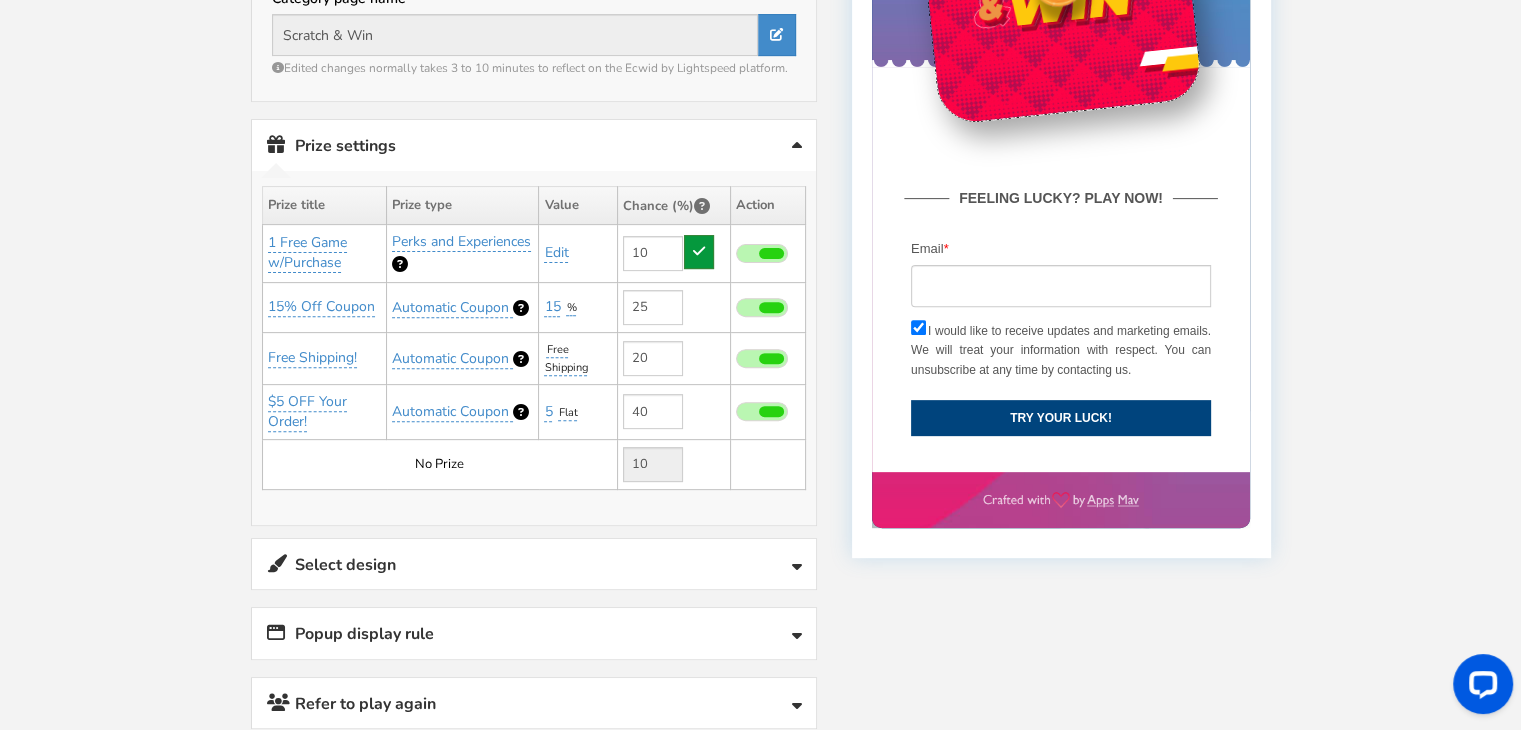click at bounding box center [699, 251] 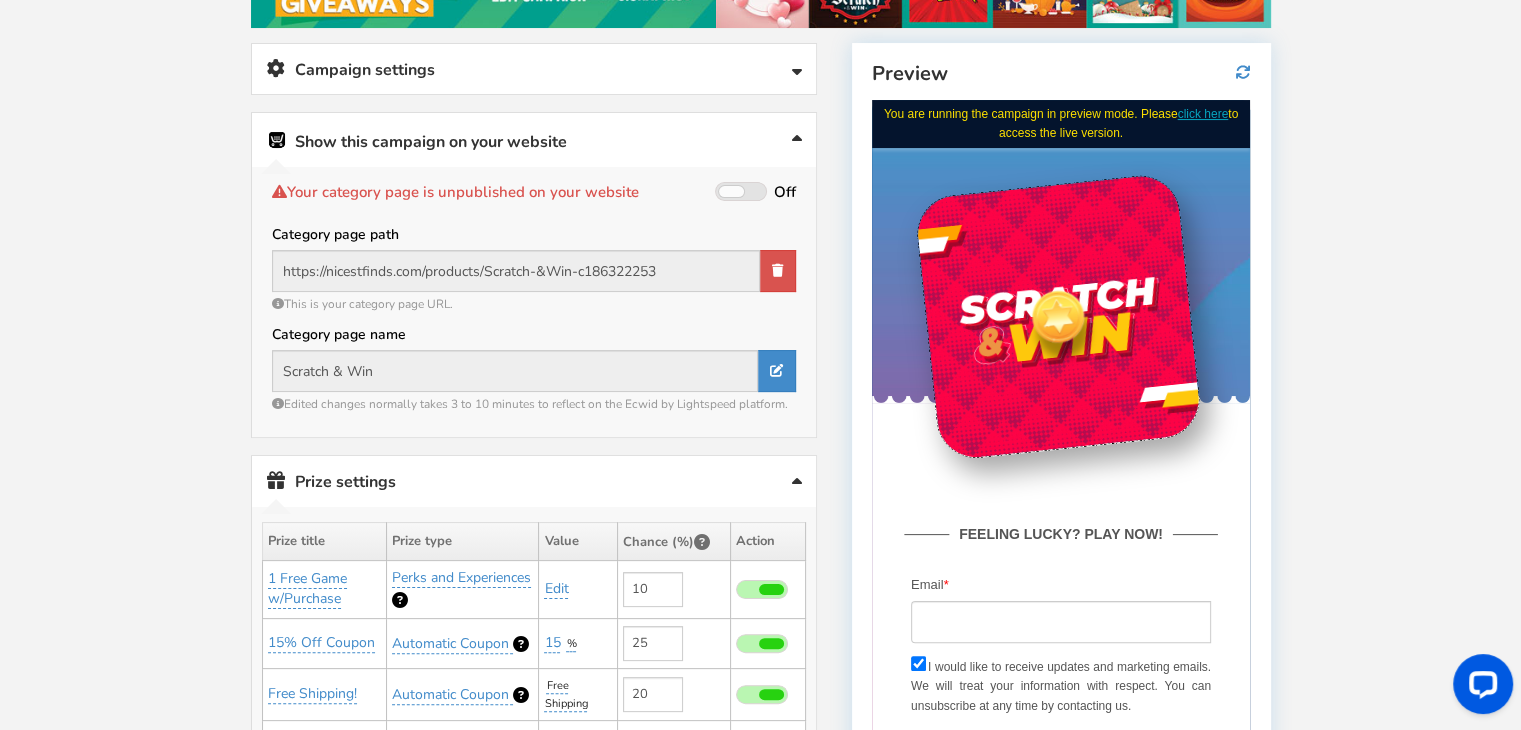 scroll, scrollTop: 322, scrollLeft: 0, axis: vertical 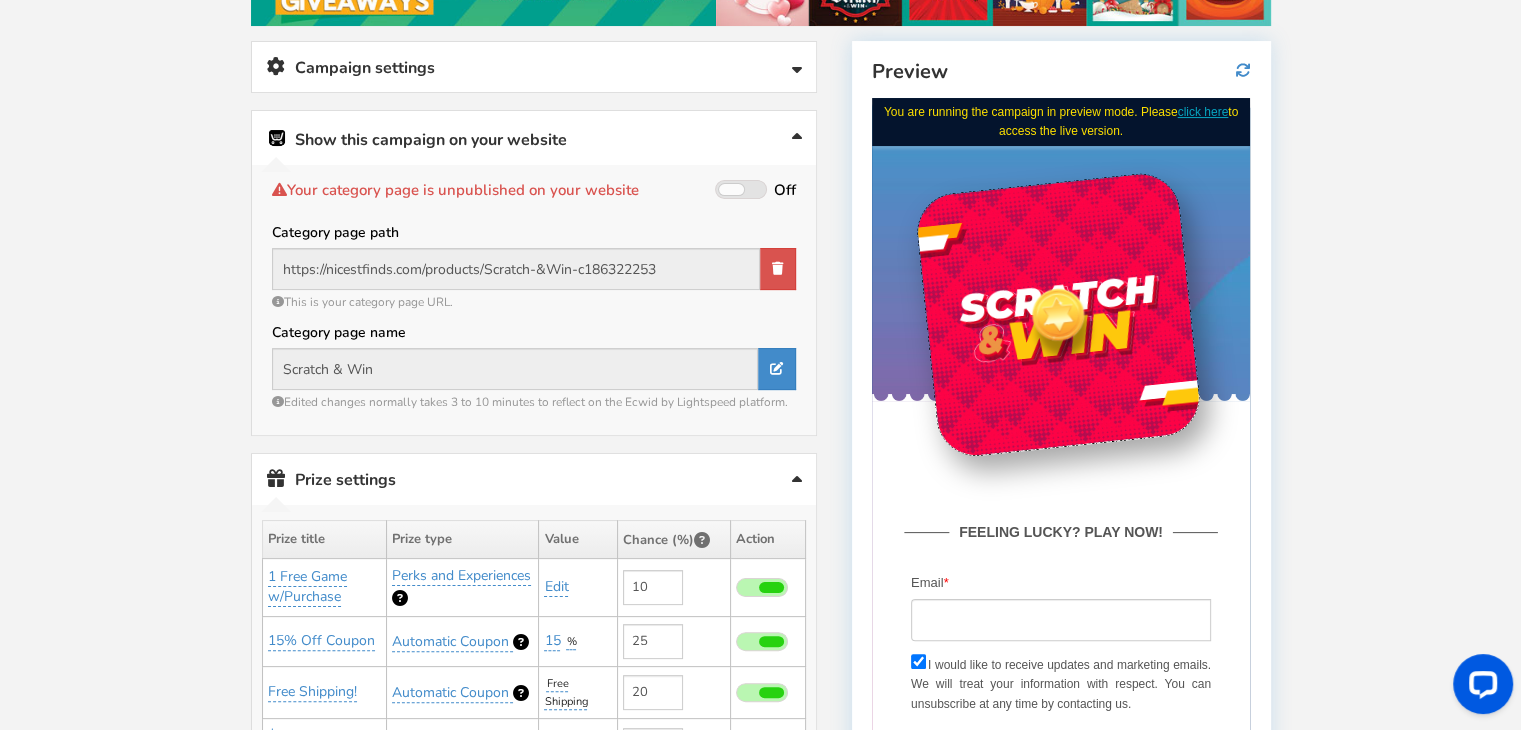click at bounding box center (731, 189) 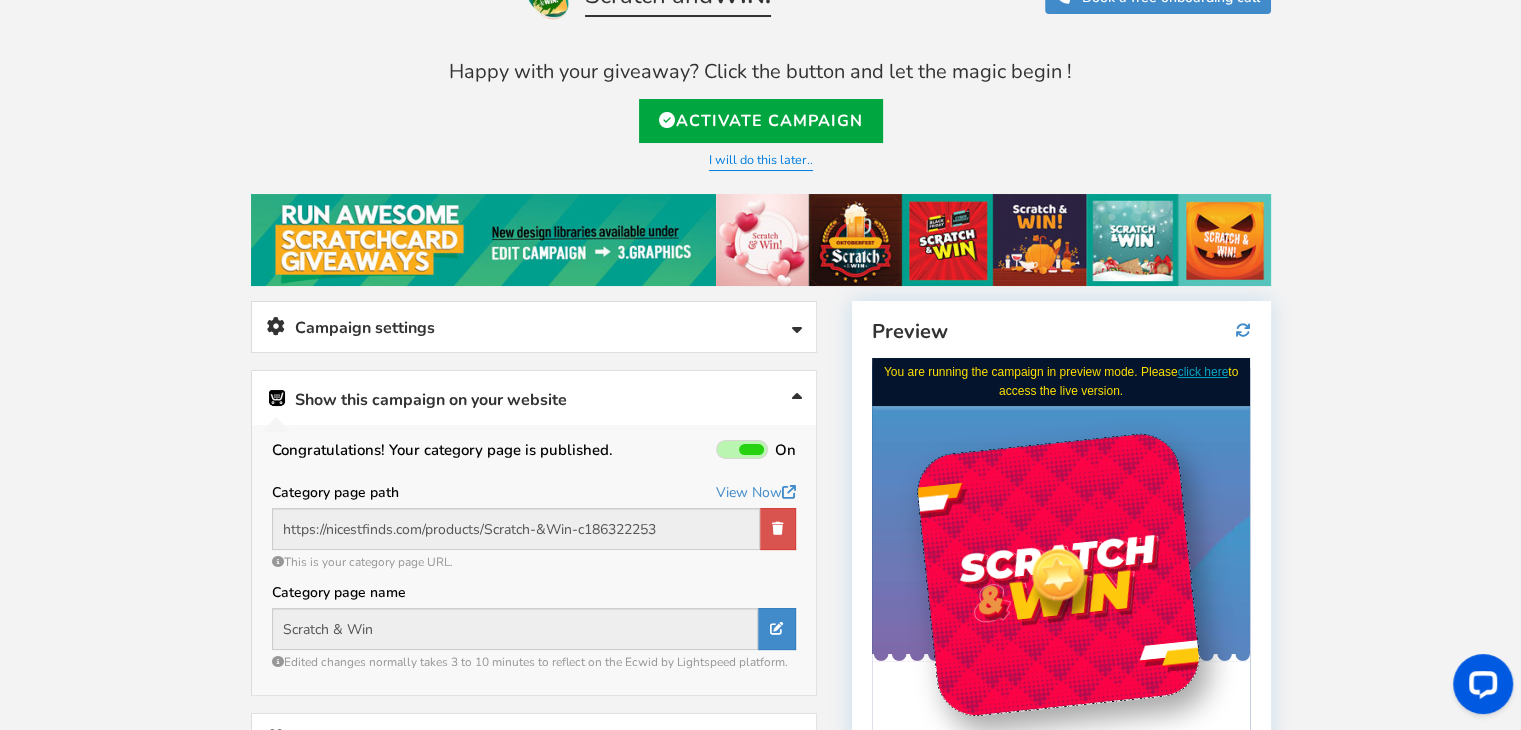 scroll, scrollTop: 68, scrollLeft: 0, axis: vertical 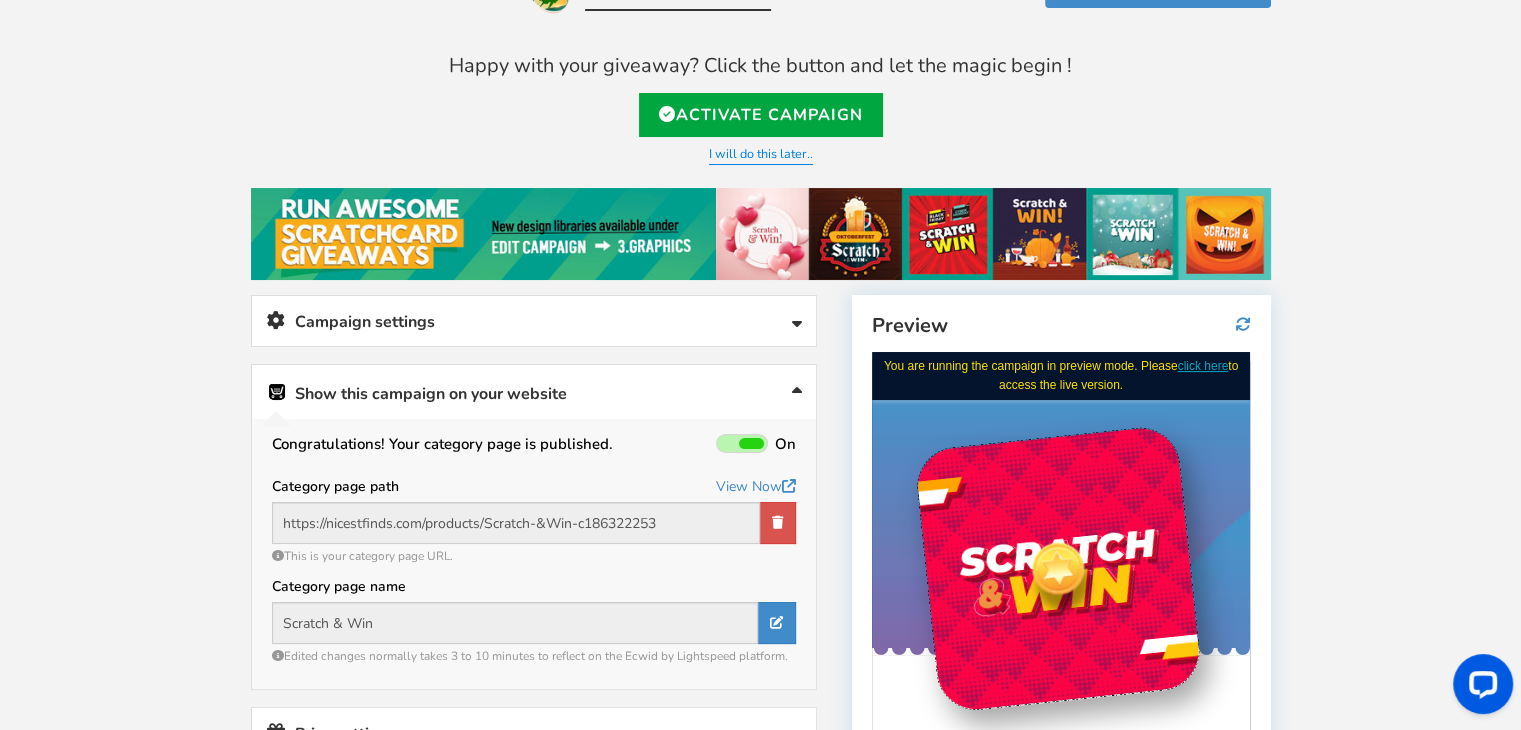 click at bounding box center (751, 443) 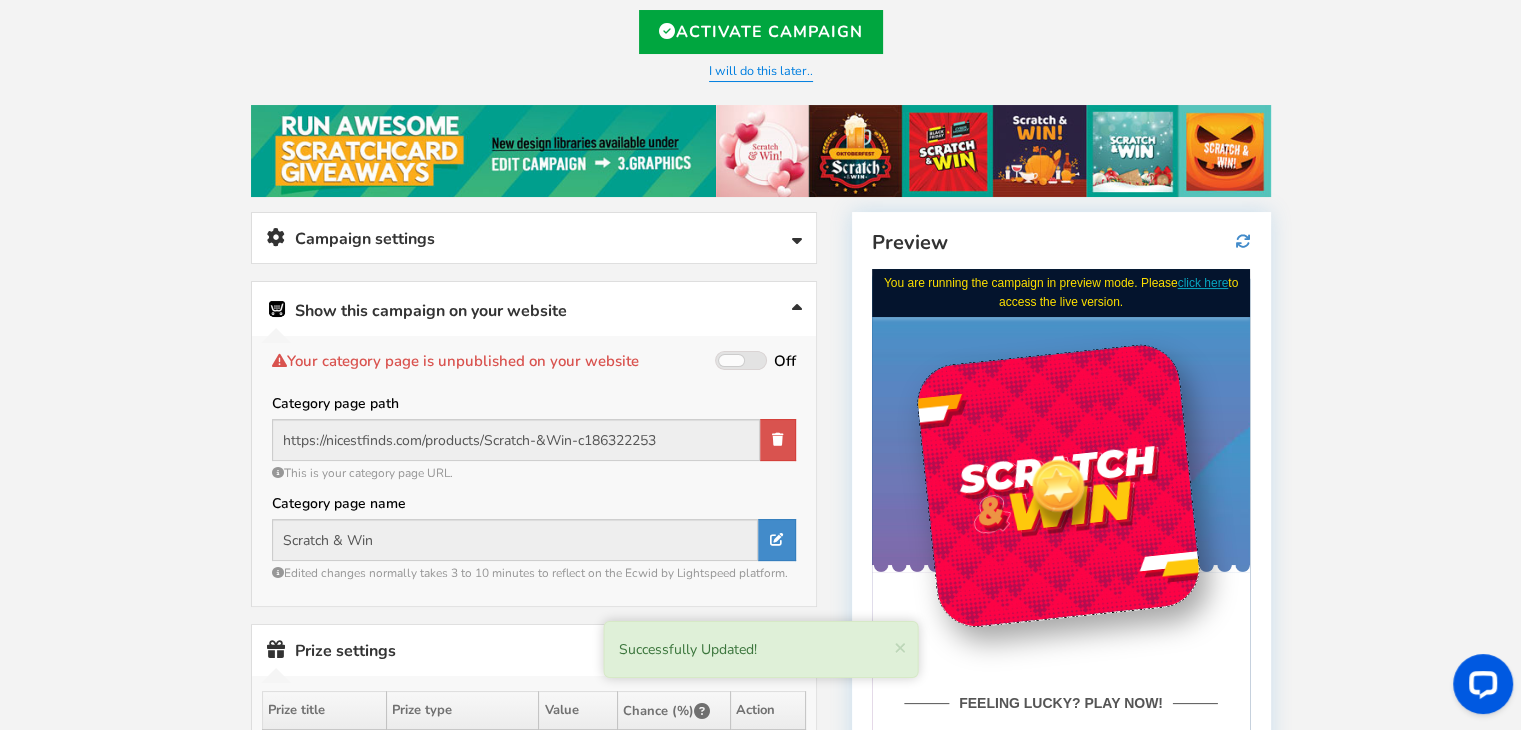 scroll, scrollTop: 152, scrollLeft: 0, axis: vertical 